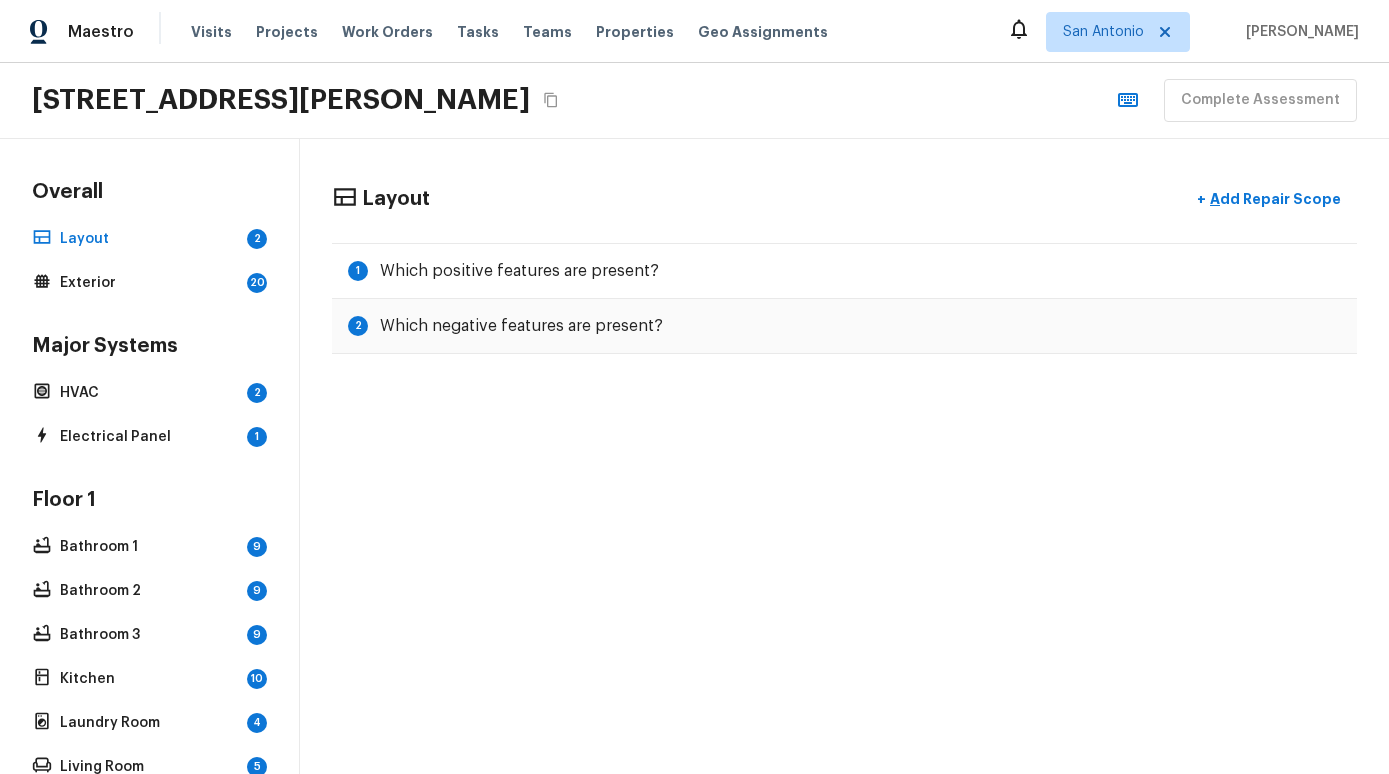 scroll, scrollTop: 0, scrollLeft: 0, axis: both 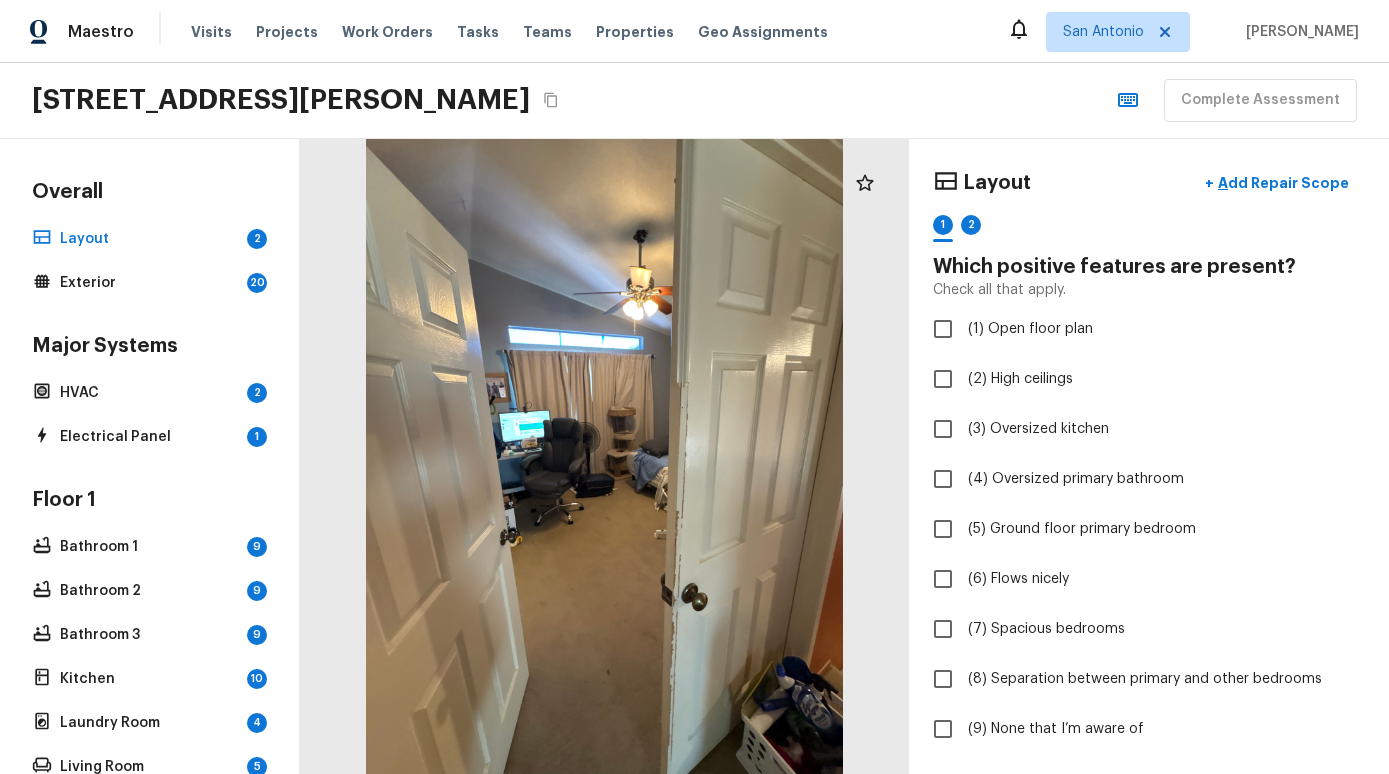 click 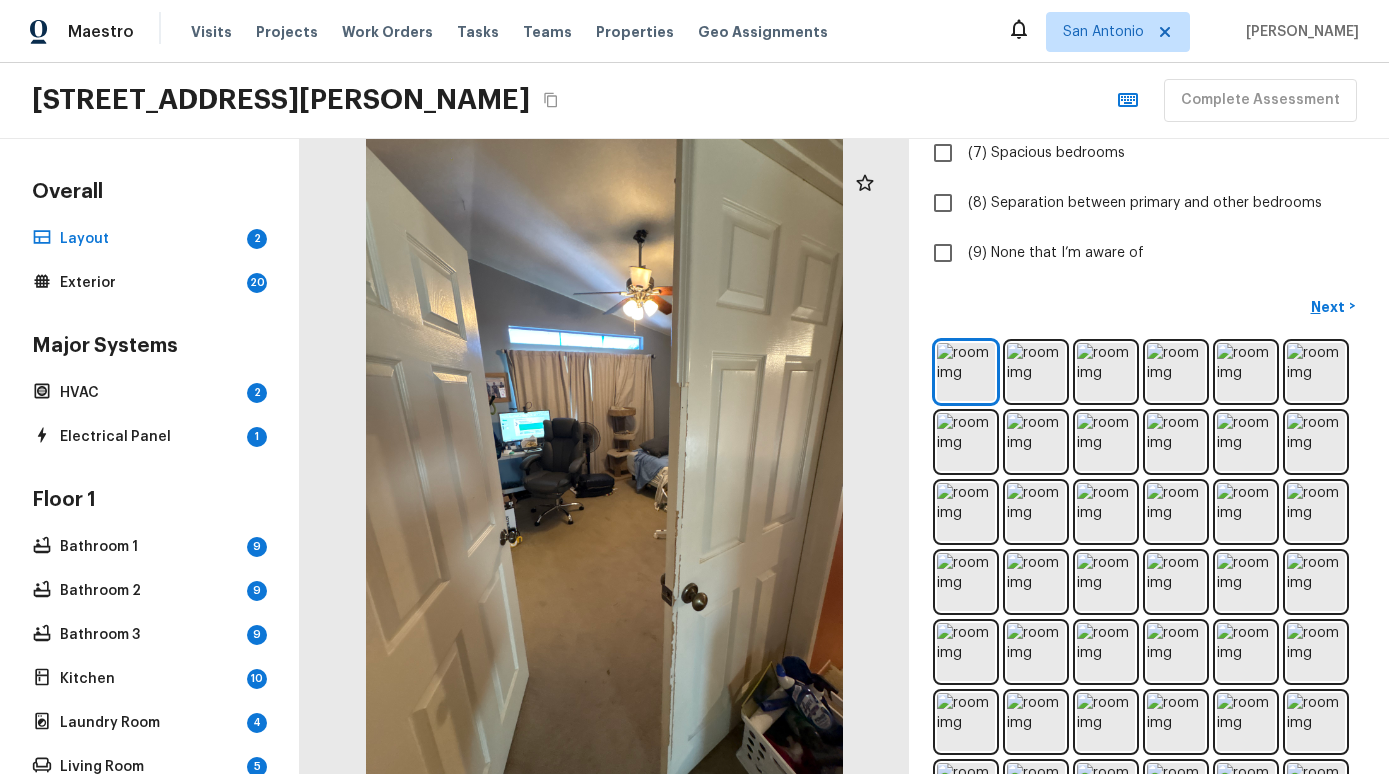 scroll, scrollTop: 457, scrollLeft: 0, axis: vertical 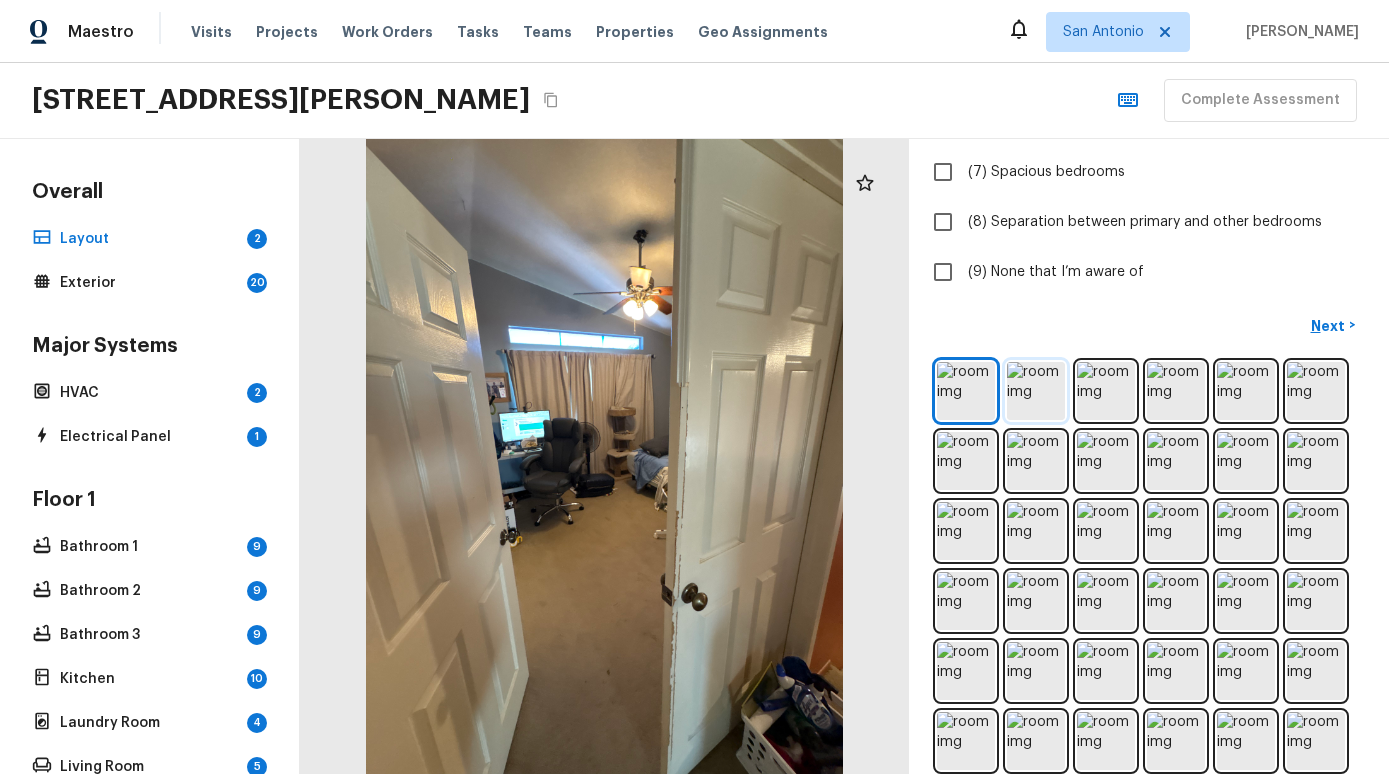 click at bounding box center (1036, 391) 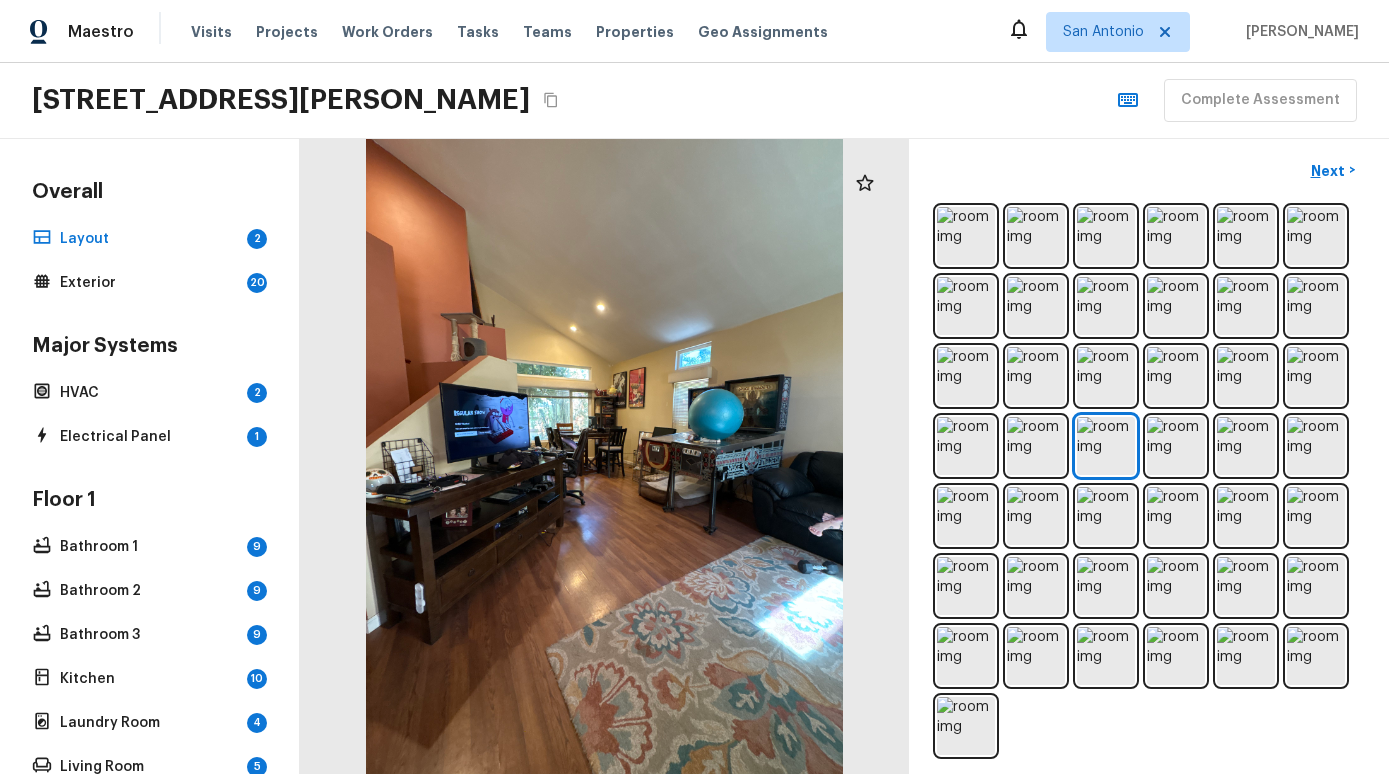 scroll, scrollTop: 621, scrollLeft: 0, axis: vertical 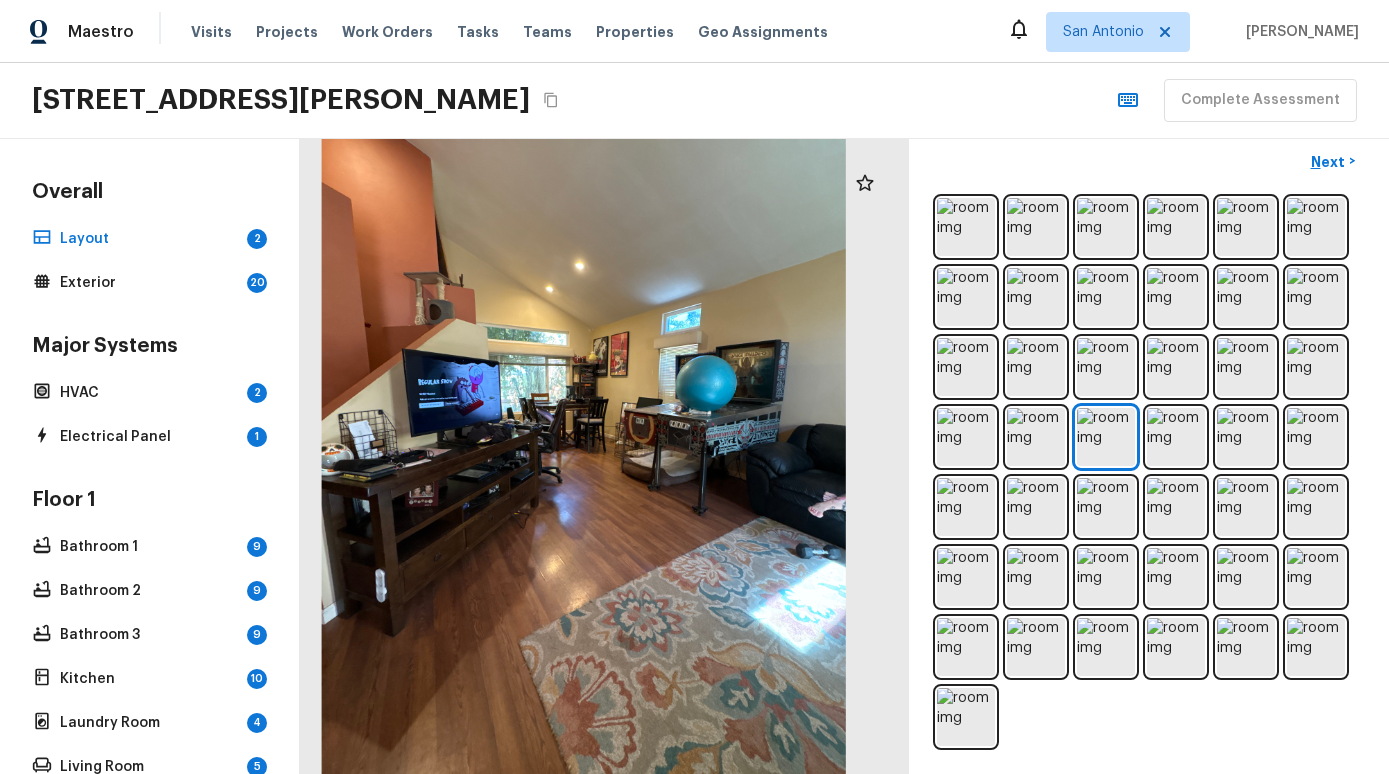 click at bounding box center (583, 429) 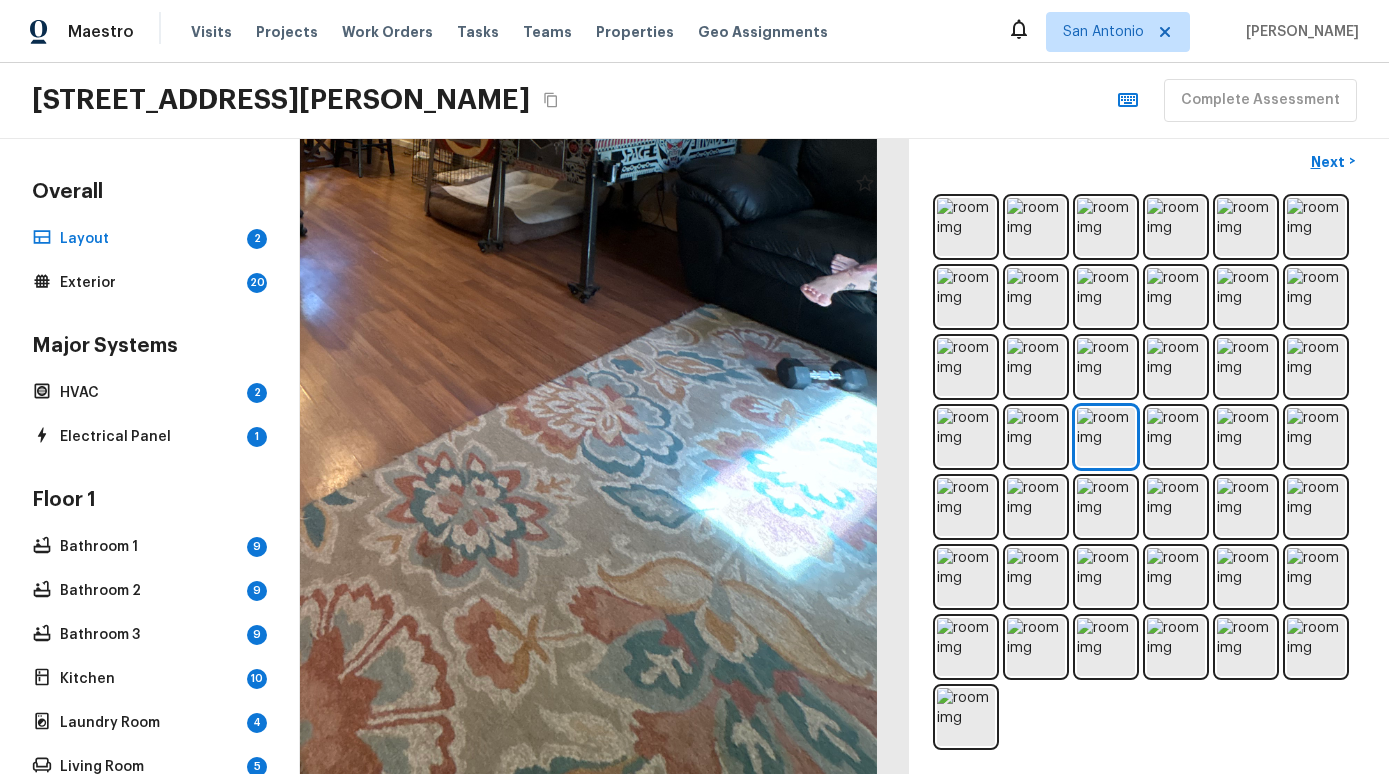 click at bounding box center [350, 129] 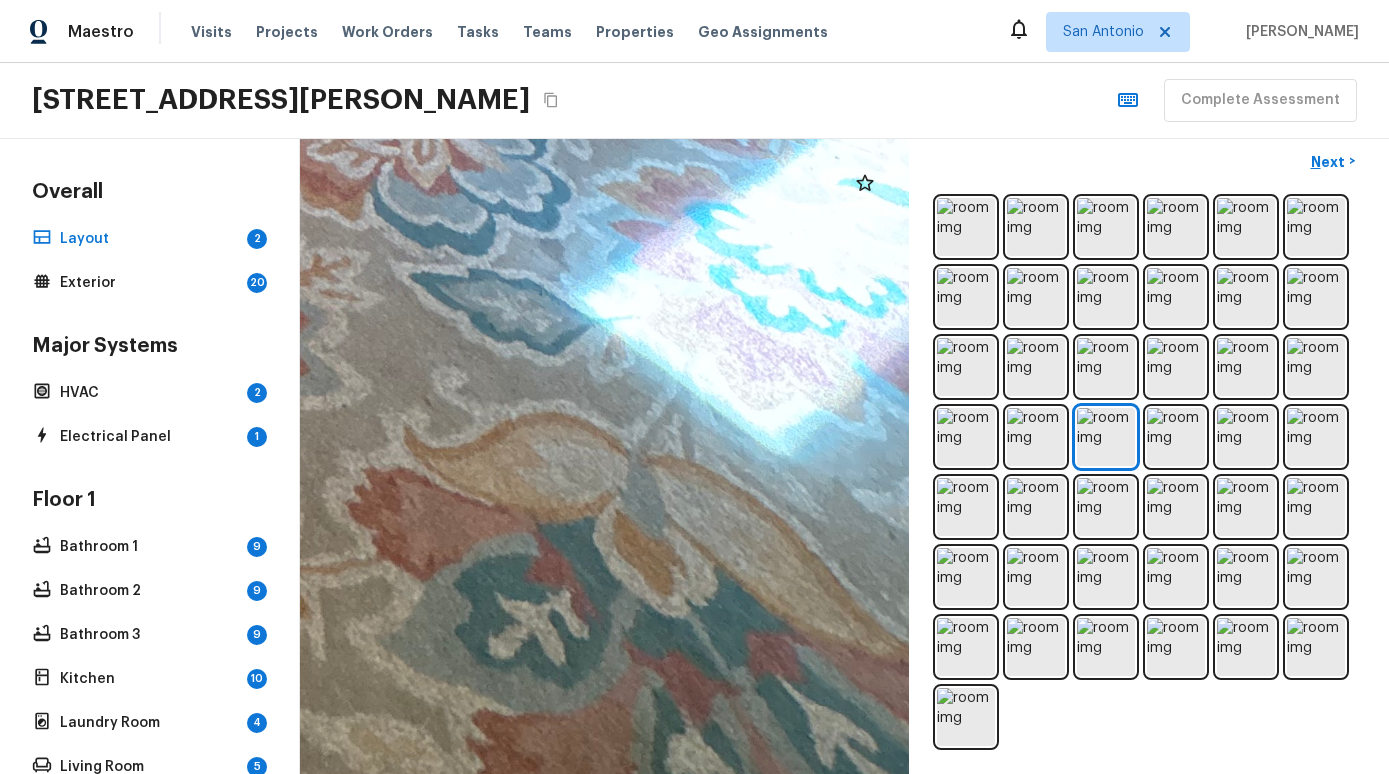 click at bounding box center (-79, -423) 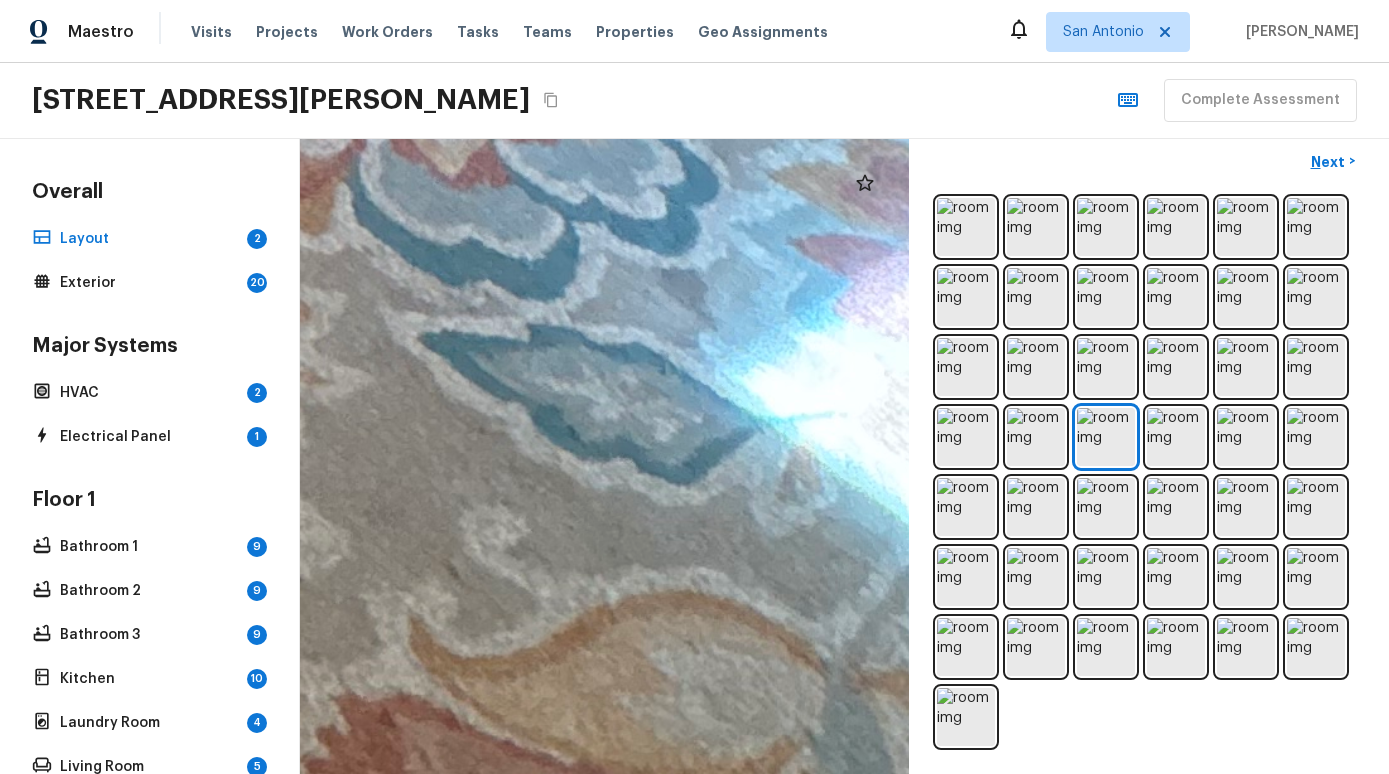 click at bounding box center (-487, -959) 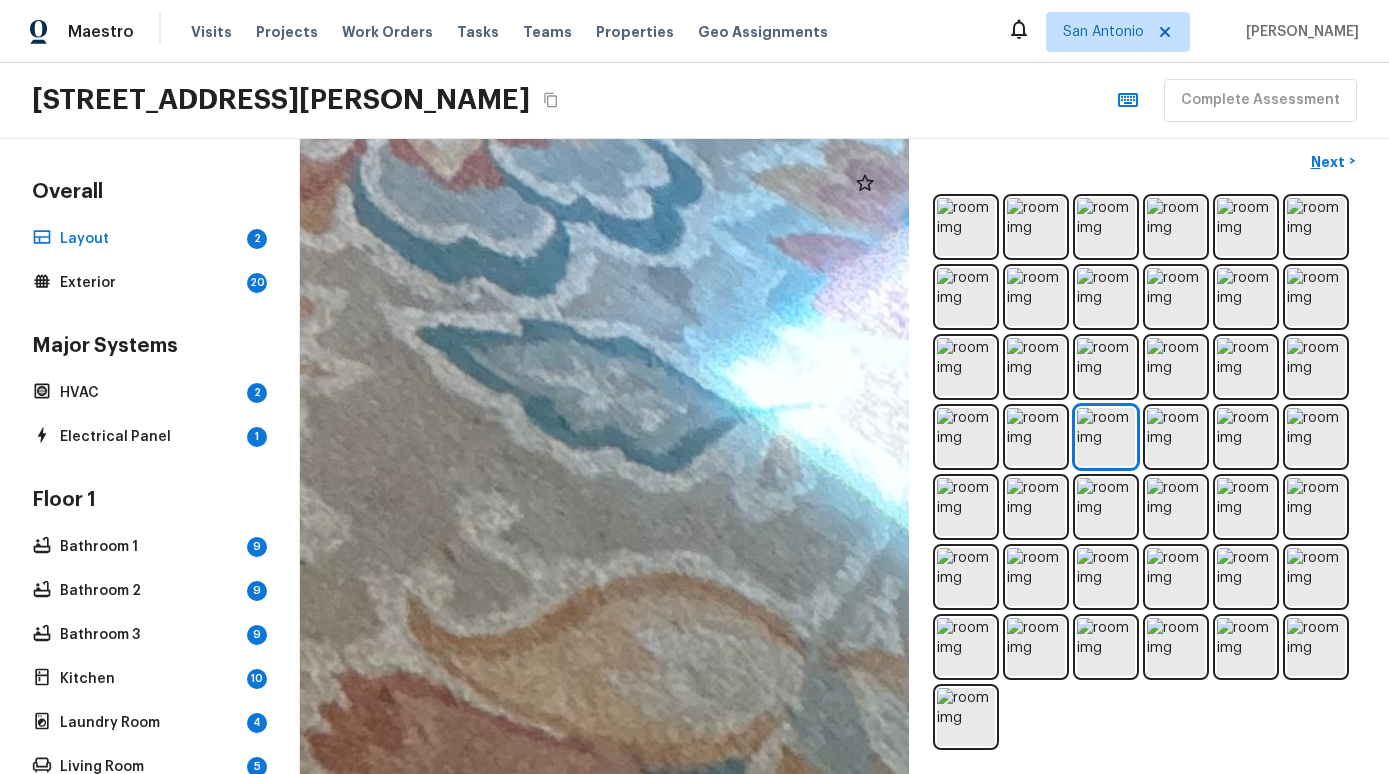 click at bounding box center [-447, -903] 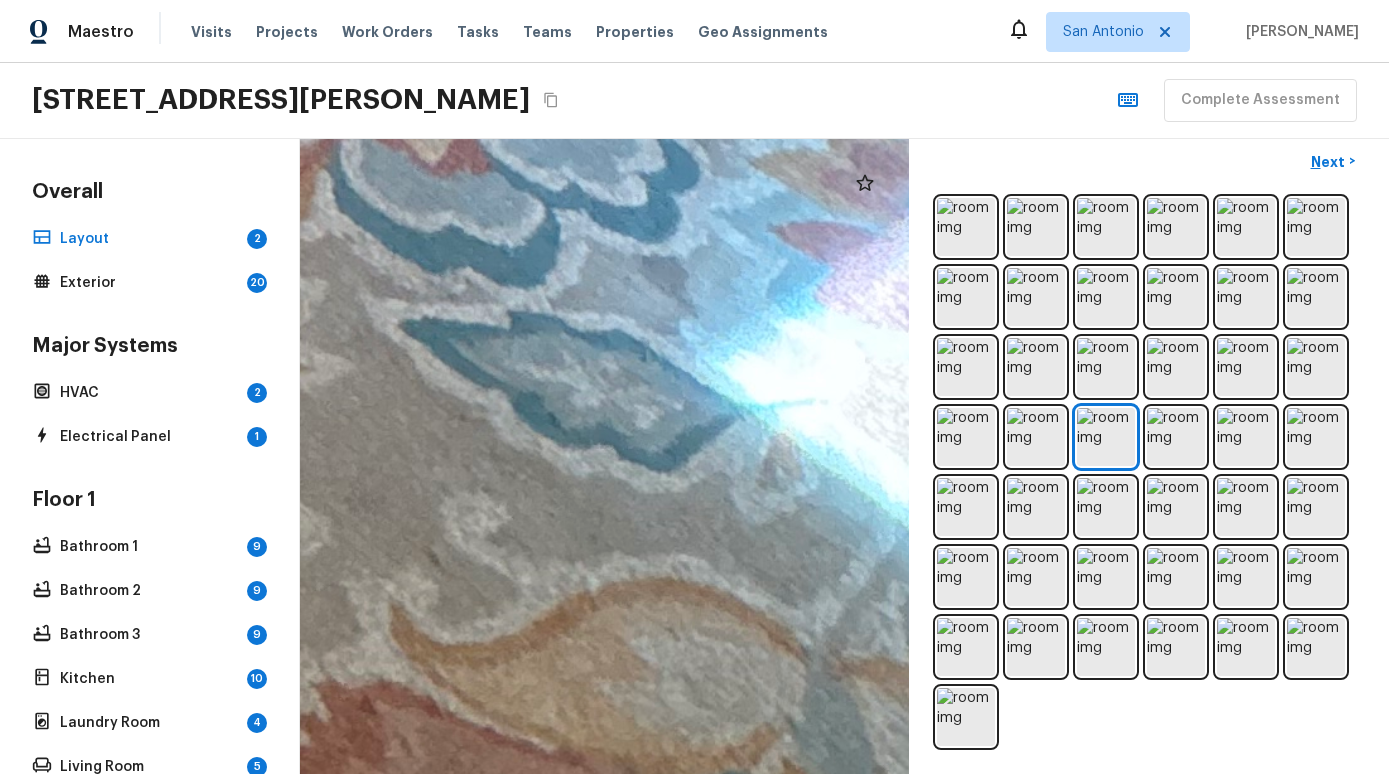 click at bounding box center (-507, -972) 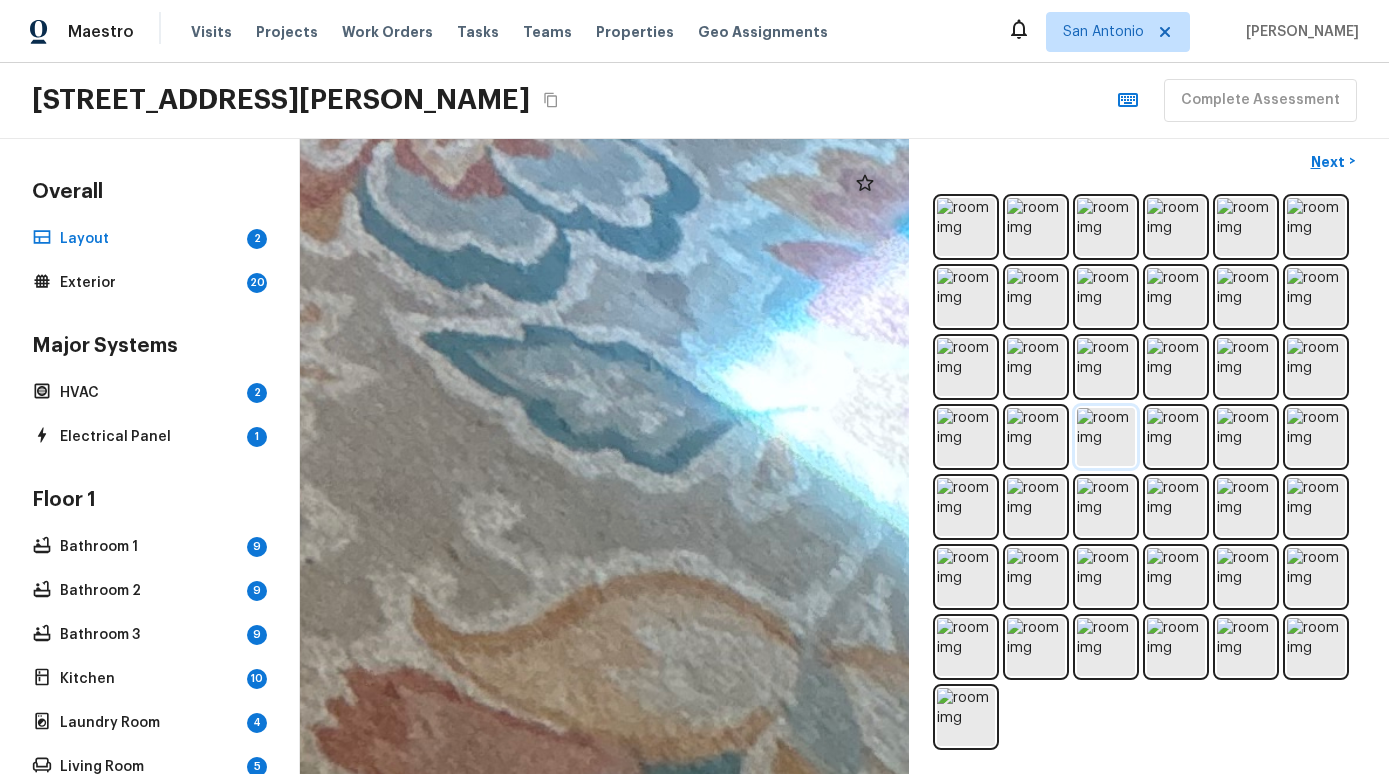 click at bounding box center (1106, 437) 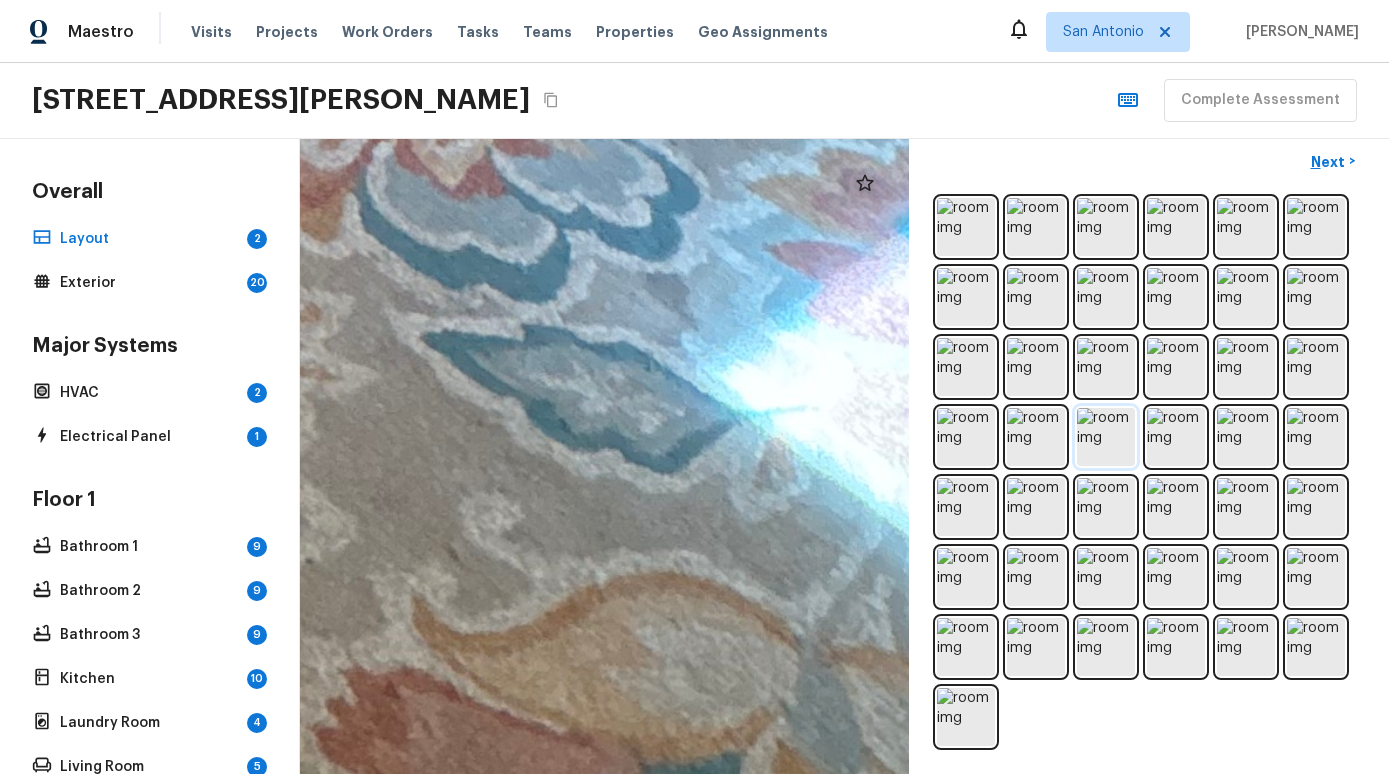 click at bounding box center [1106, 437] 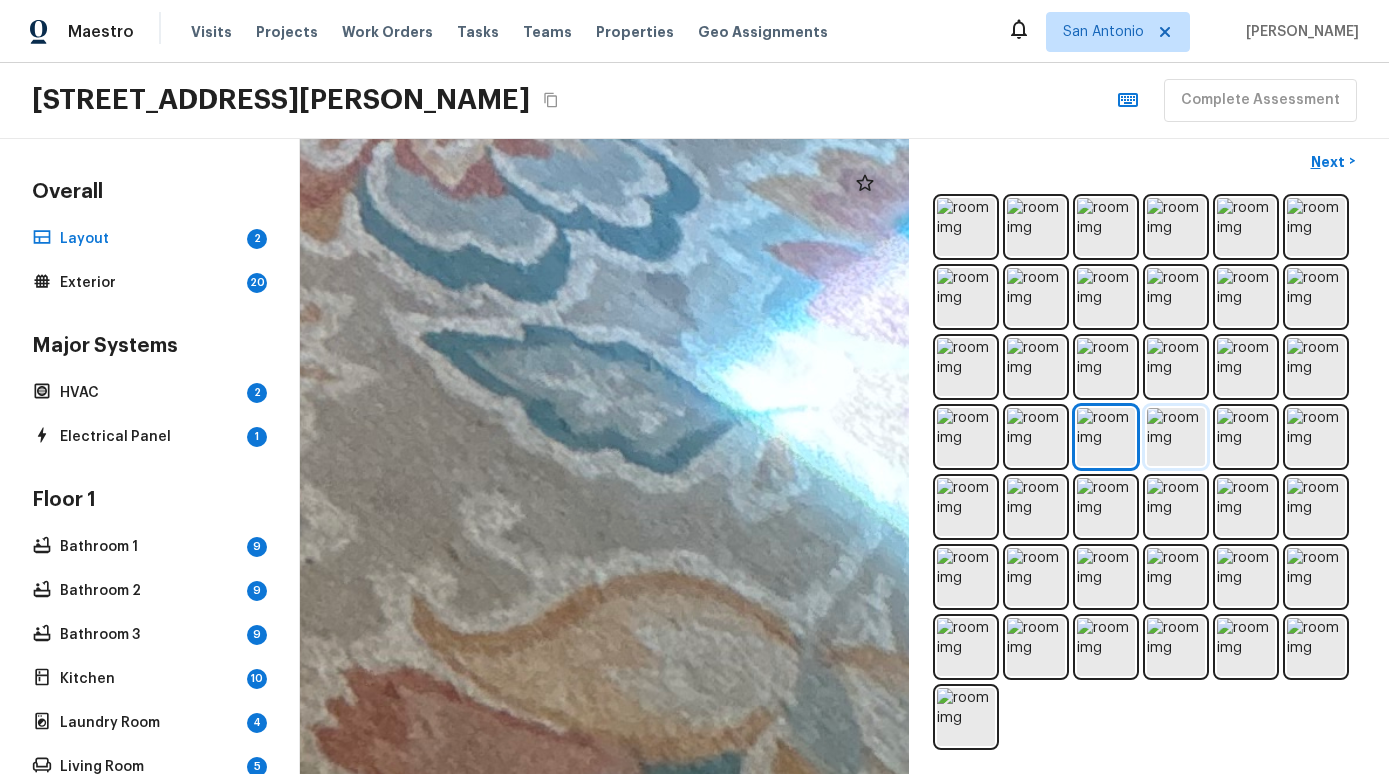 click at bounding box center (1176, 437) 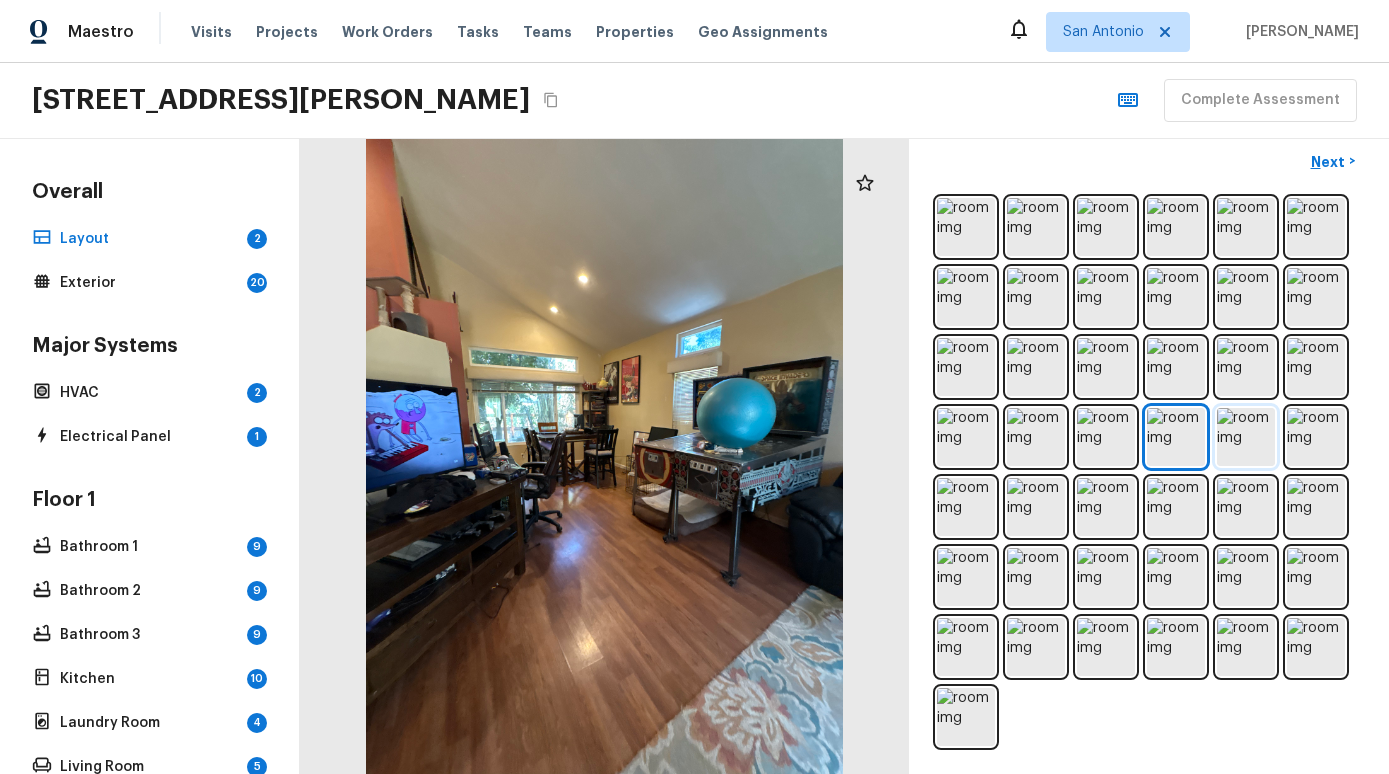 click at bounding box center [1246, 437] 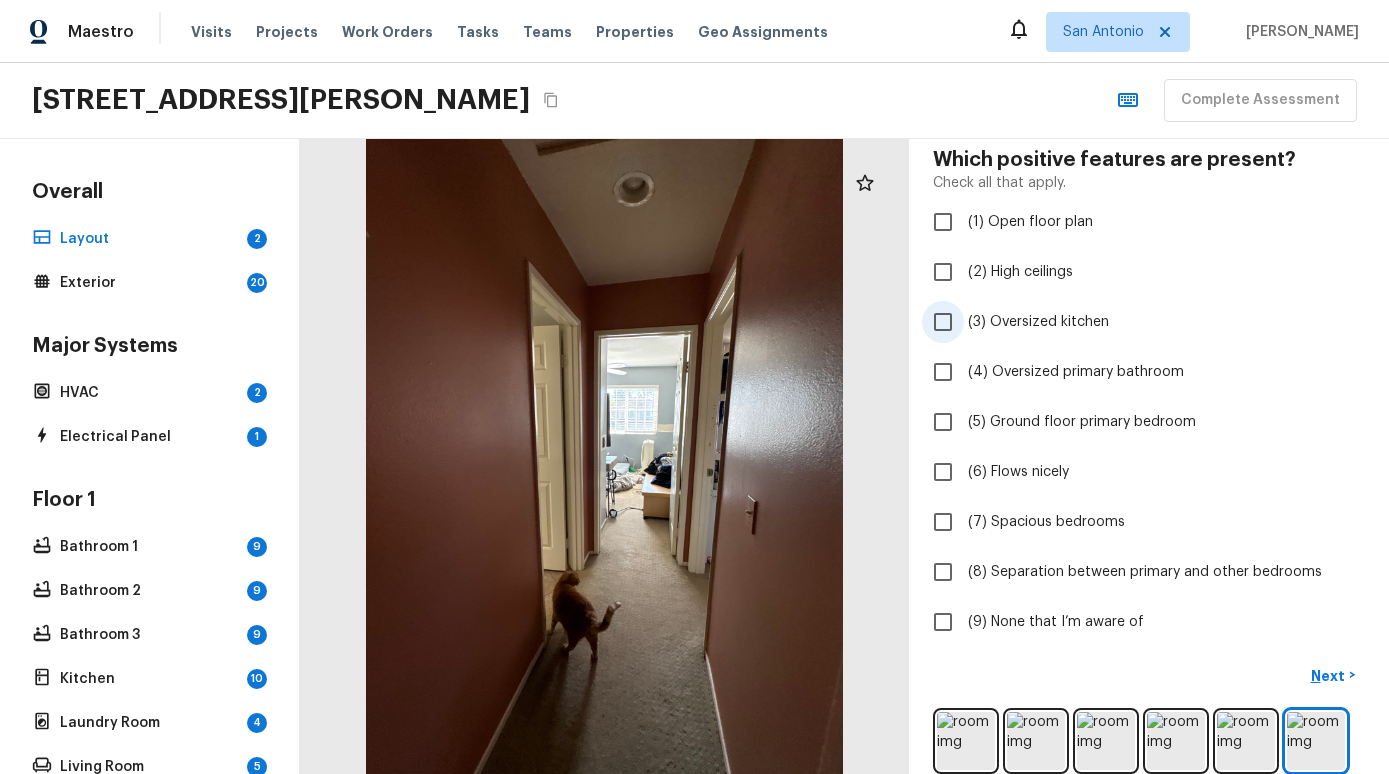 scroll, scrollTop: 0, scrollLeft: 0, axis: both 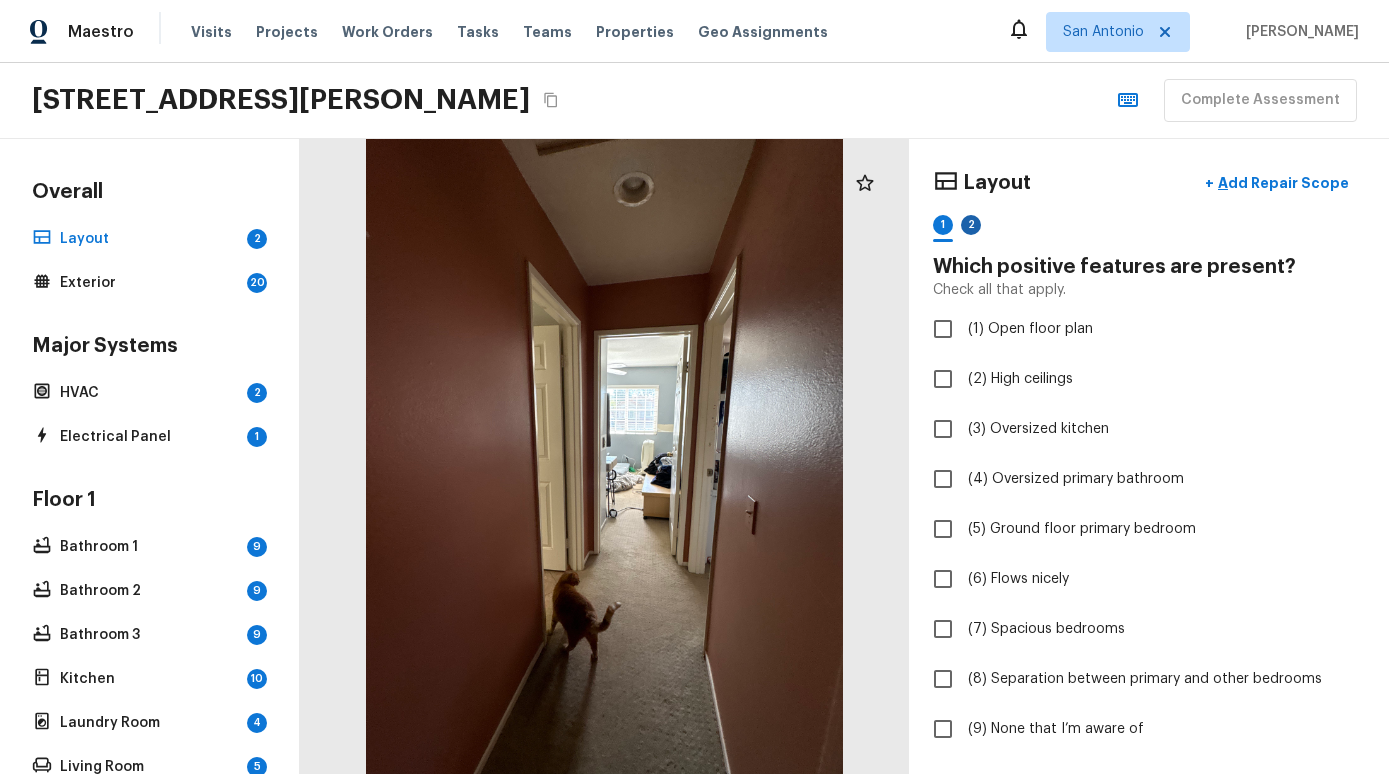 click on "2" at bounding box center (971, 225) 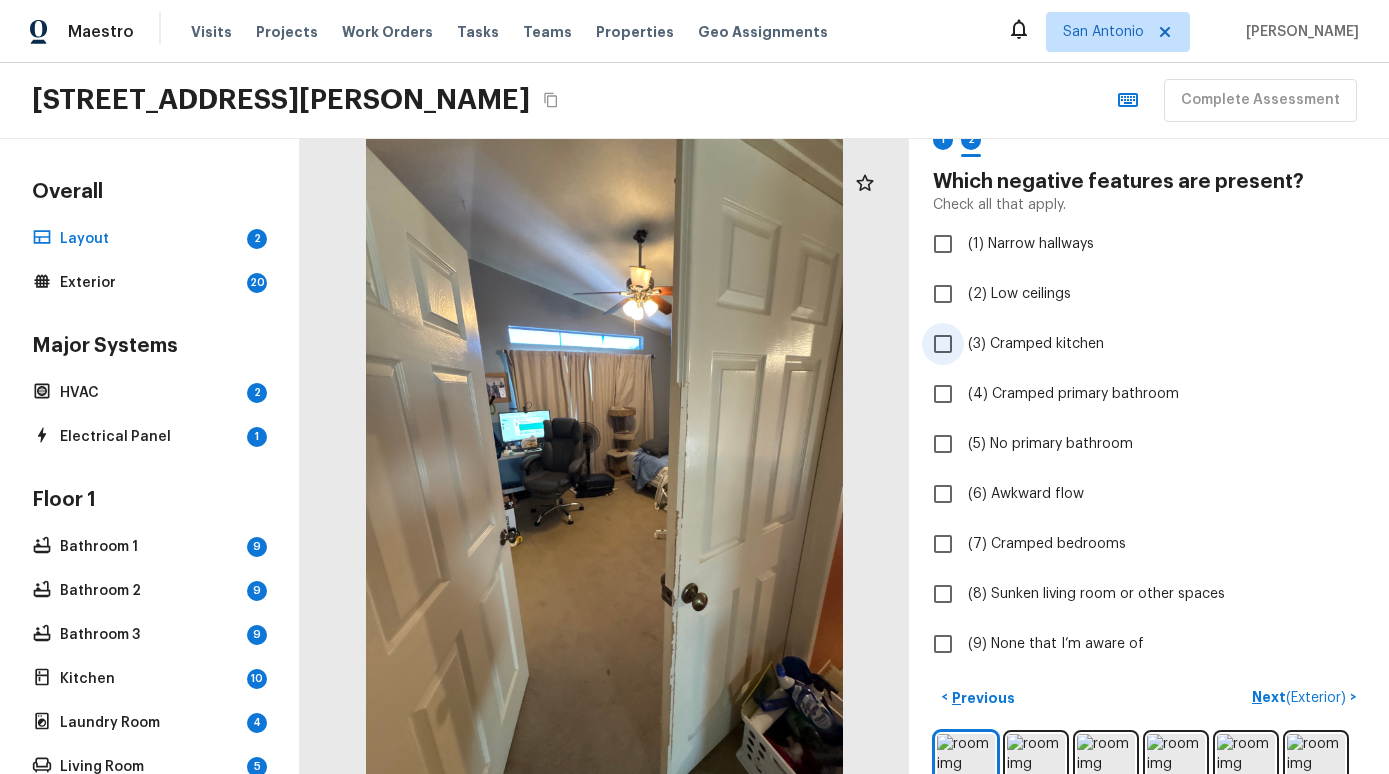 scroll, scrollTop: 83, scrollLeft: 0, axis: vertical 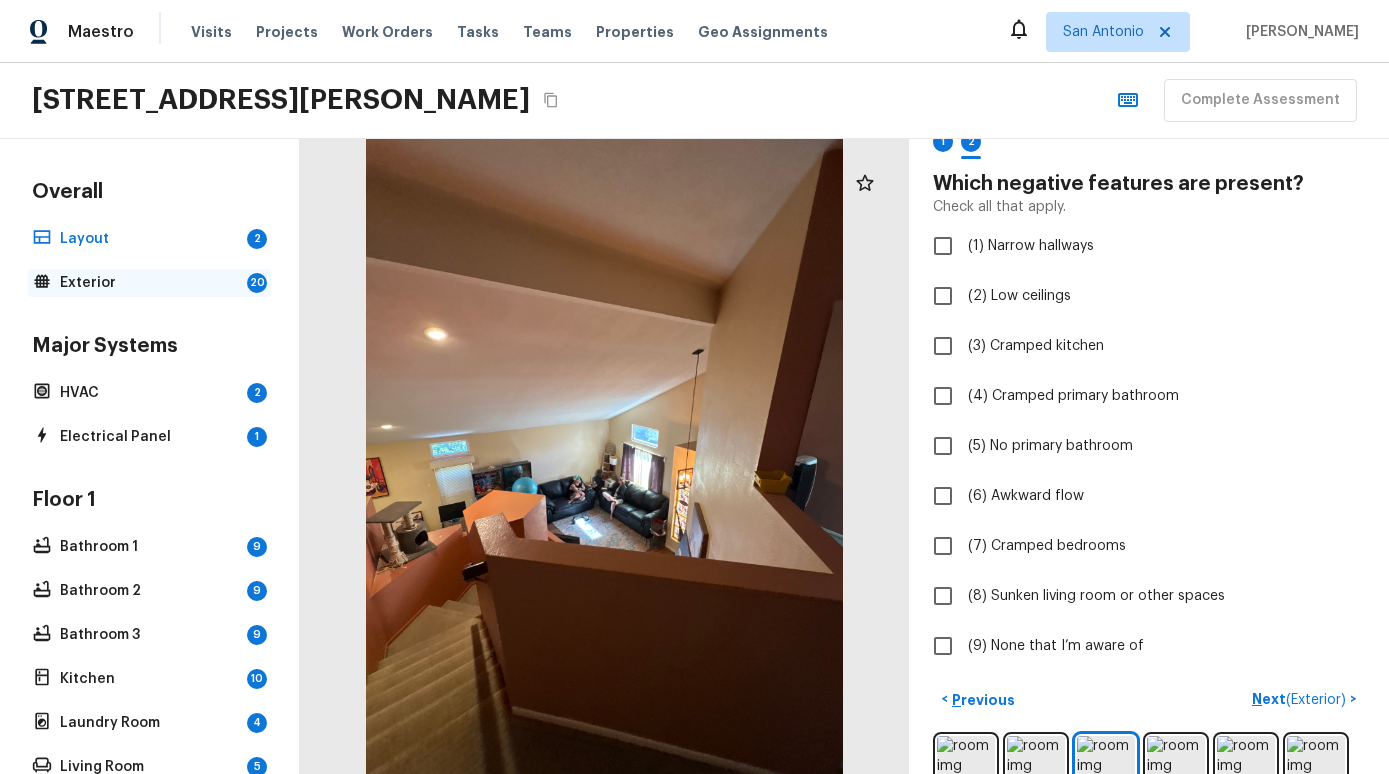 click on "Exterior" at bounding box center (149, 283) 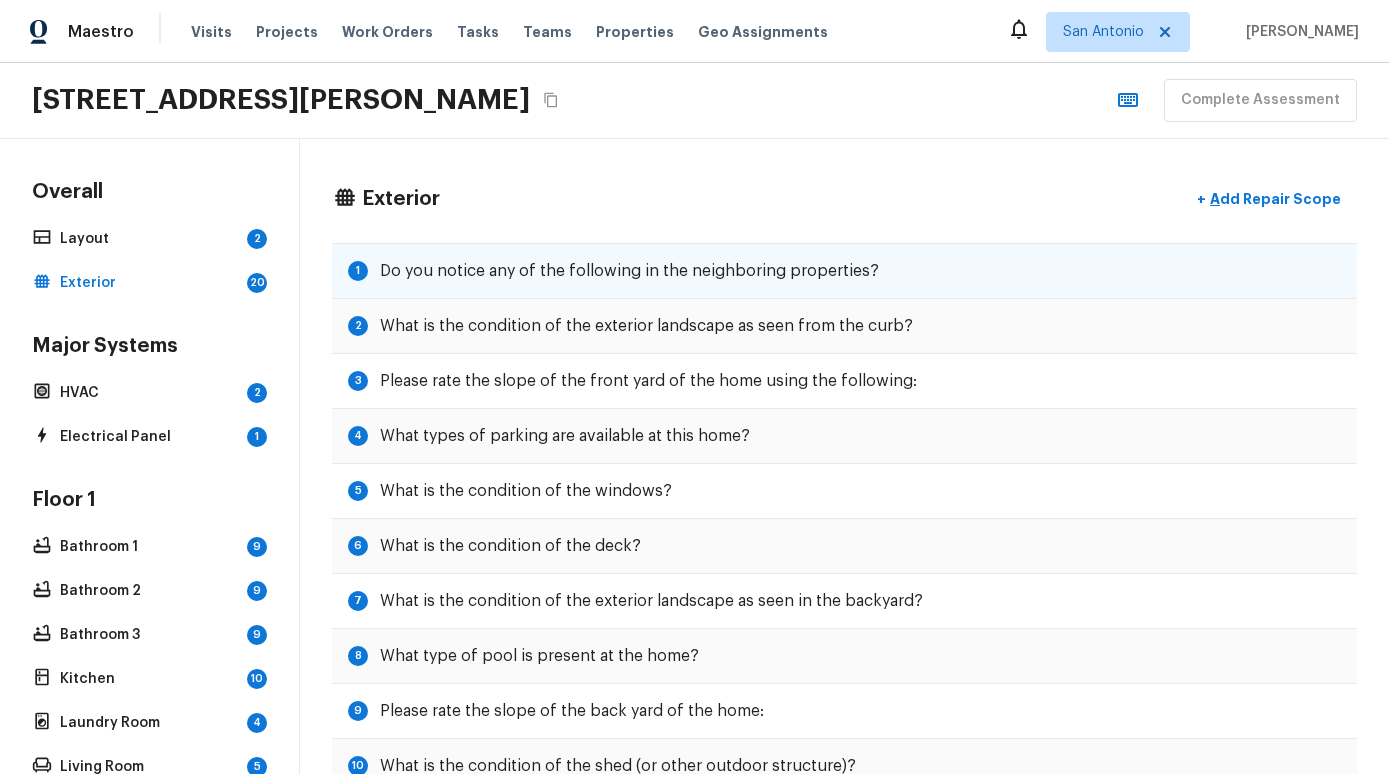 click on "1 Do you notice any of the following in the neighboring properties?" at bounding box center (844, 271) 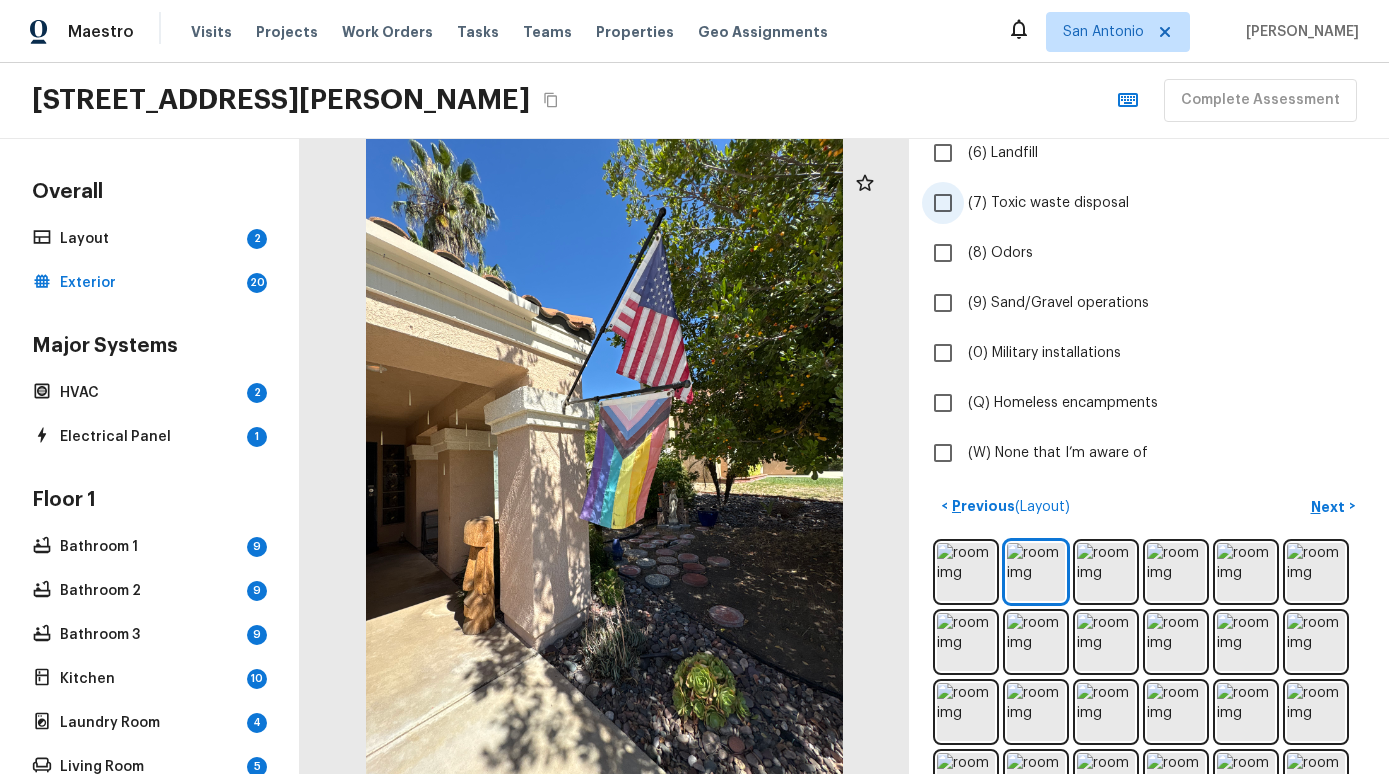 scroll, scrollTop: 459, scrollLeft: 0, axis: vertical 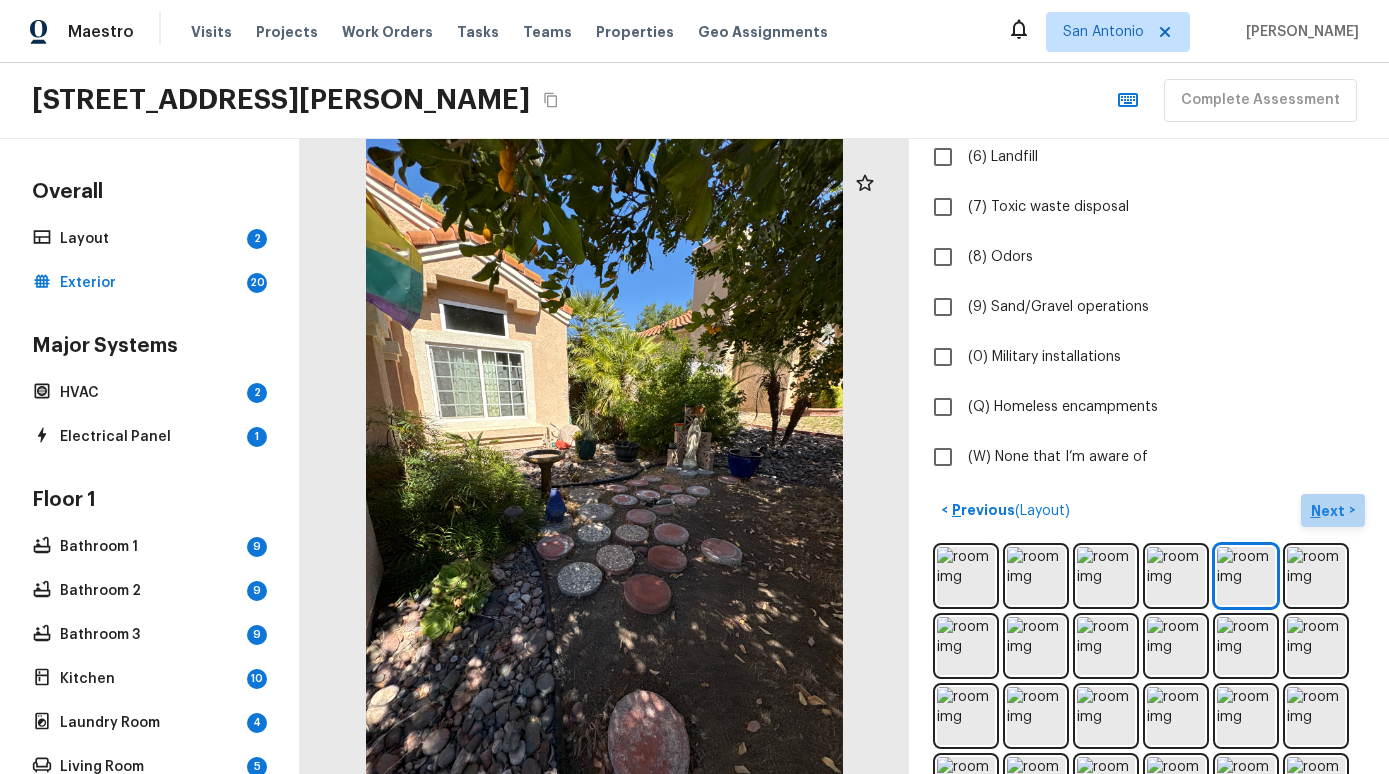 click on "Next" at bounding box center [1330, 511] 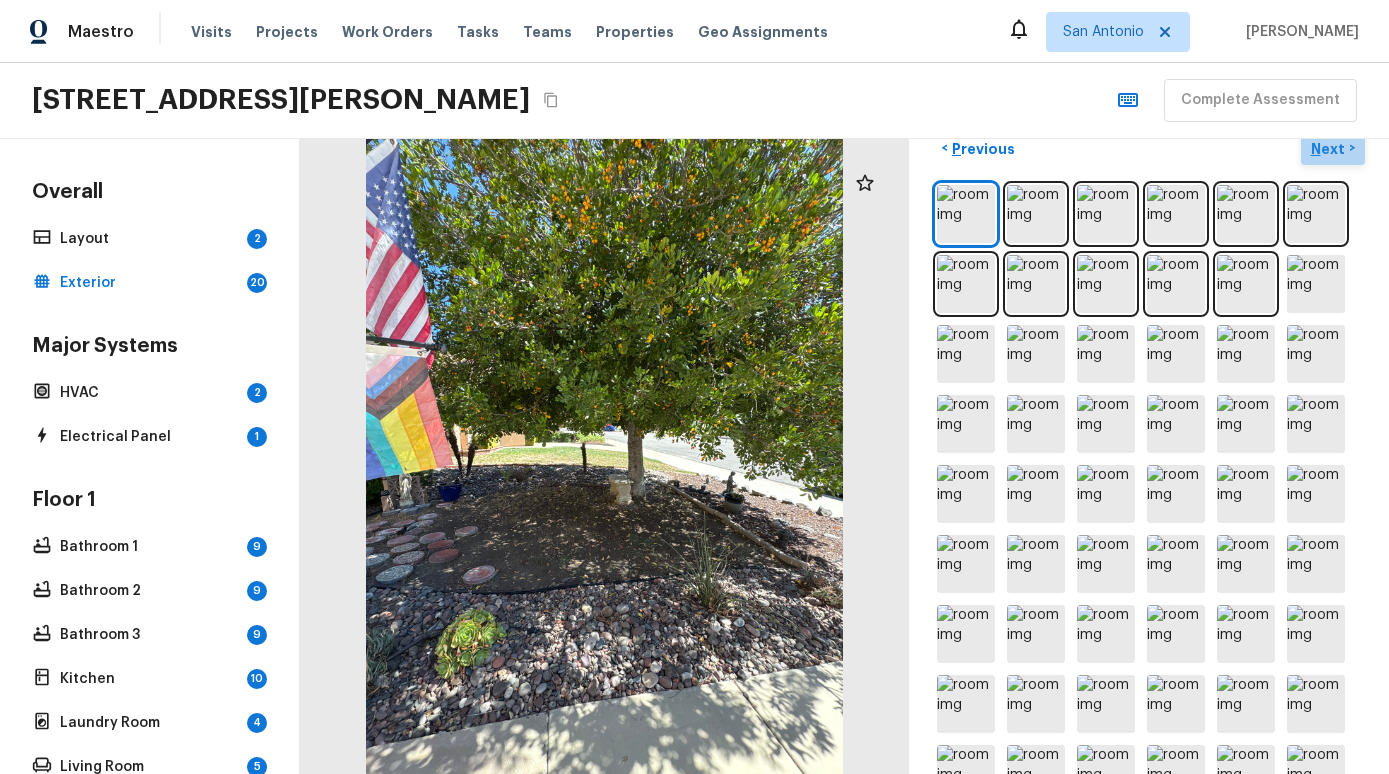 click on "Next" at bounding box center [1330, 149] 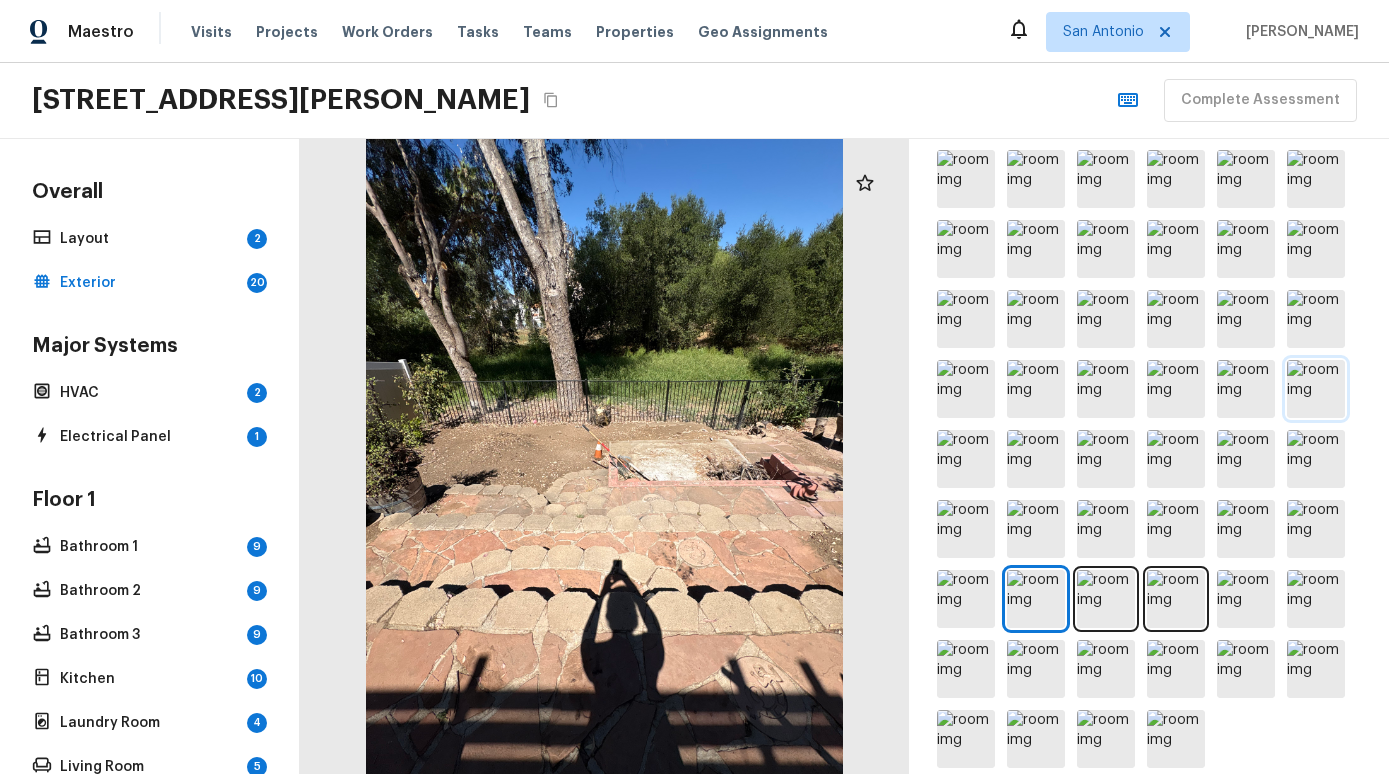 scroll, scrollTop: 664, scrollLeft: 0, axis: vertical 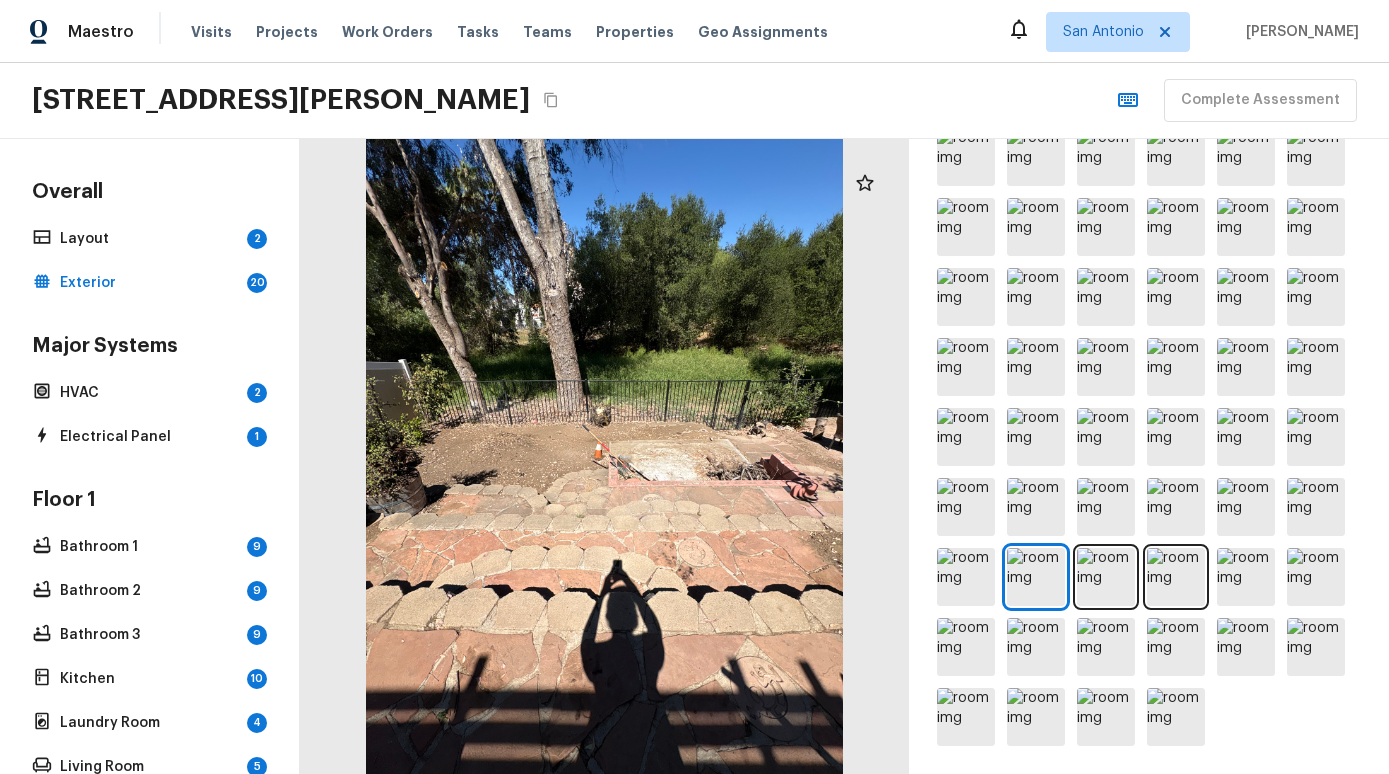 click at bounding box center (604, 456) 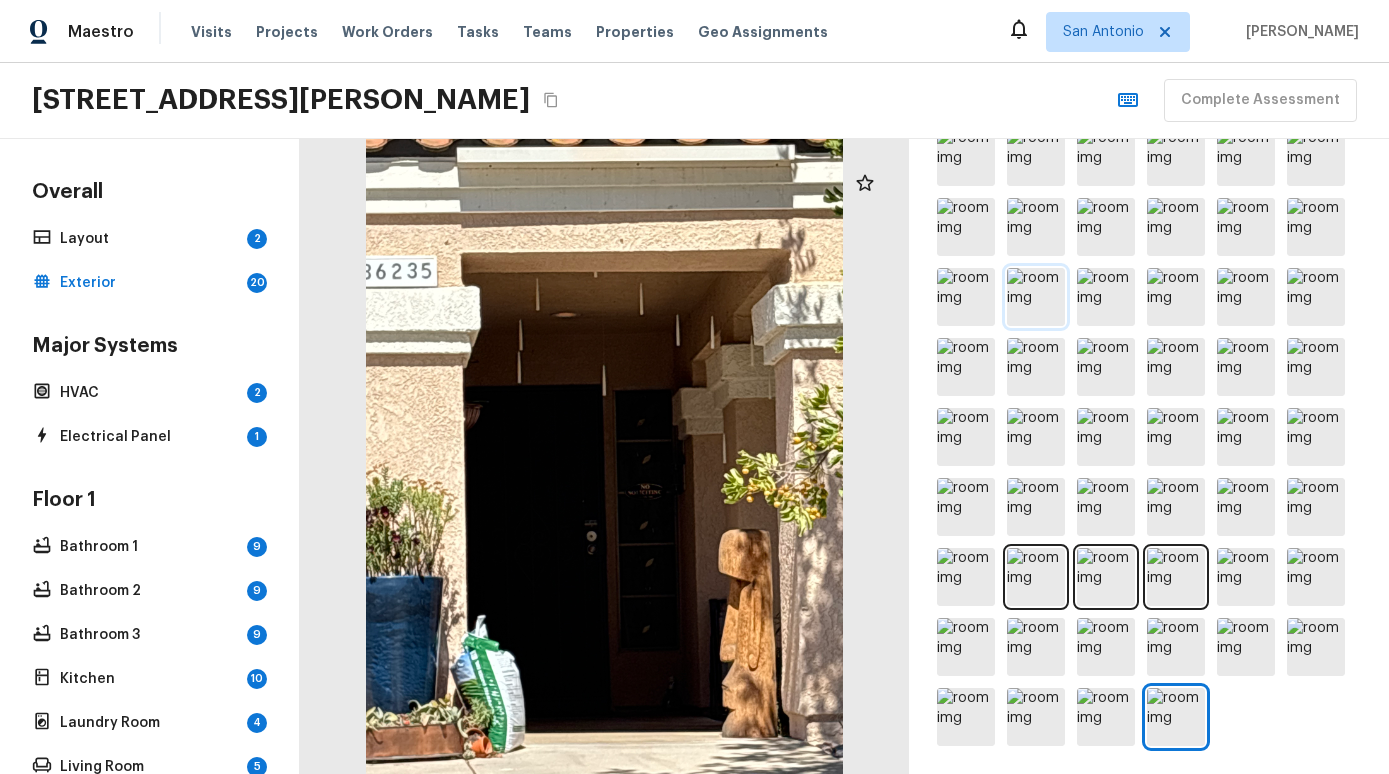 click at bounding box center [1036, 297] 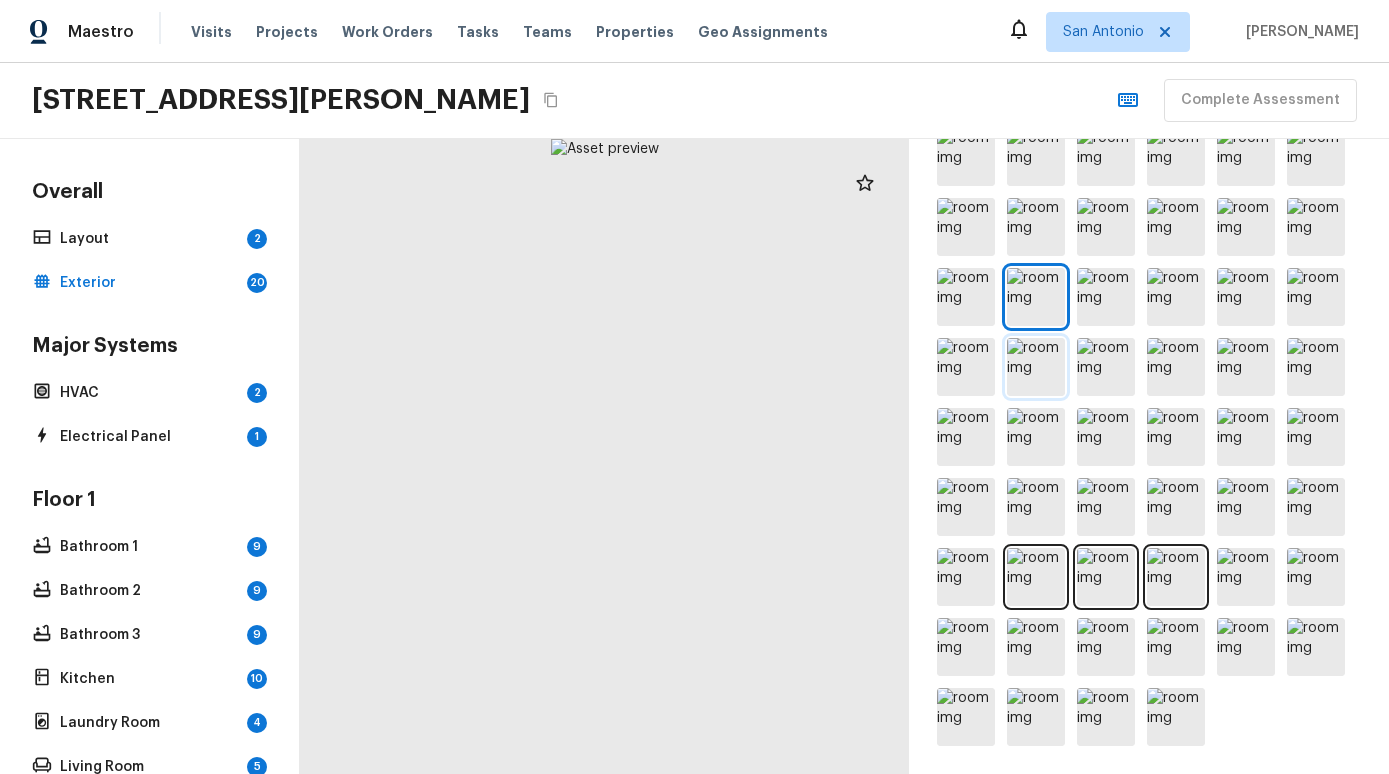 click at bounding box center [1036, 367] 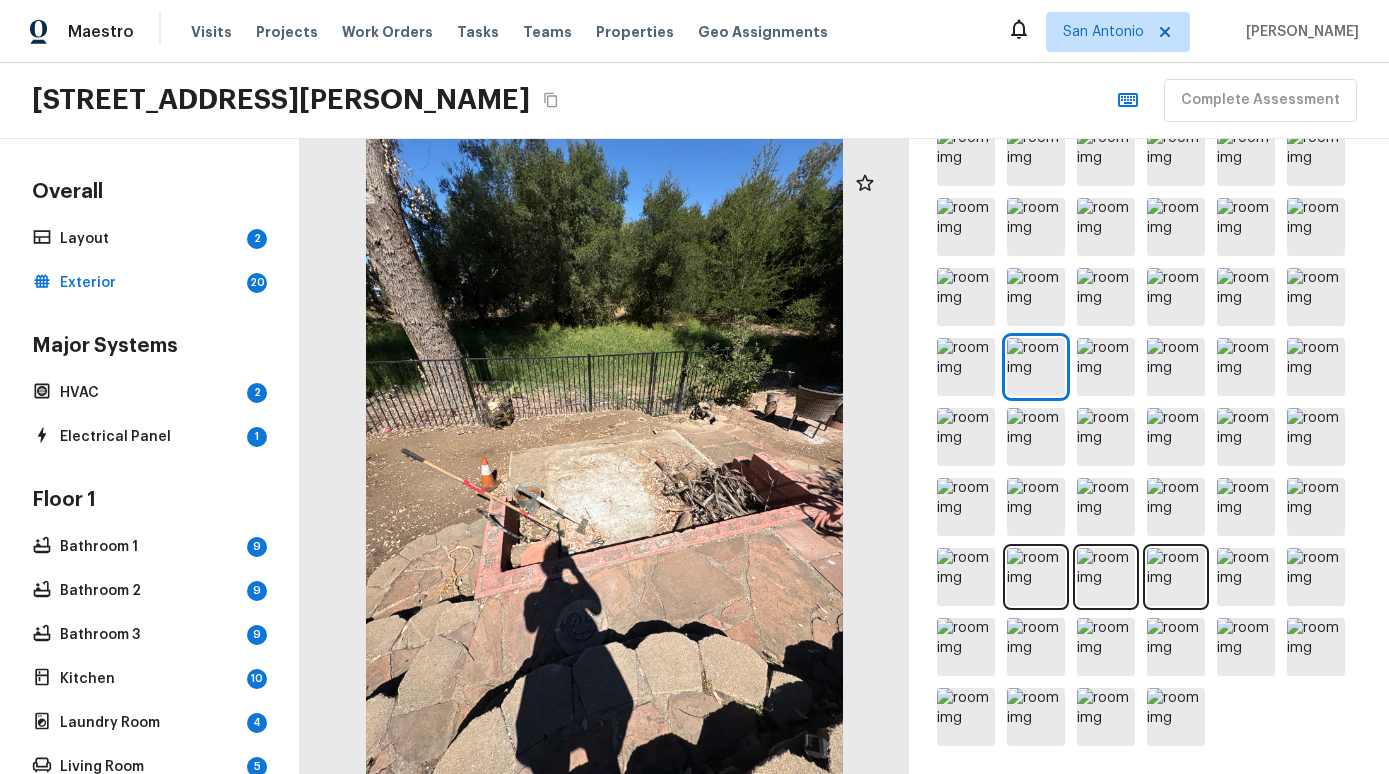 click at bounding box center (604, 456) 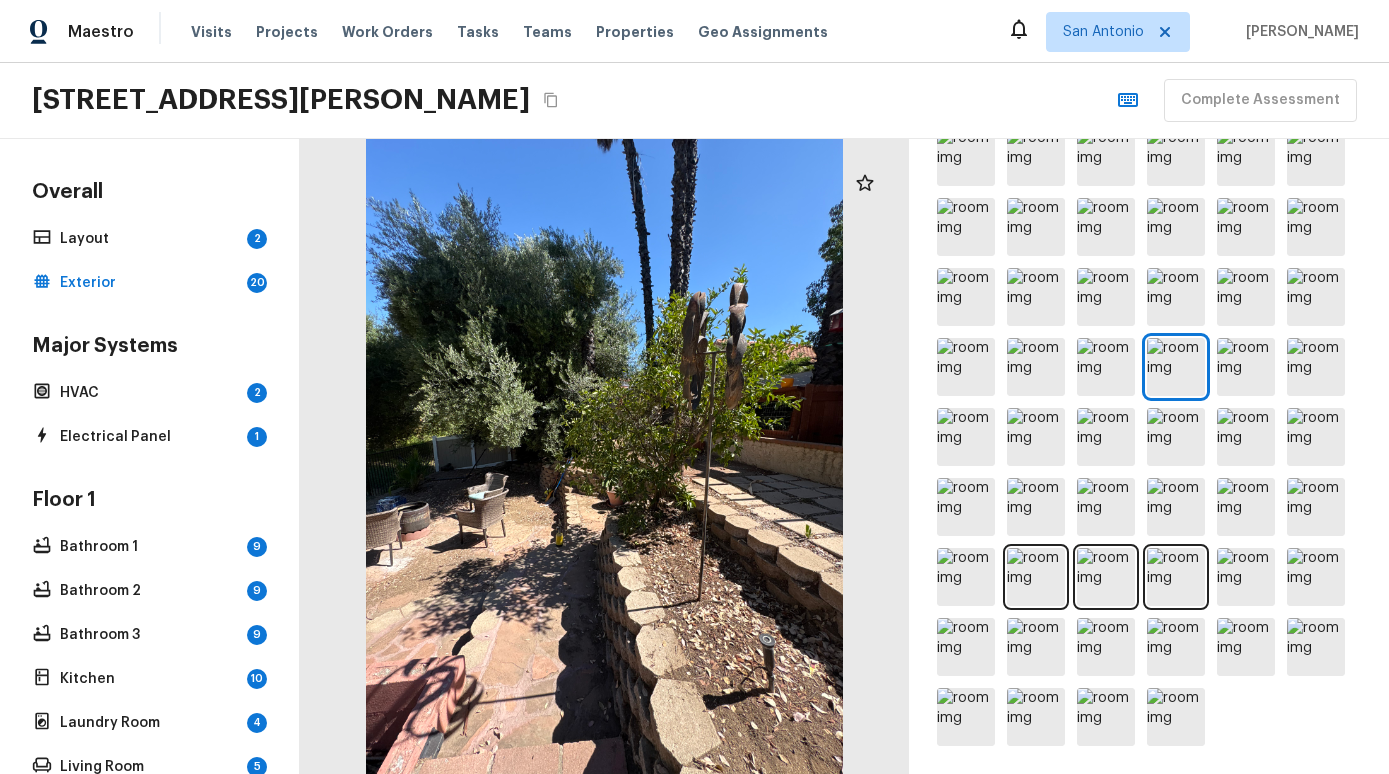 click at bounding box center [604, 456] 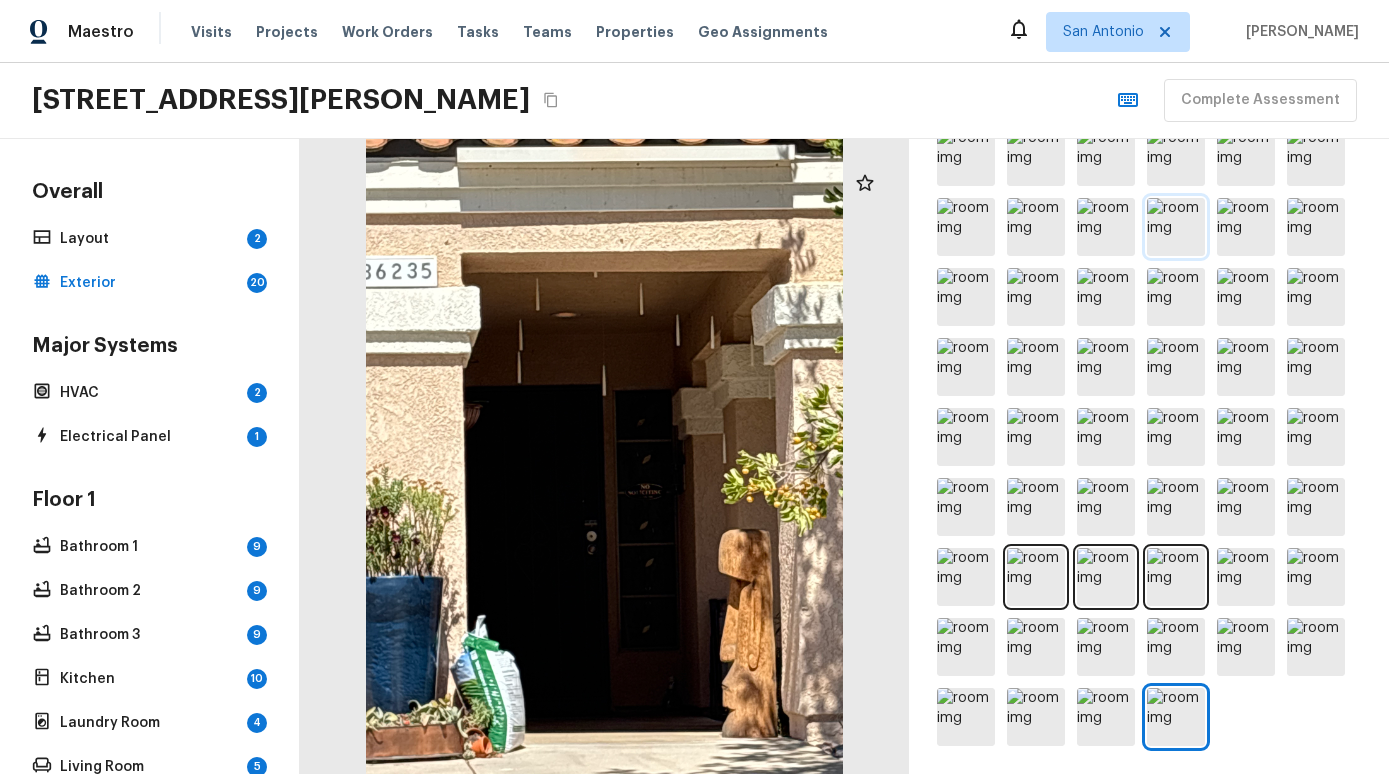 click at bounding box center [1176, 227] 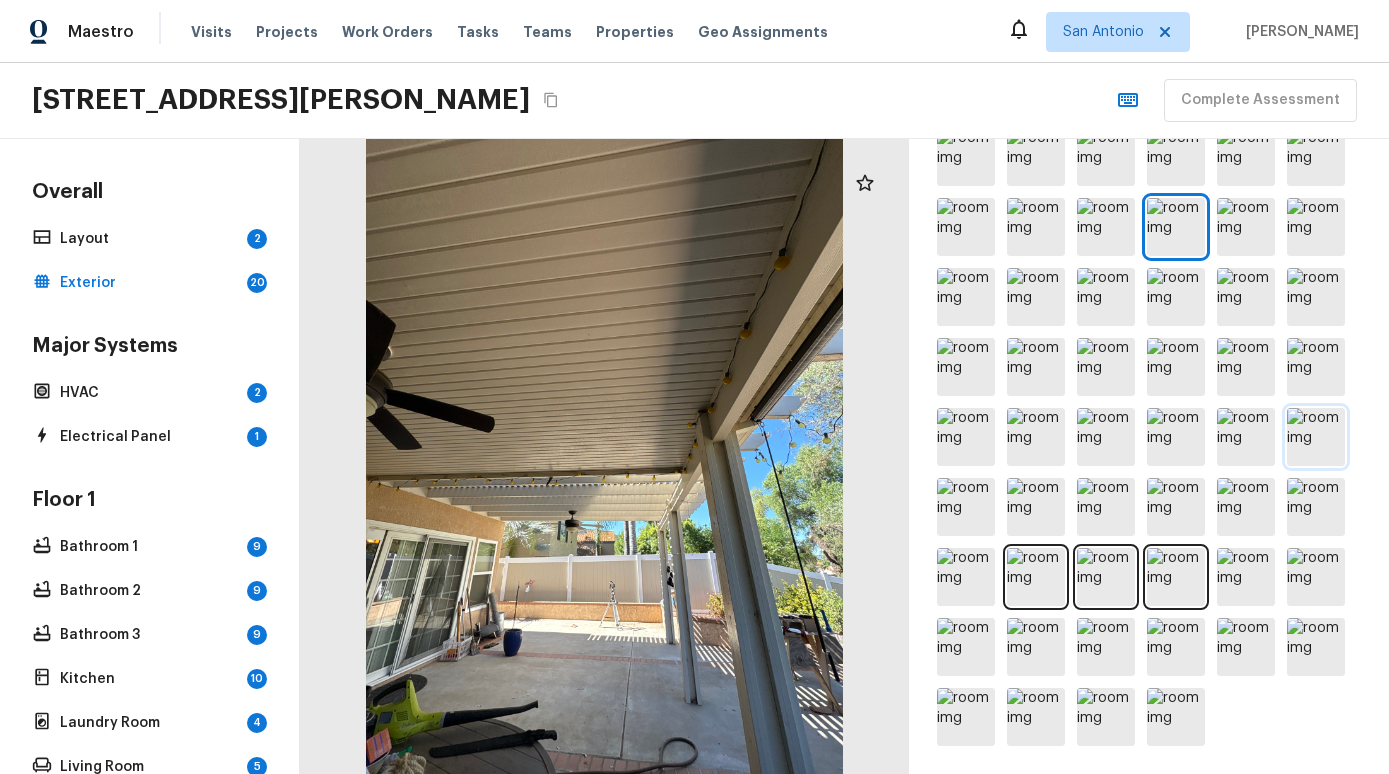 click at bounding box center [1316, 437] 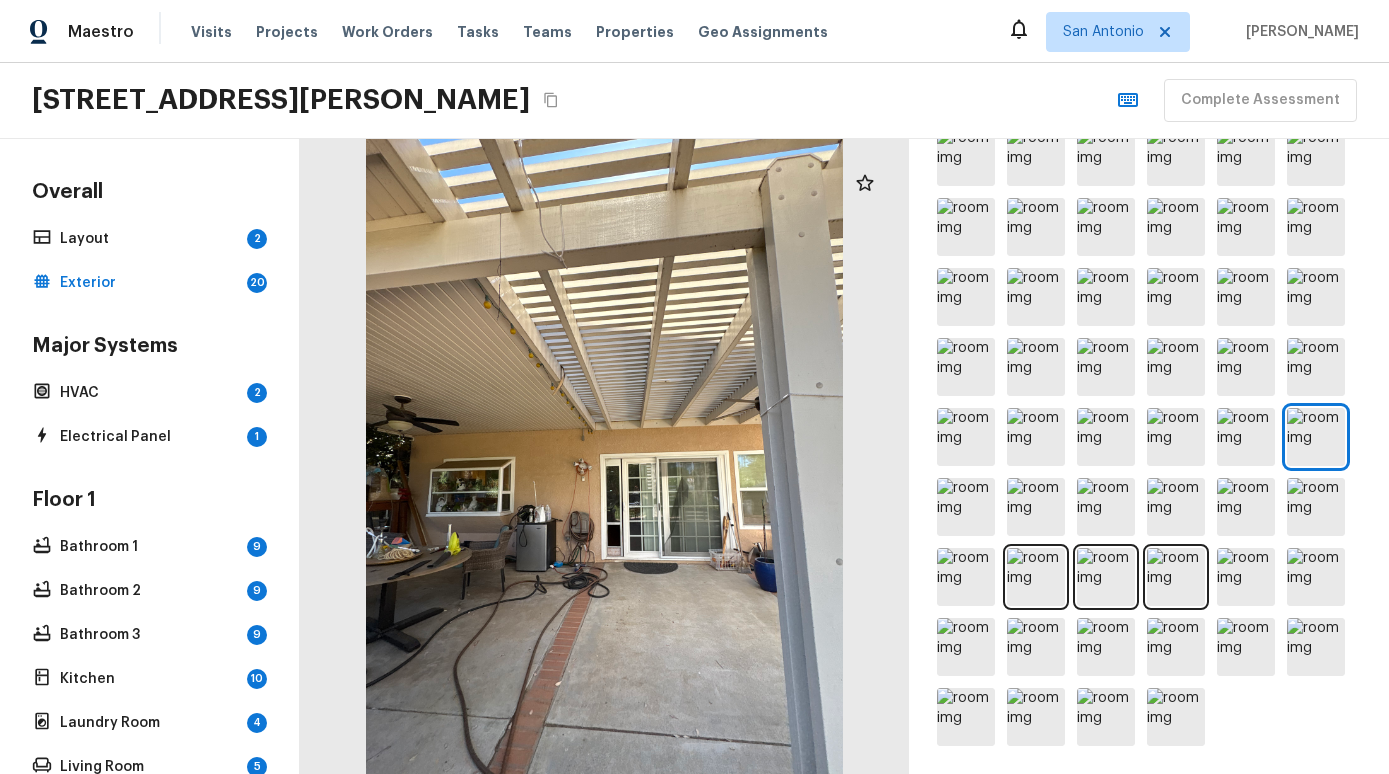 click at bounding box center (1149, 332) 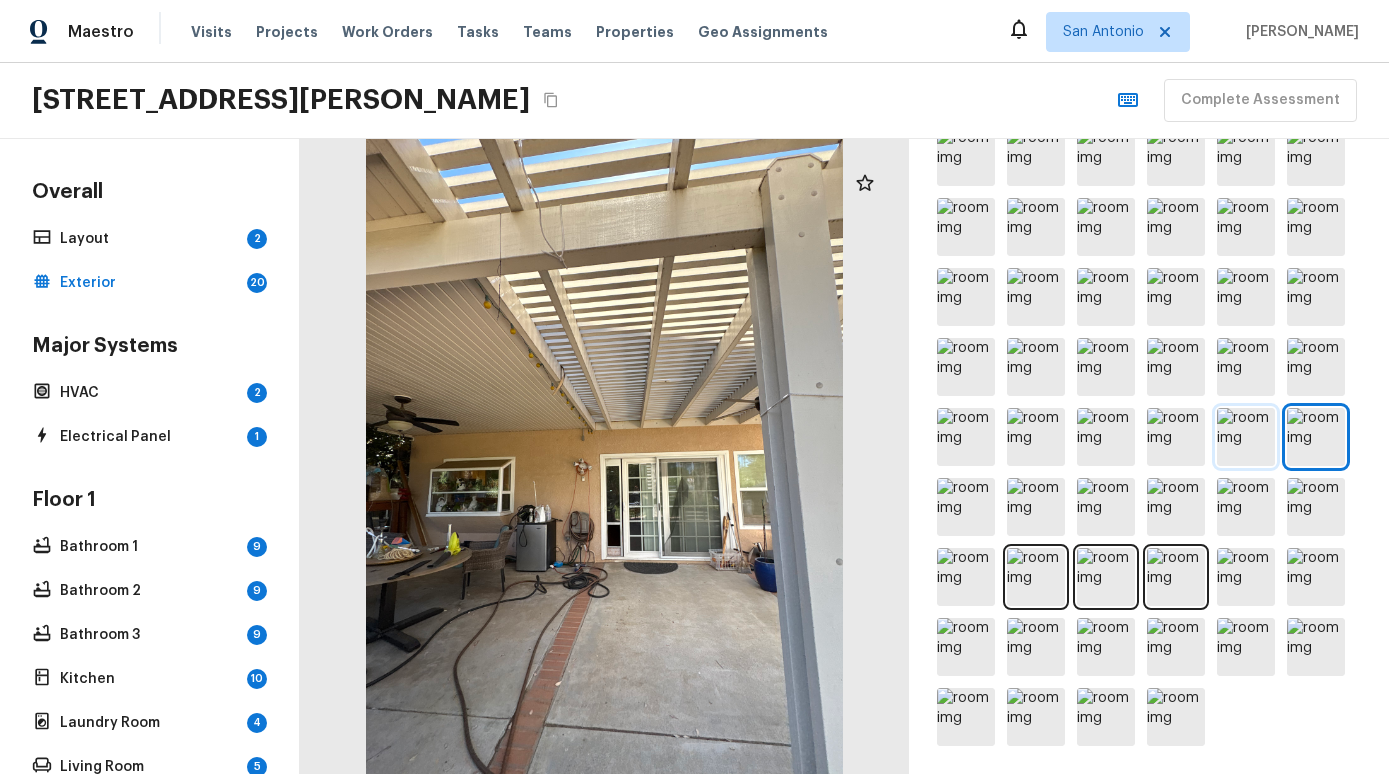 click at bounding box center (1246, 437) 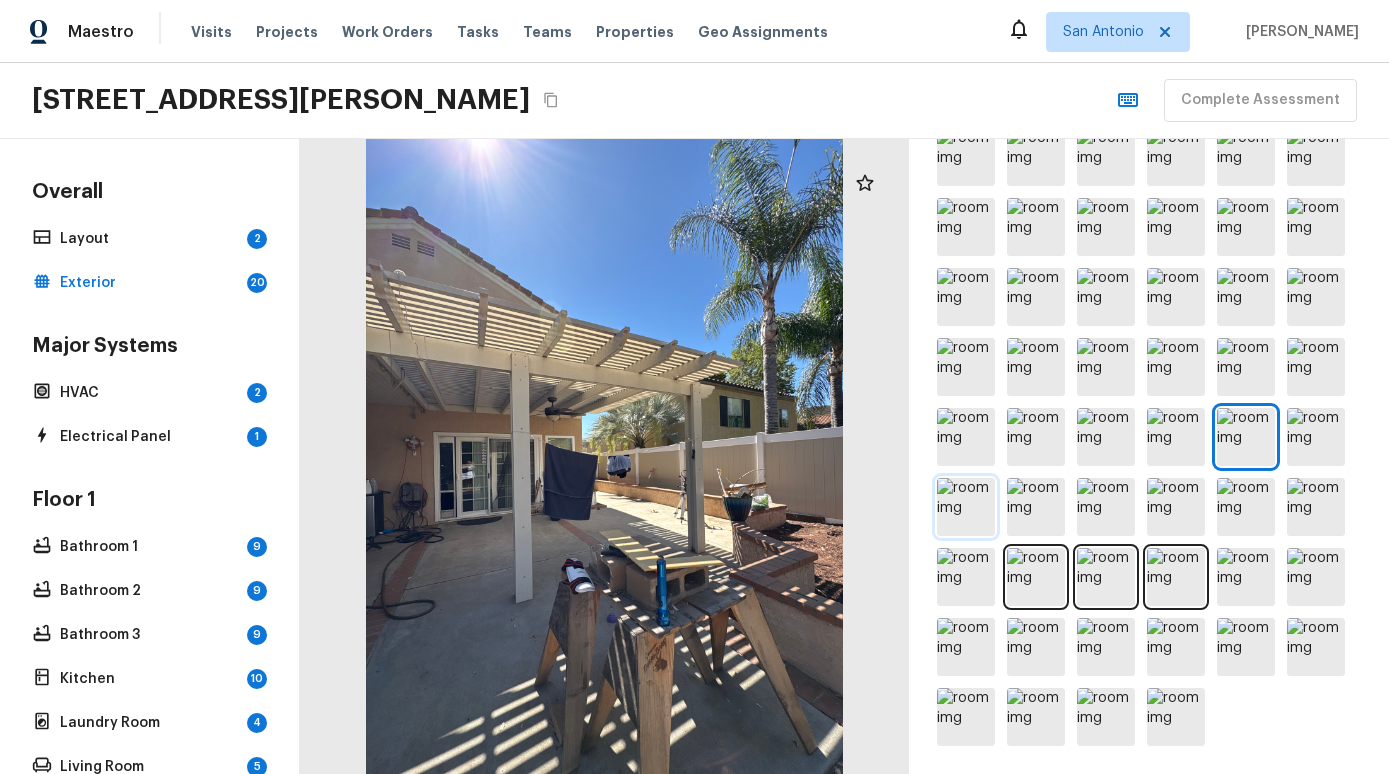 click at bounding box center [966, 507] 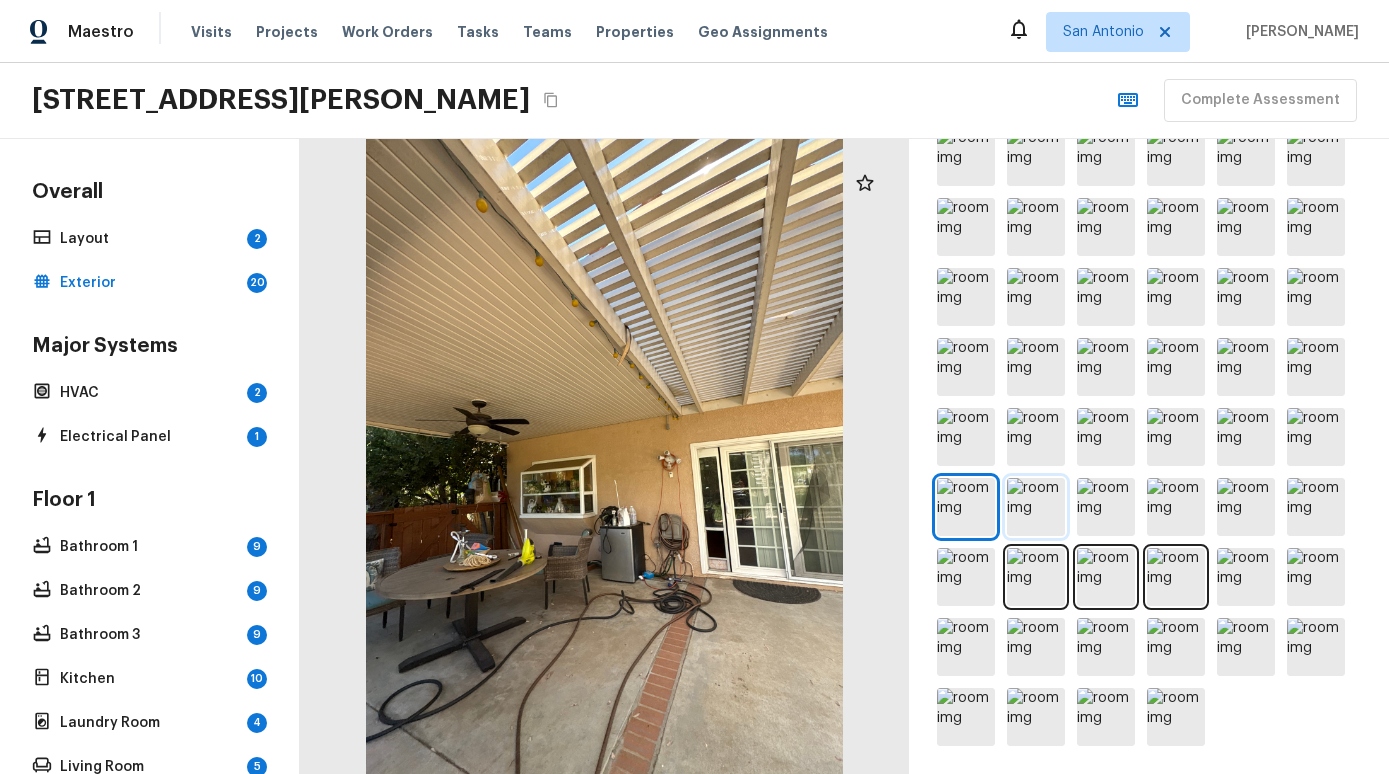 click at bounding box center [1036, 507] 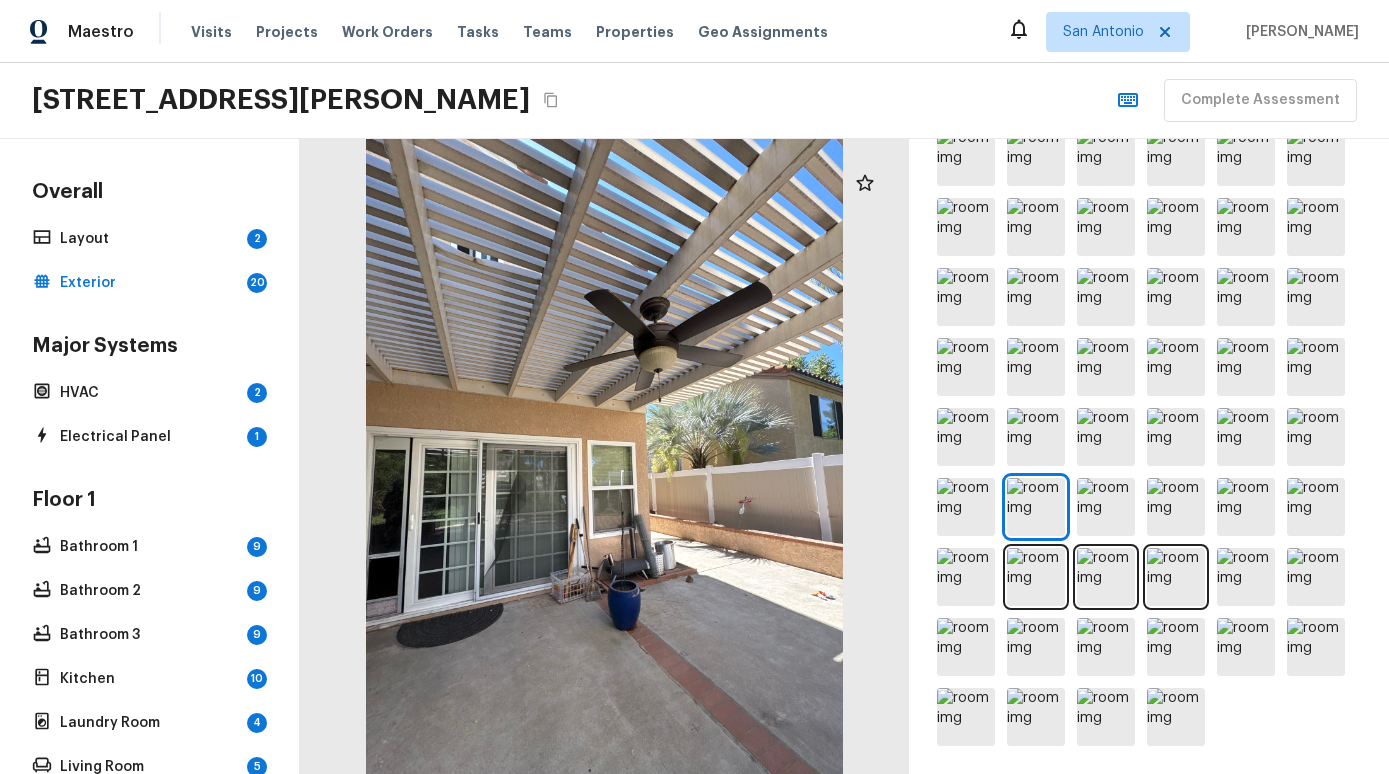 click at bounding box center [1149, 332] 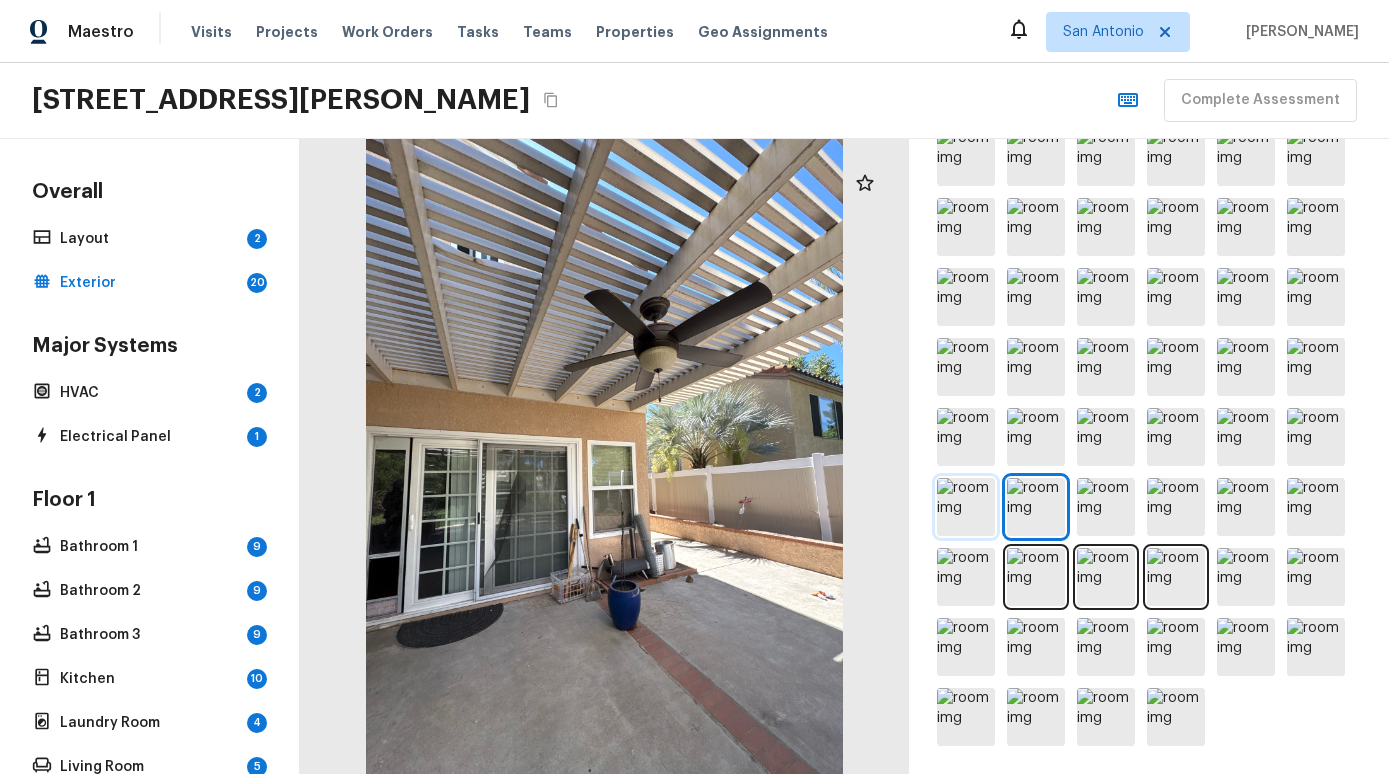click at bounding box center [966, 507] 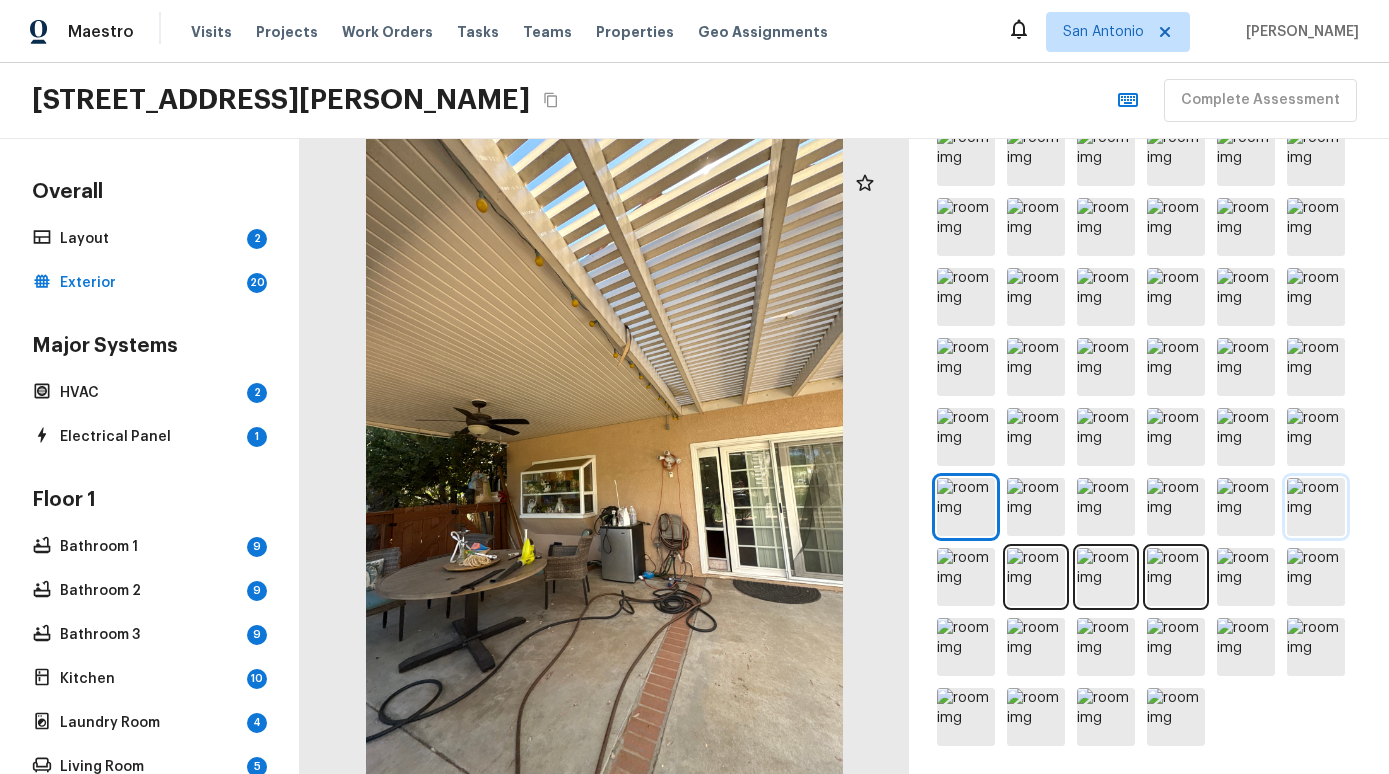 click at bounding box center [1316, 507] 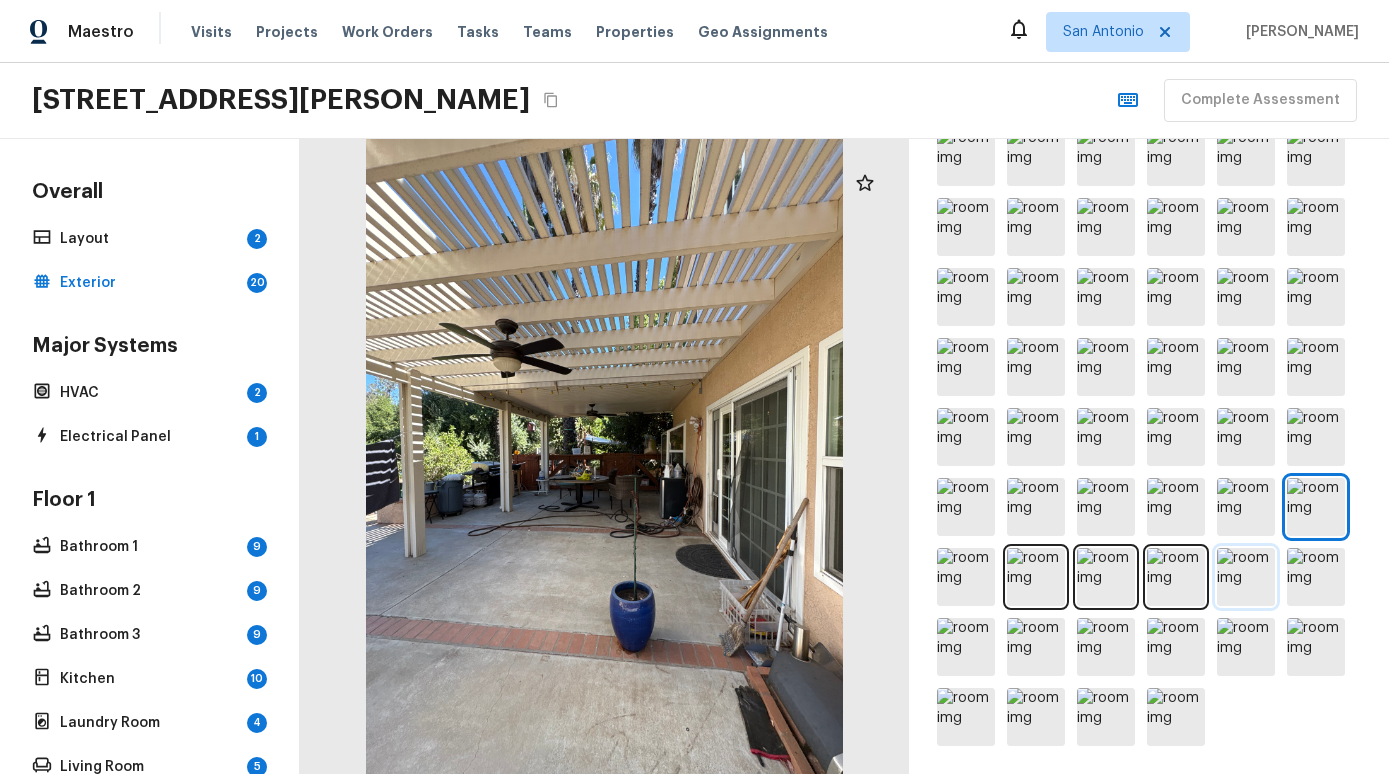 click at bounding box center [1246, 577] 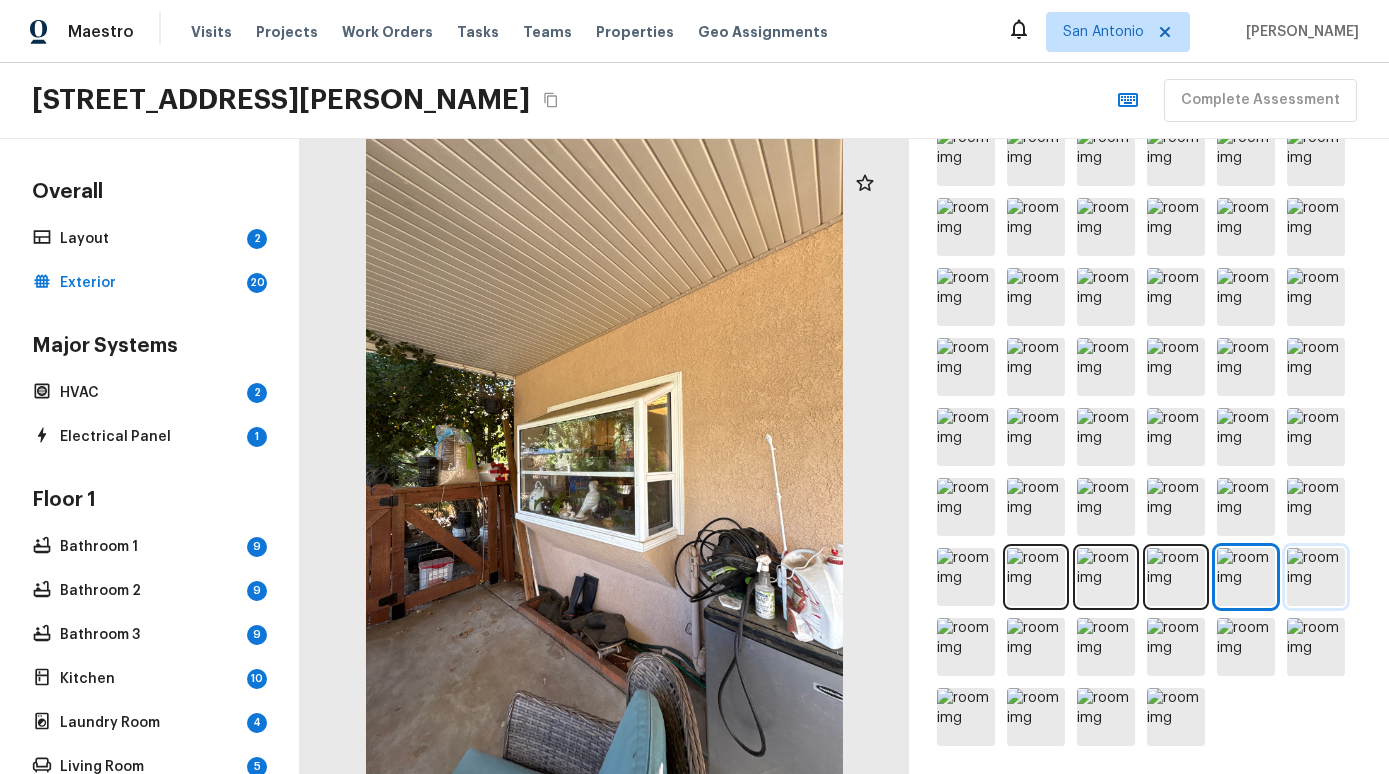 click at bounding box center [1316, 577] 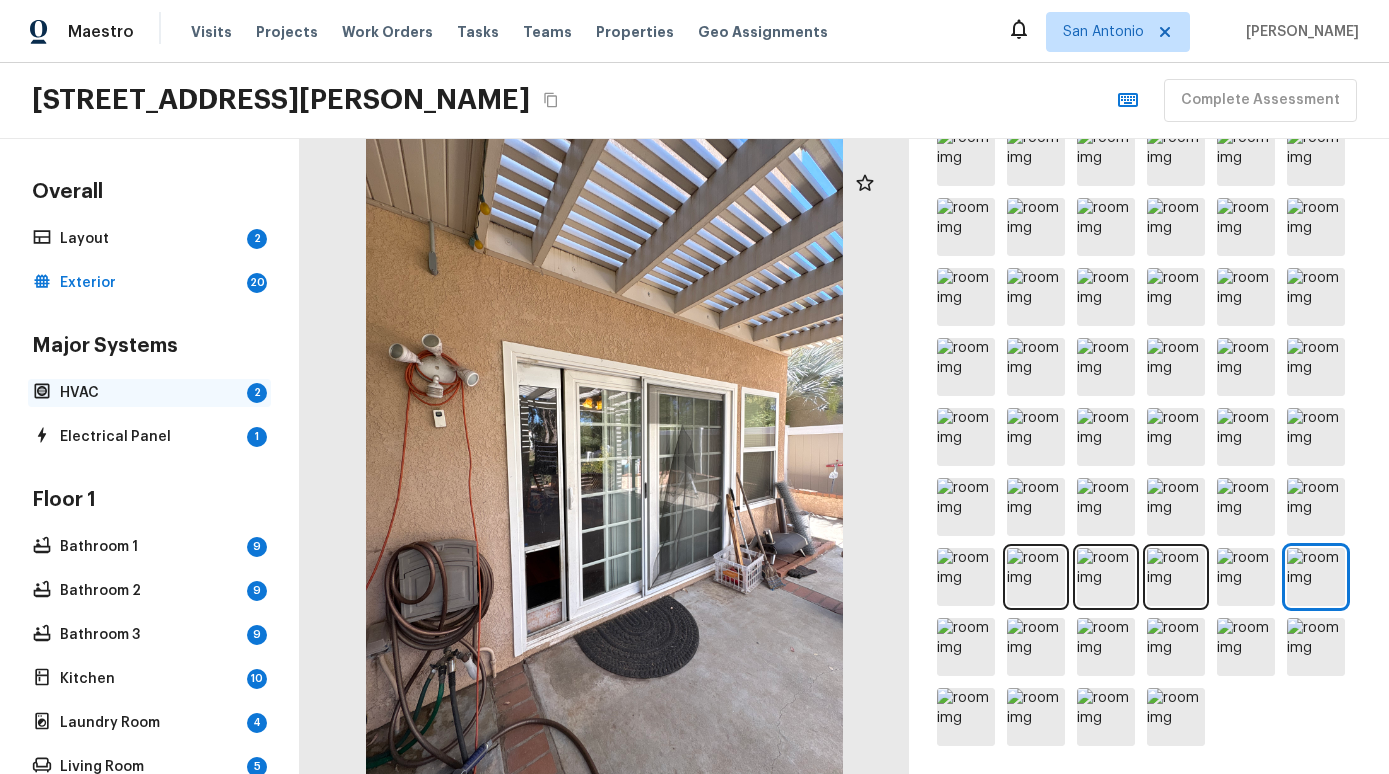 click on "HVAC" at bounding box center (149, 393) 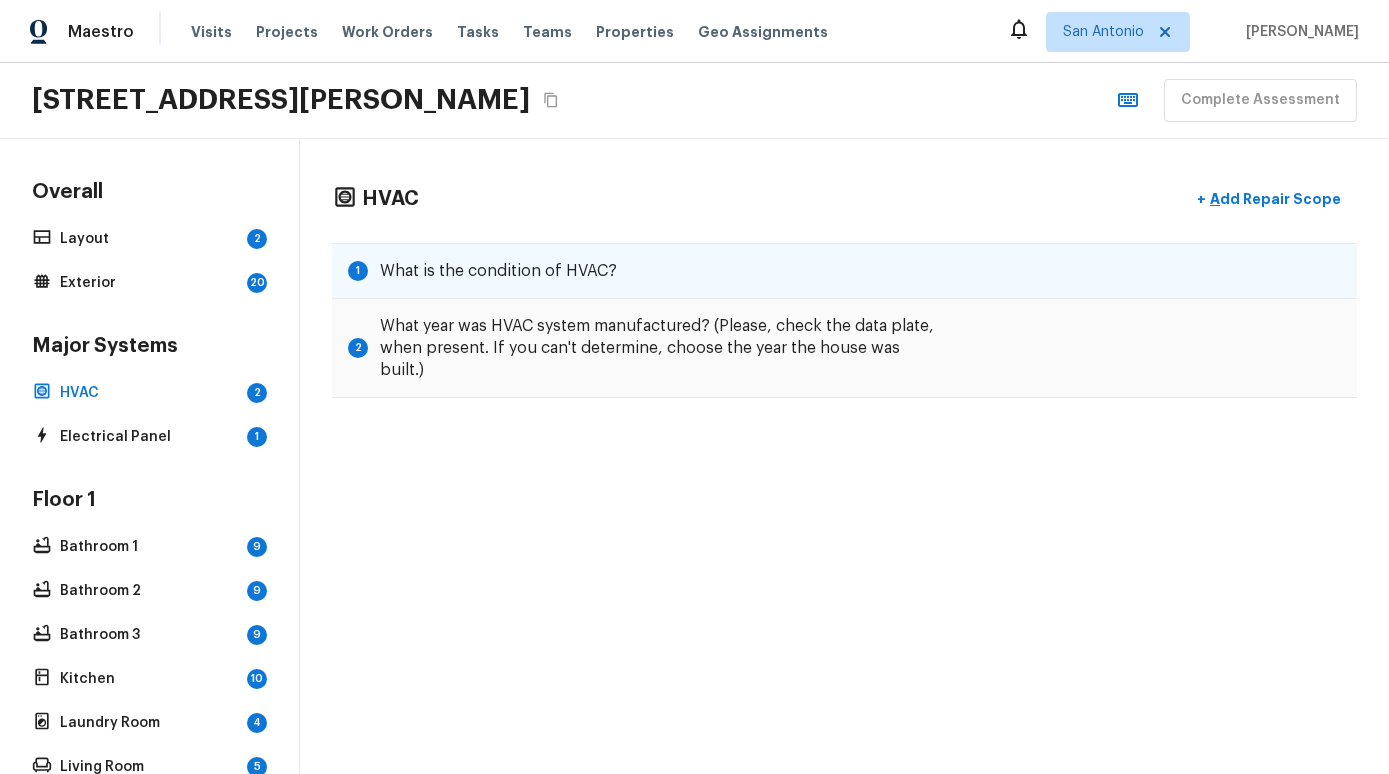 click on "What is the condition of HVAC?" at bounding box center (498, 271) 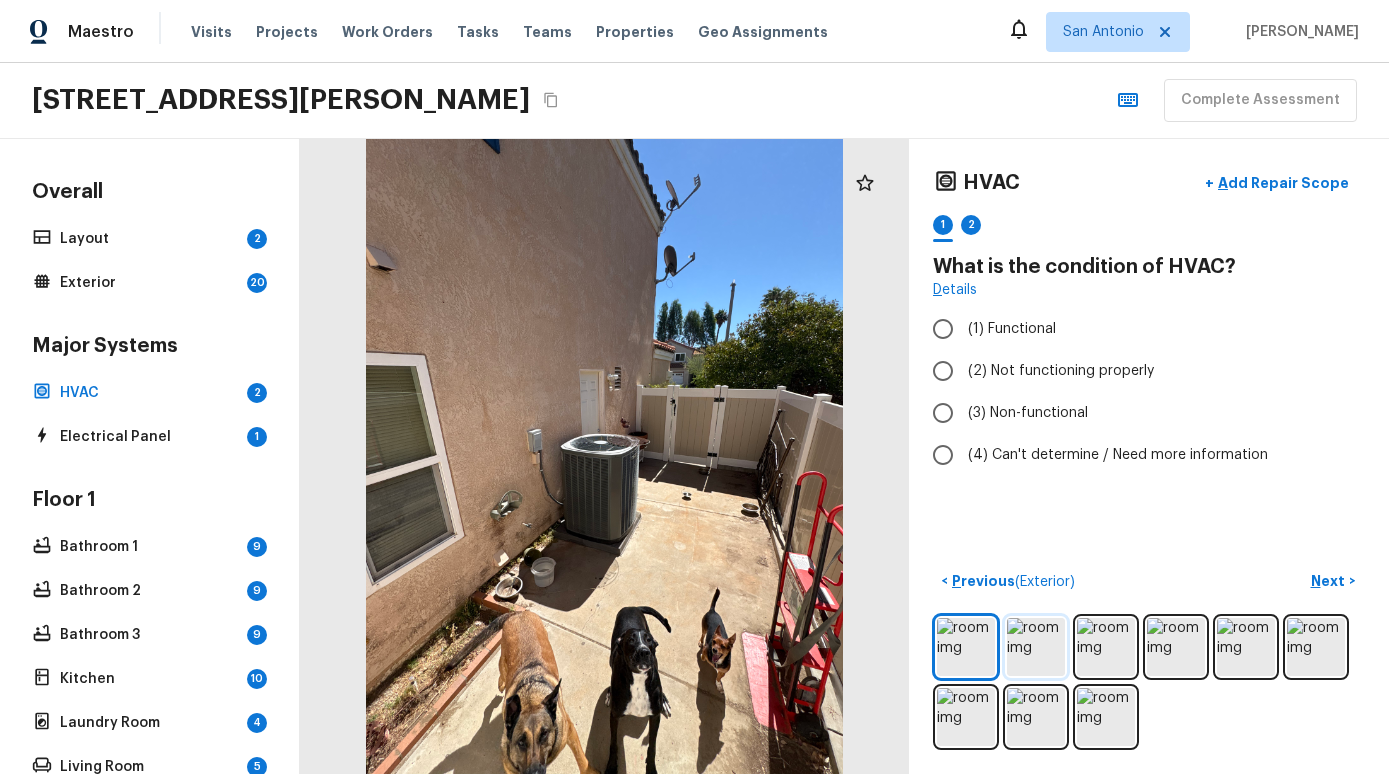 click at bounding box center (1036, 647) 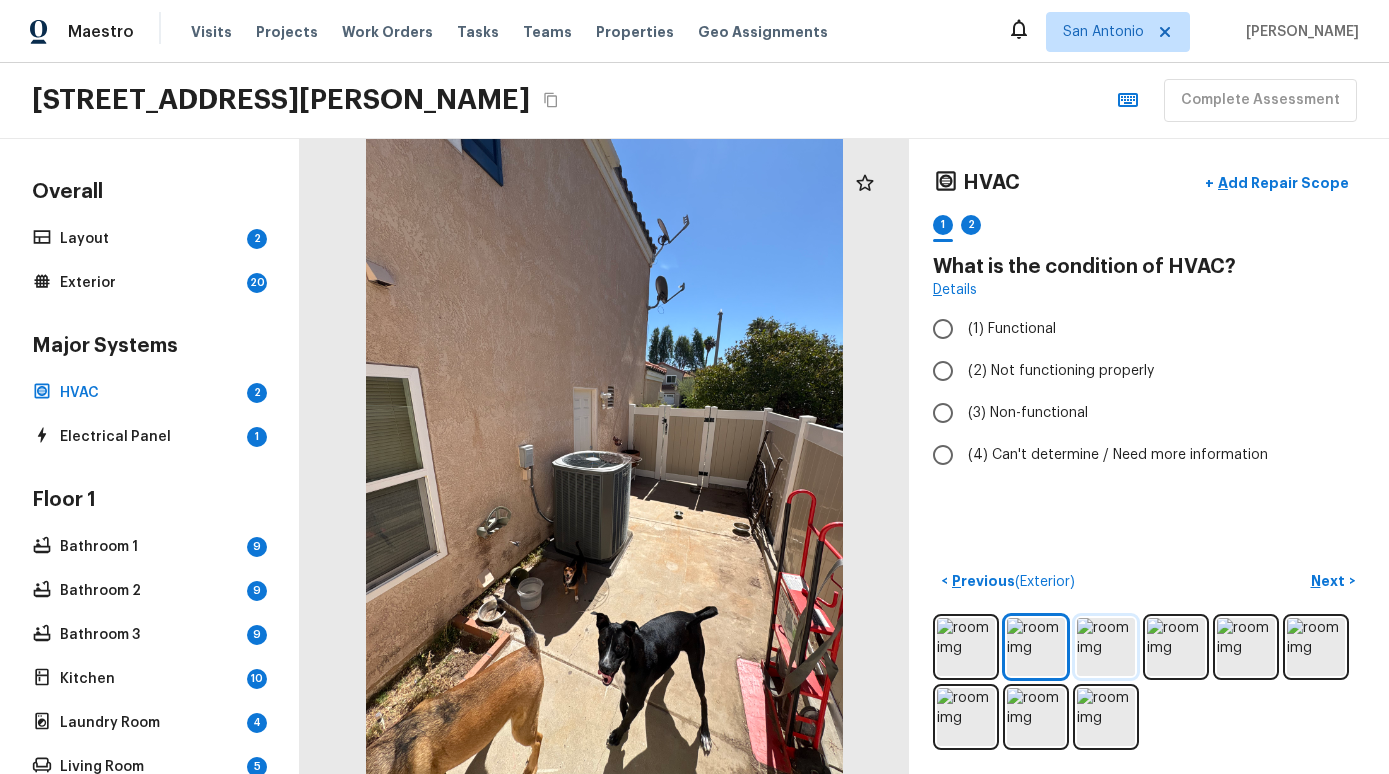 click at bounding box center (1106, 647) 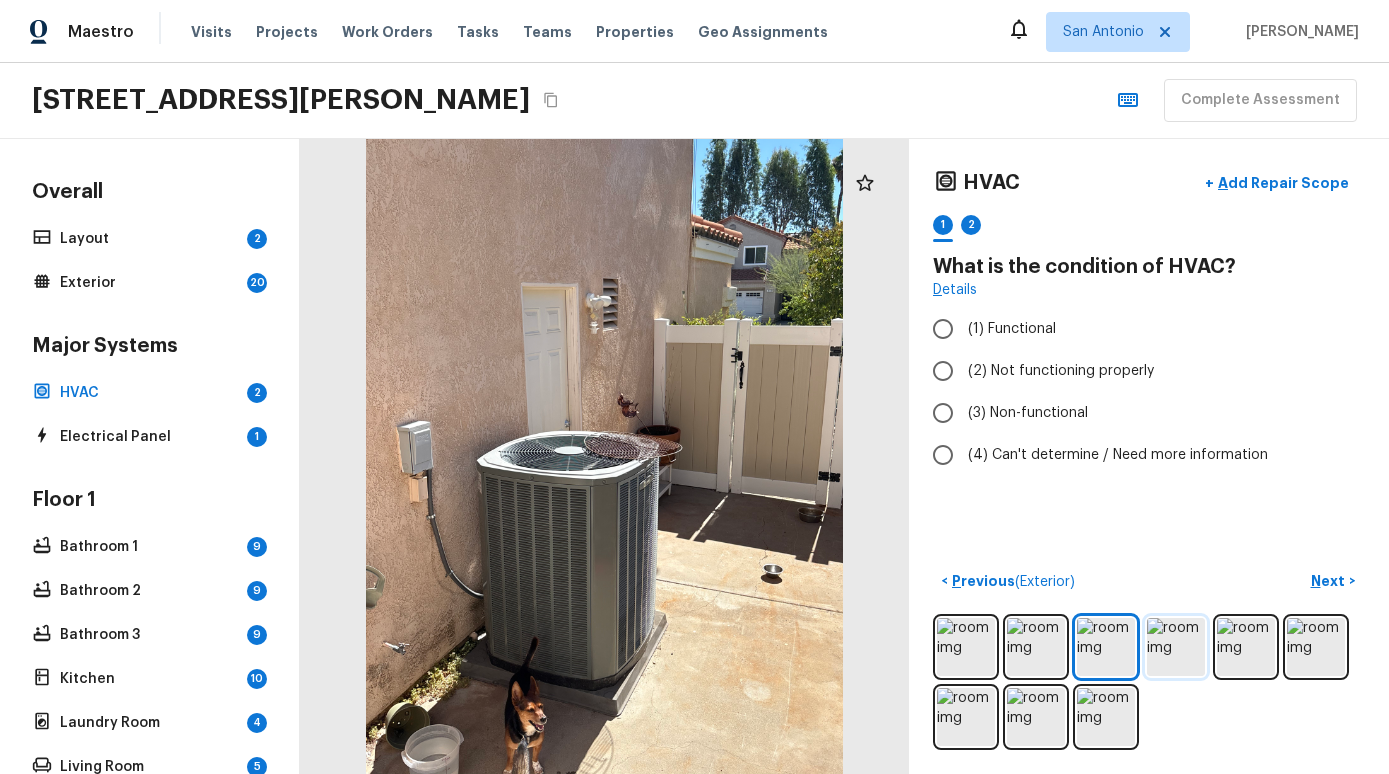 click at bounding box center [1176, 647] 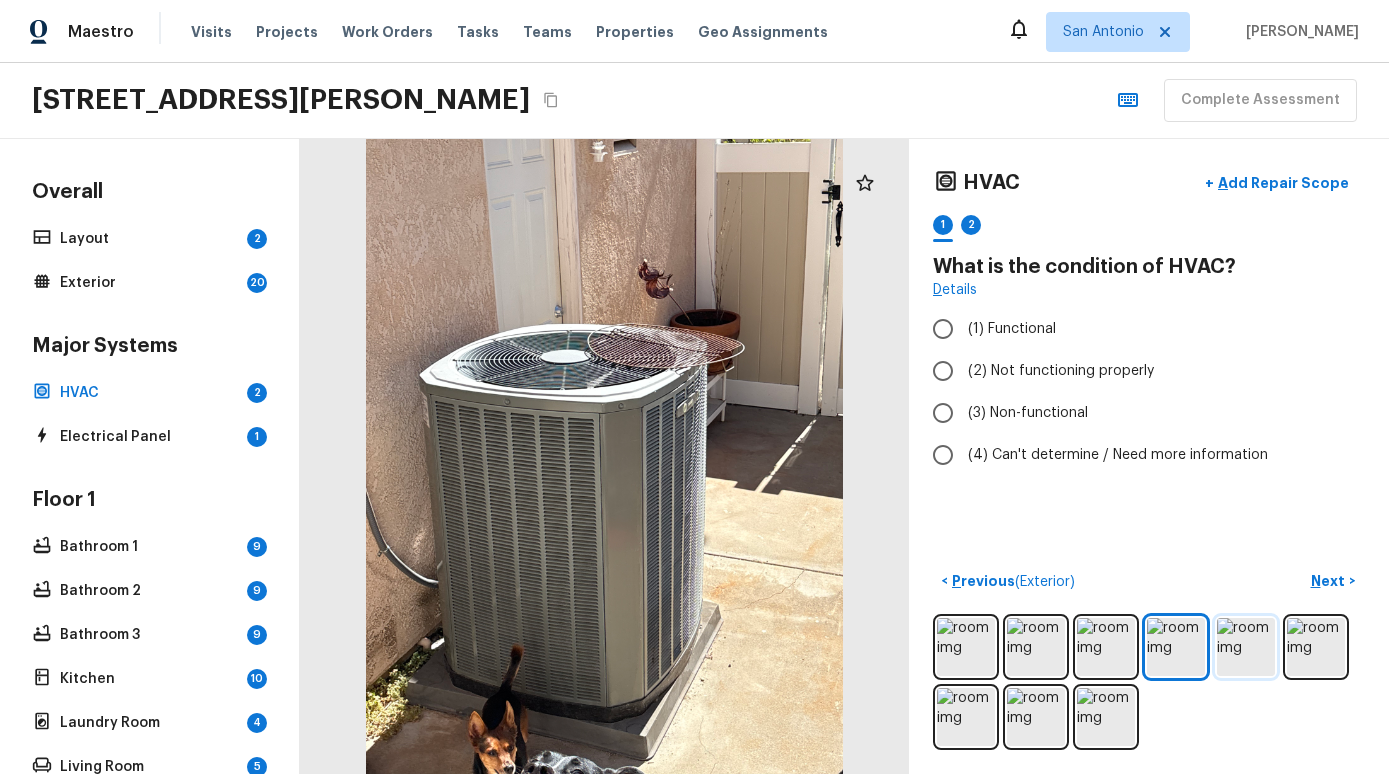 click at bounding box center (1246, 647) 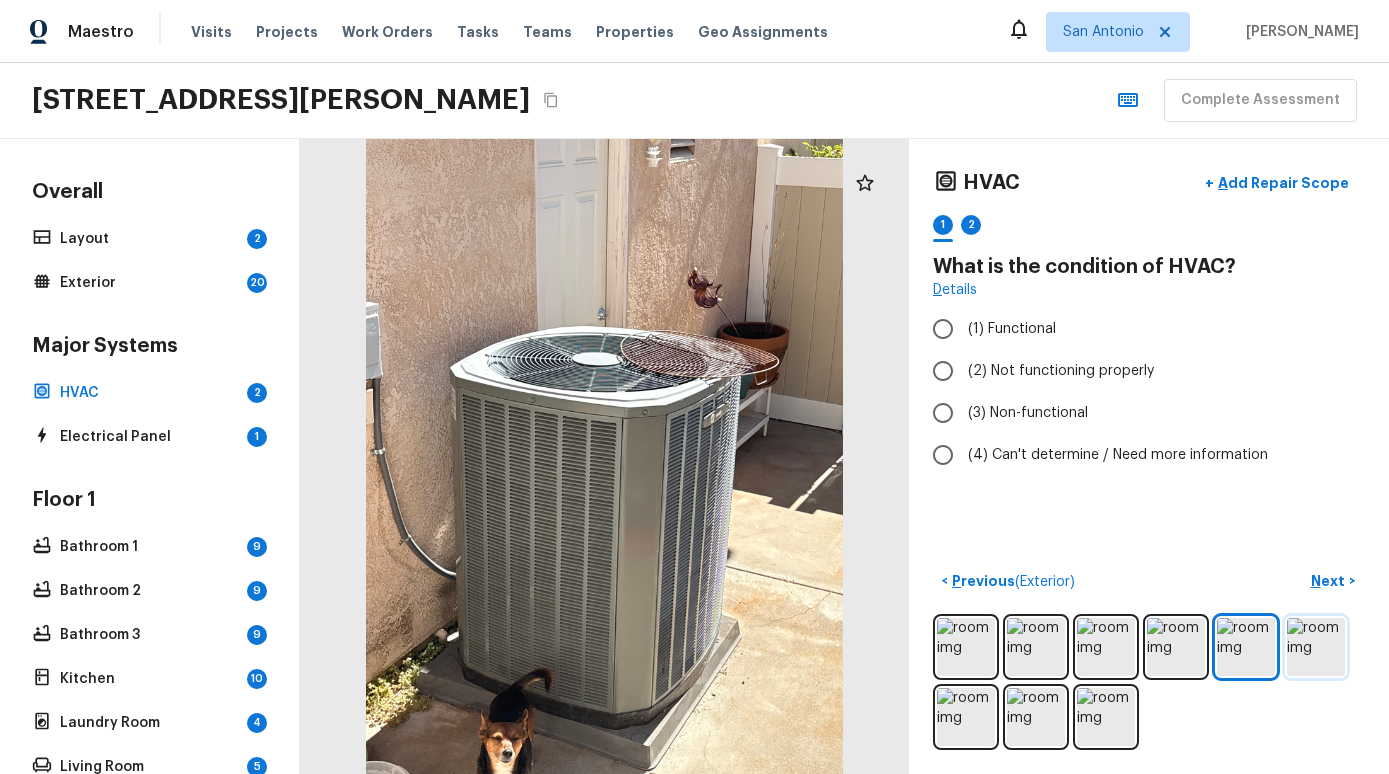 click at bounding box center (1316, 647) 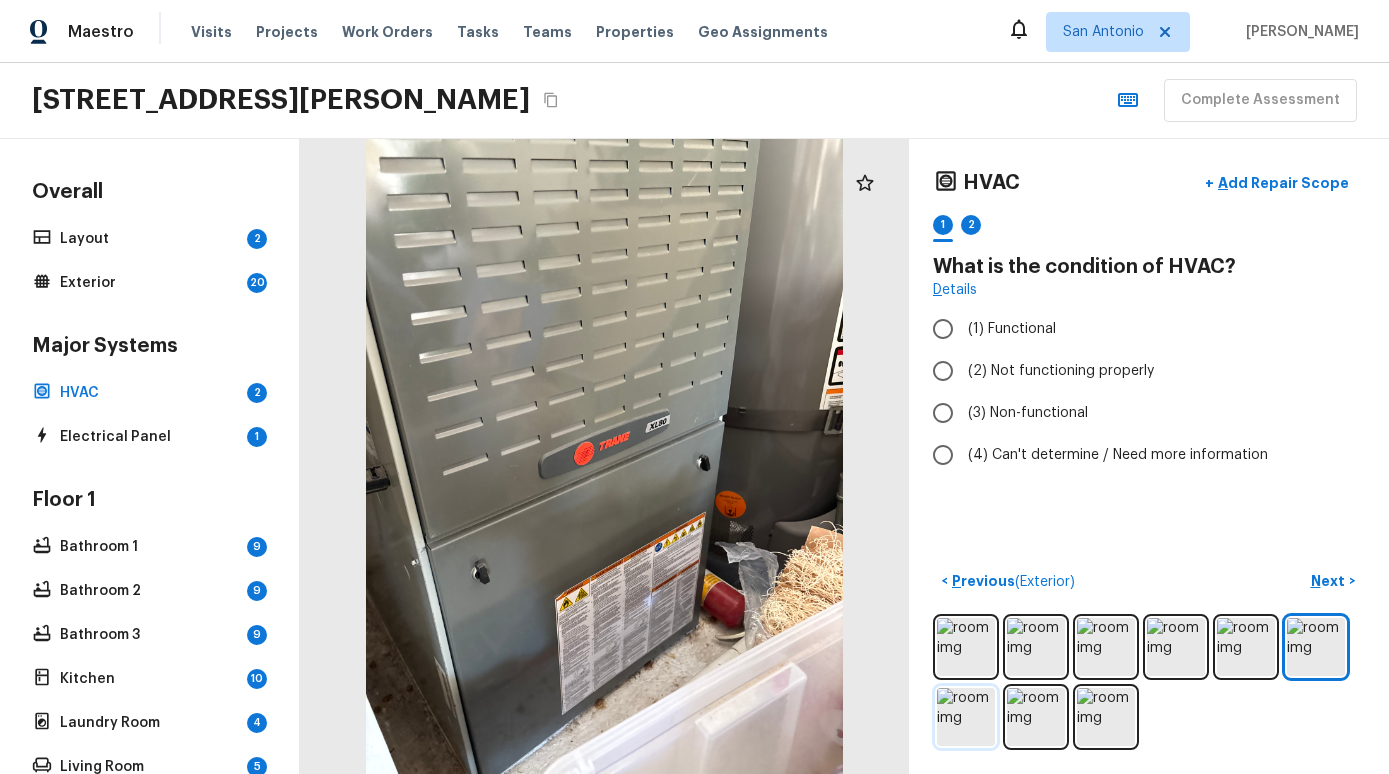 click at bounding box center [966, 717] 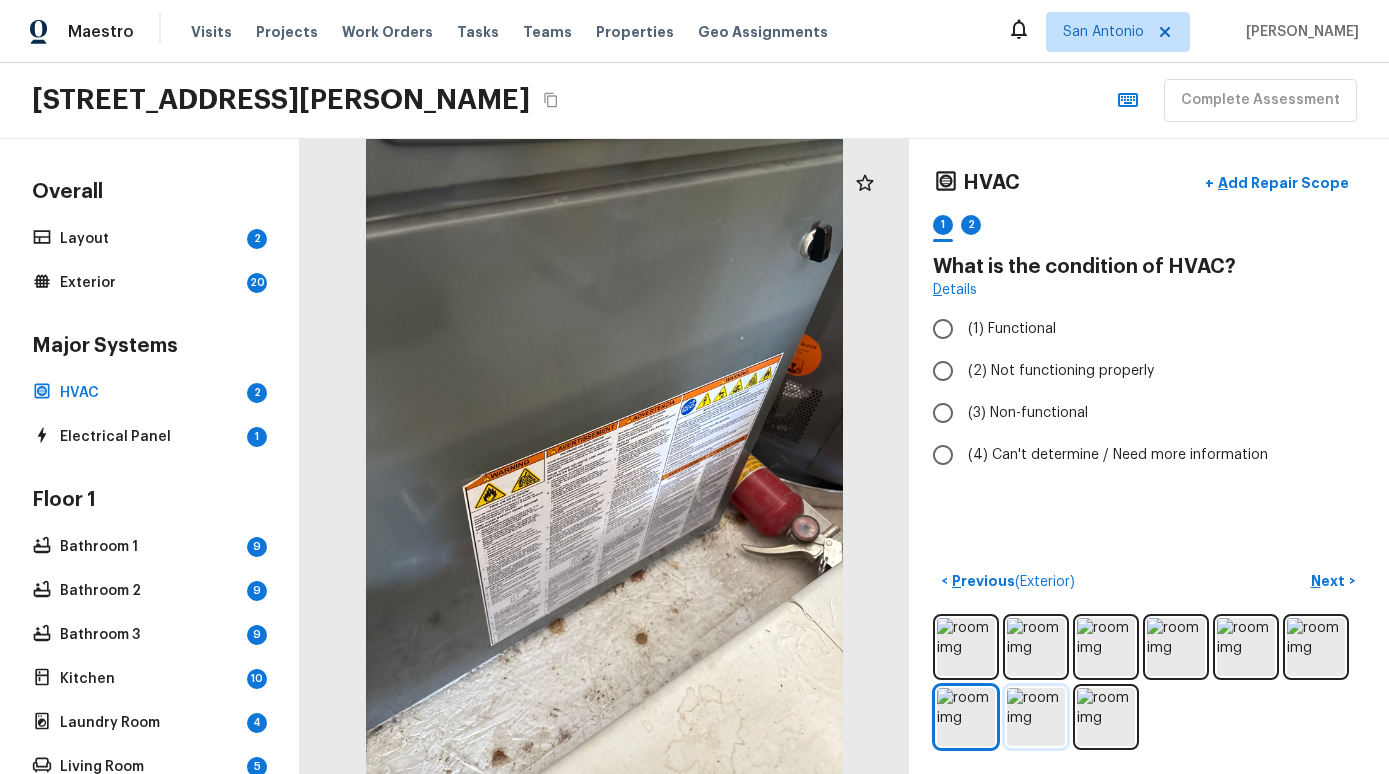 click at bounding box center [1036, 717] 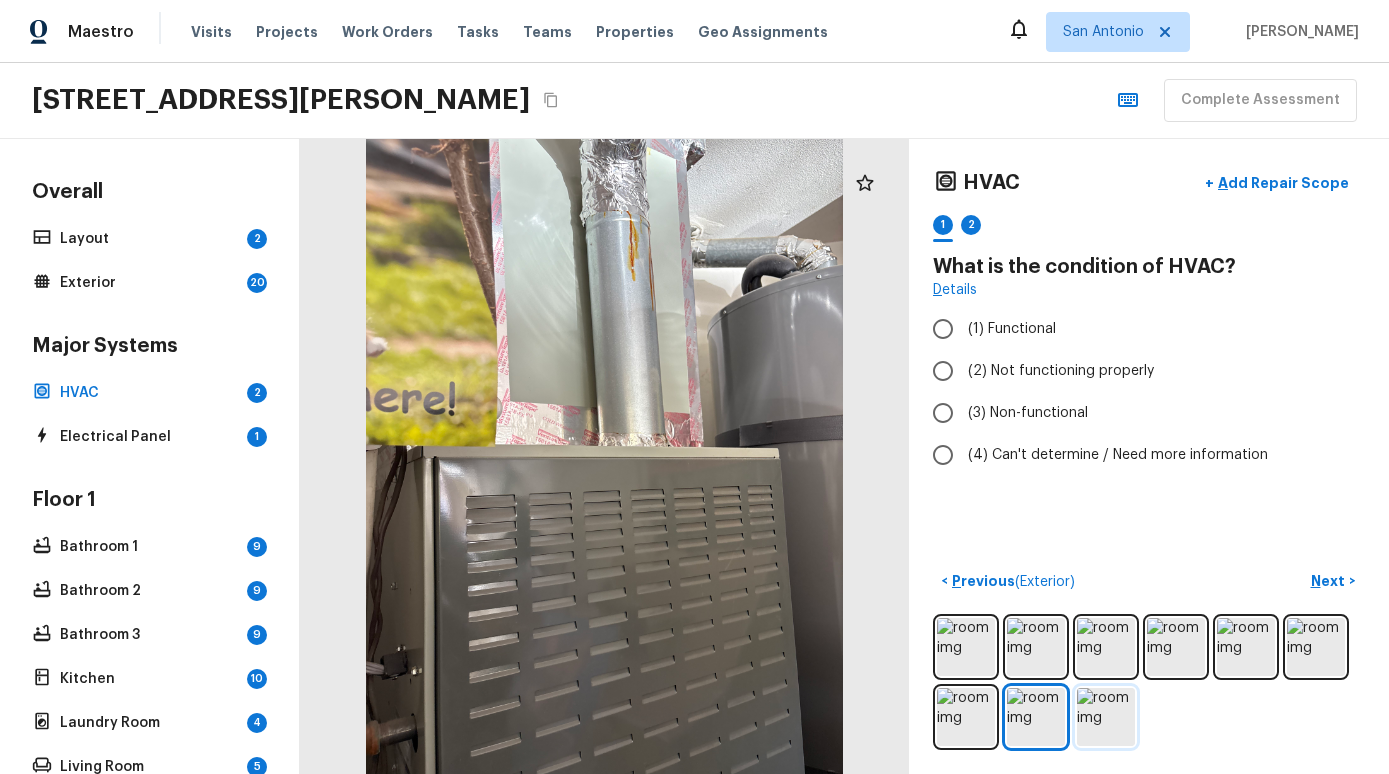 click at bounding box center (1106, 717) 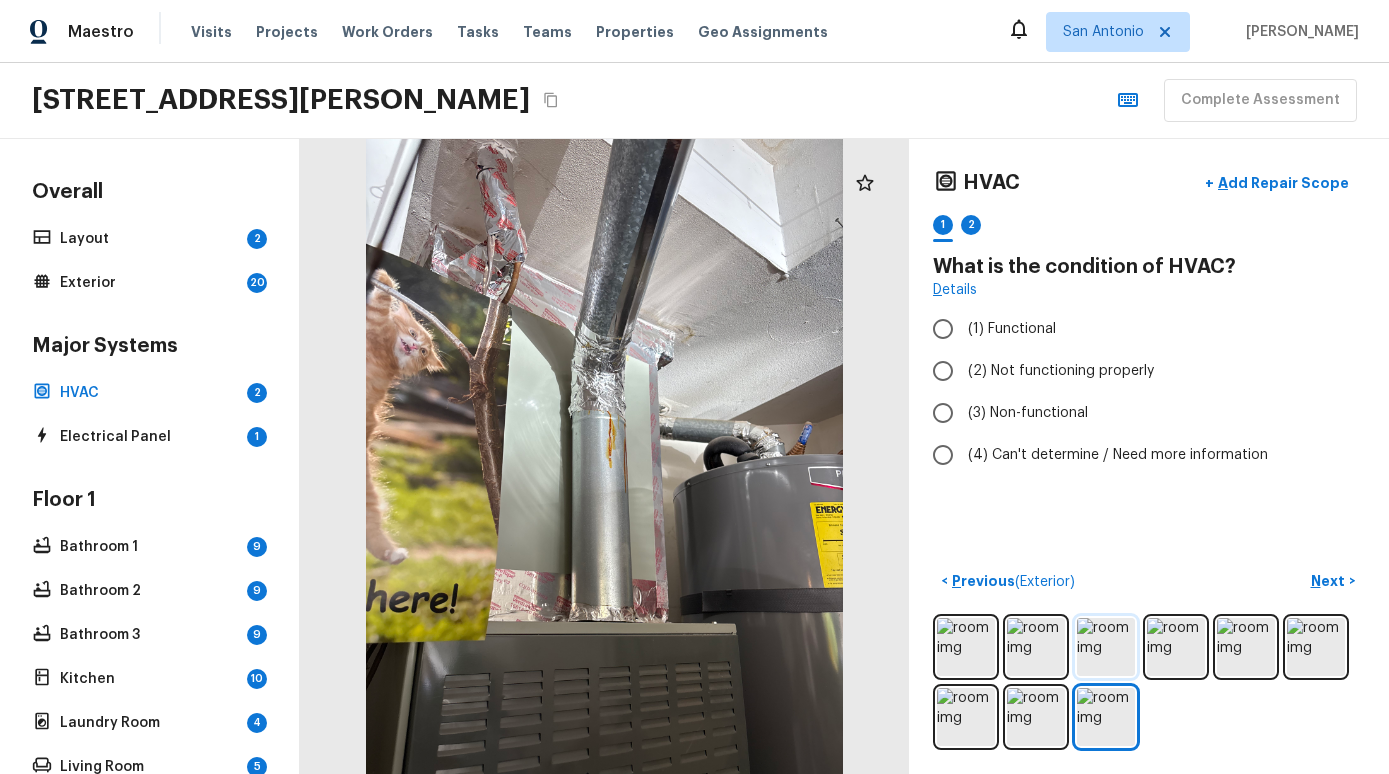 click at bounding box center (1106, 647) 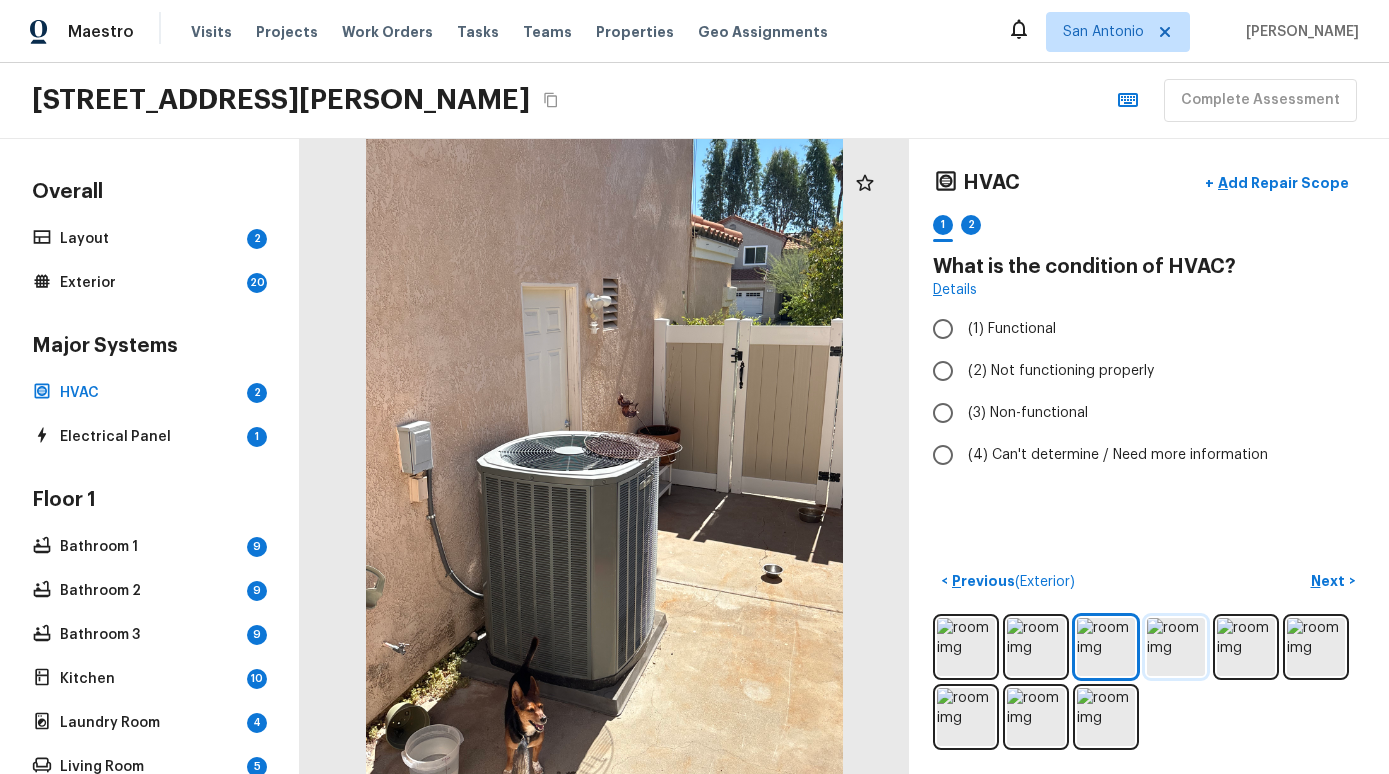 click at bounding box center (1176, 647) 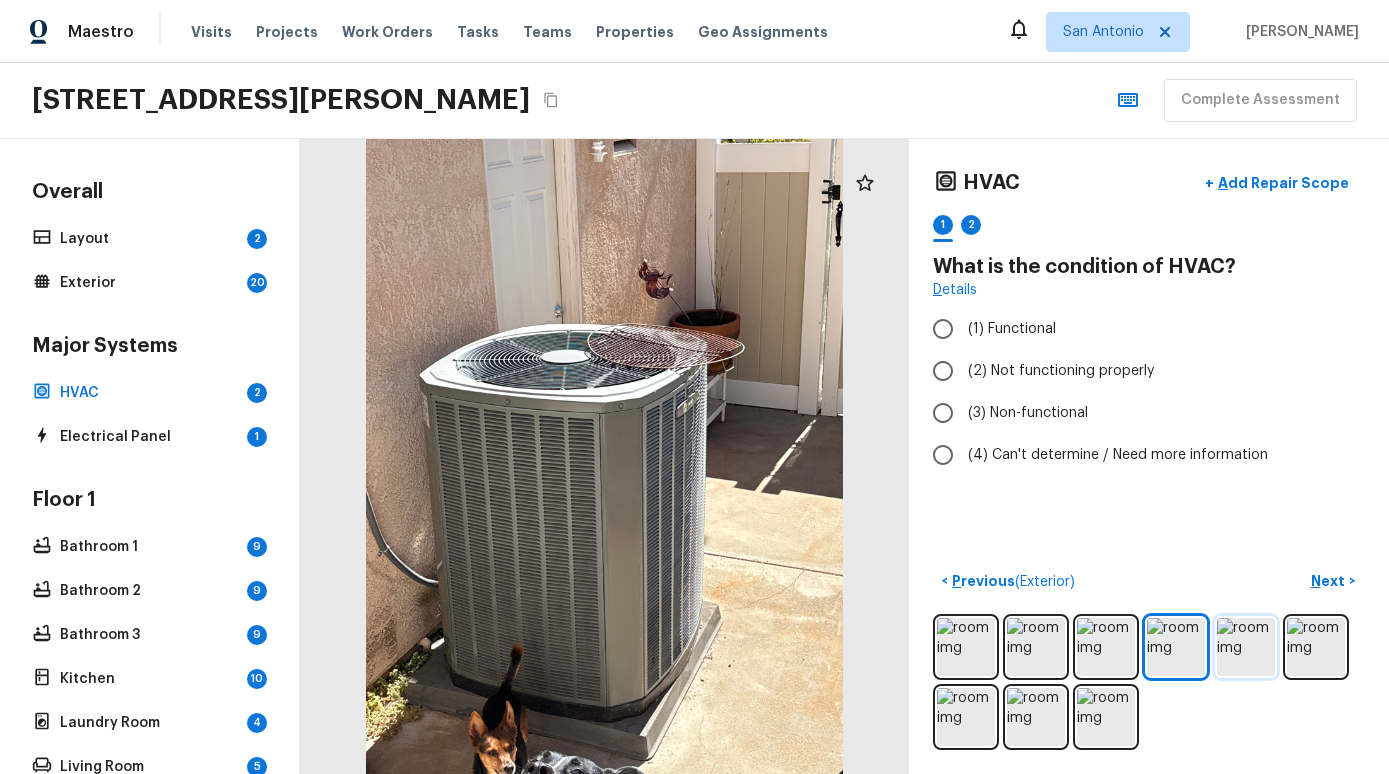 click at bounding box center [1246, 647] 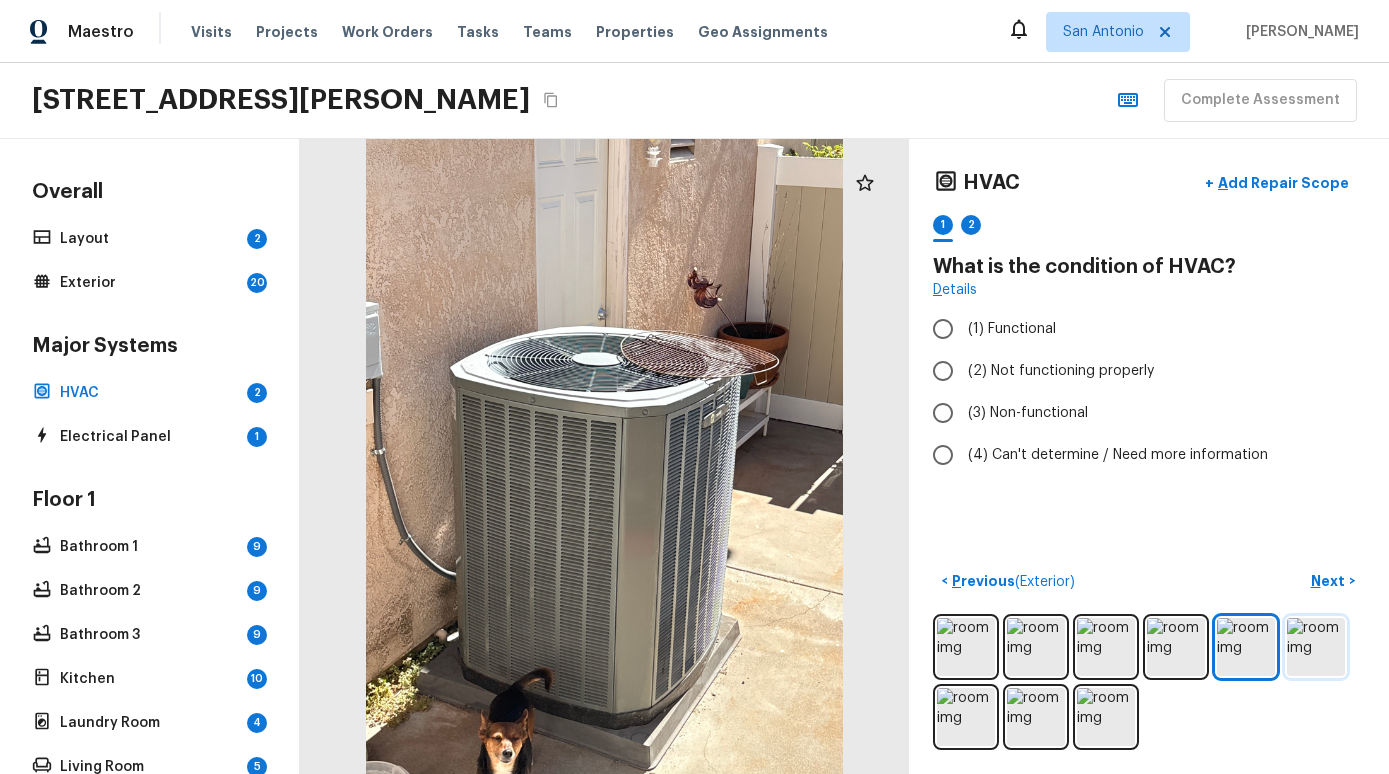 click at bounding box center [1316, 647] 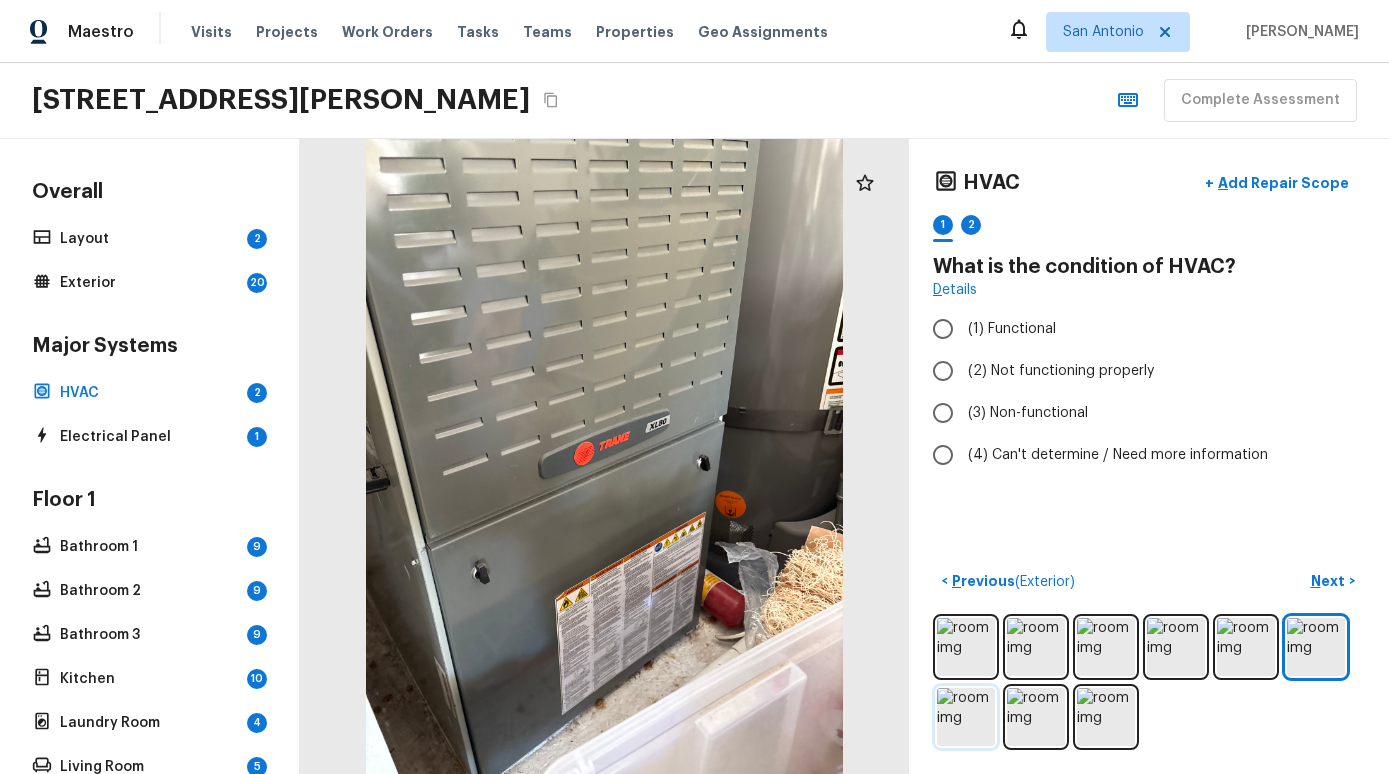 click at bounding box center (966, 717) 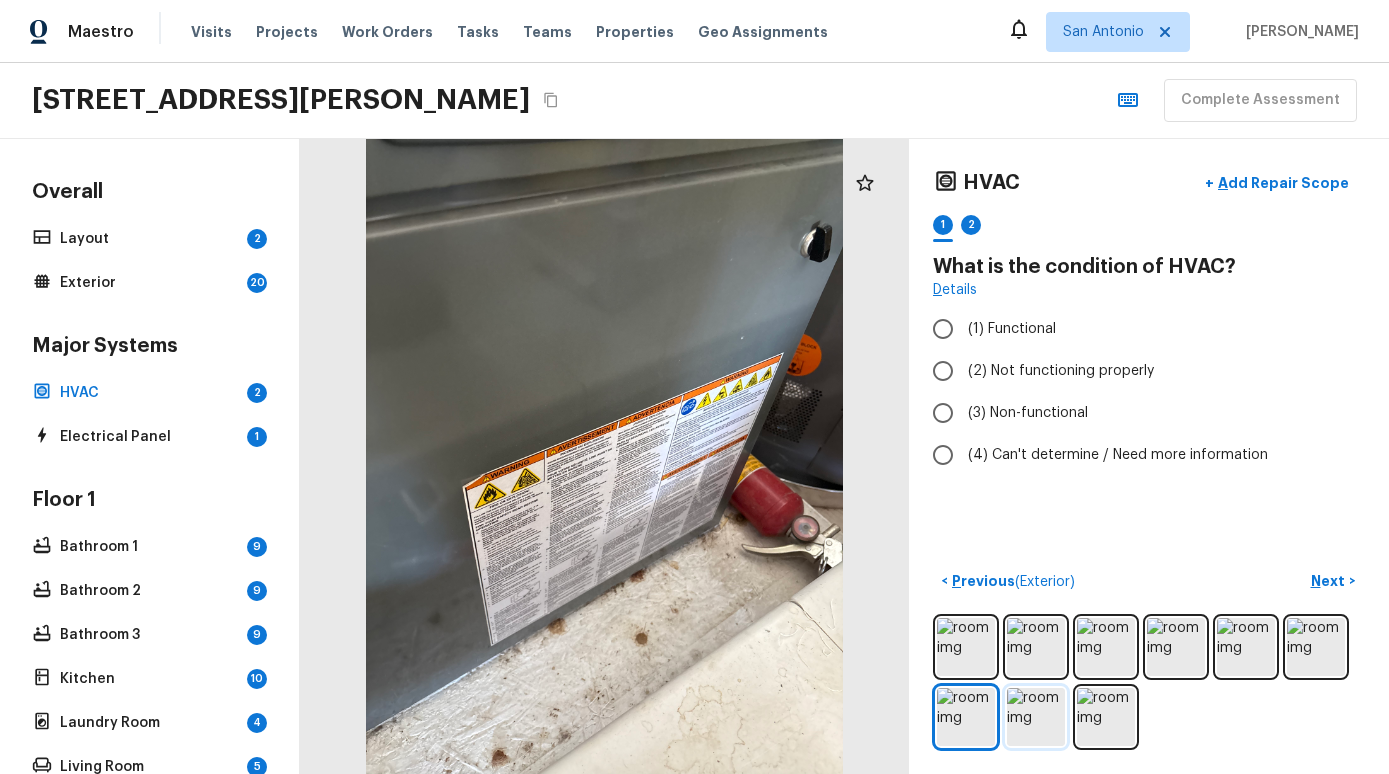click at bounding box center [1036, 717] 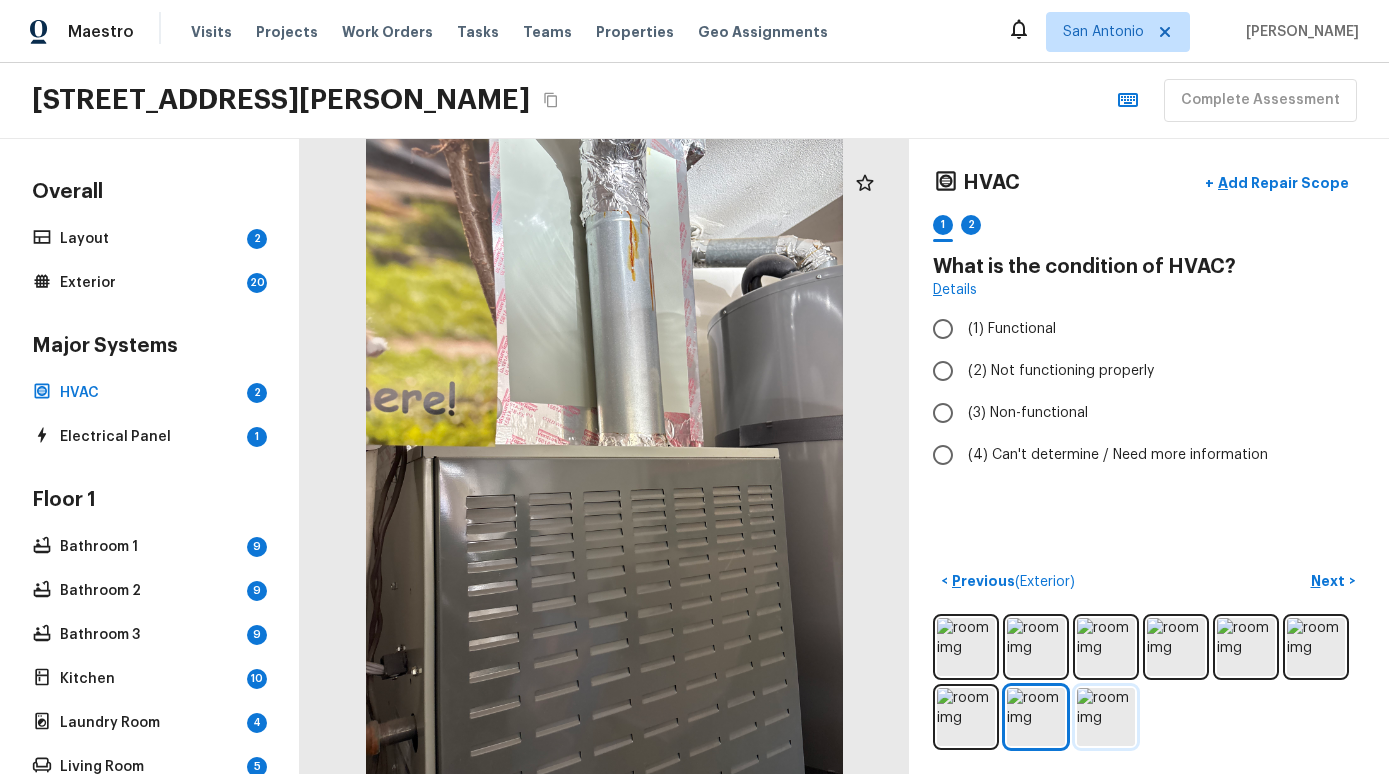 click at bounding box center (1106, 717) 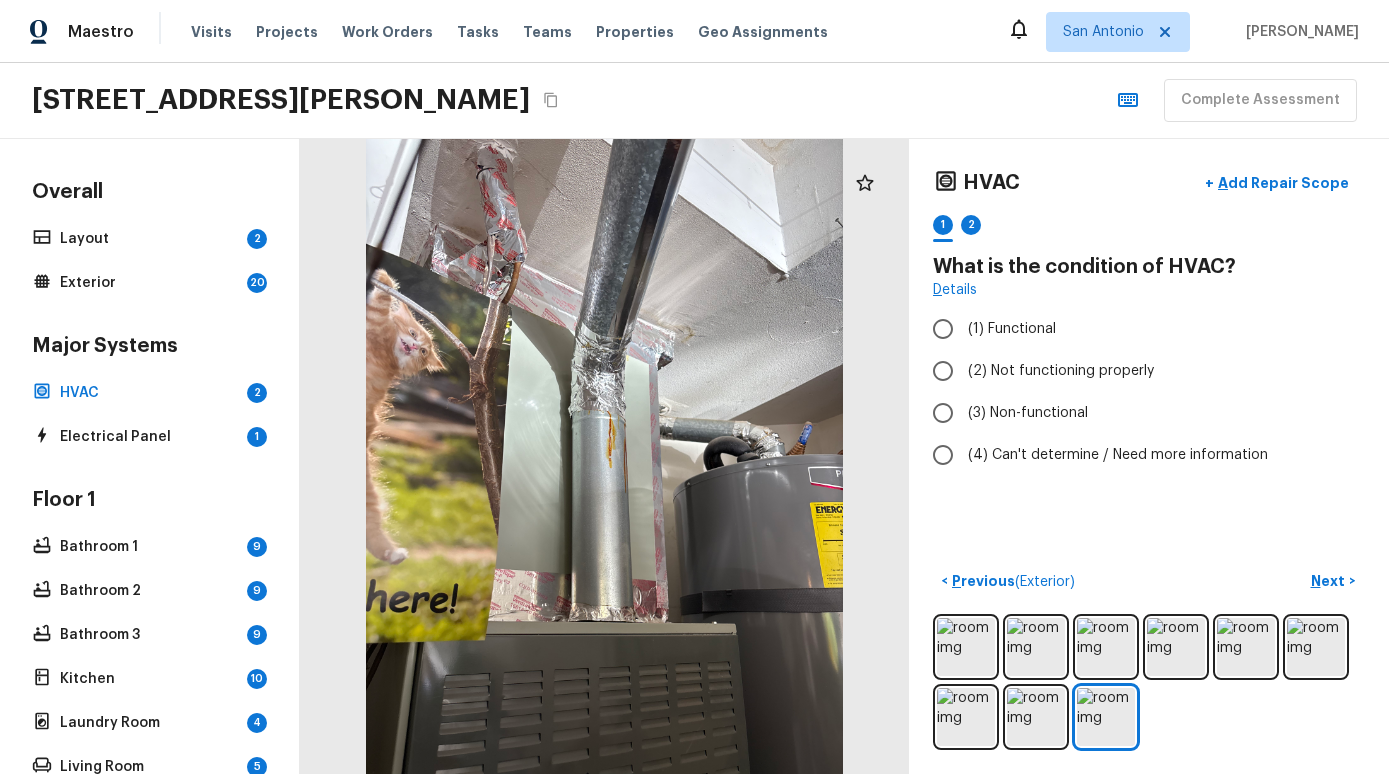 click on "1 2" at bounding box center [1149, 230] 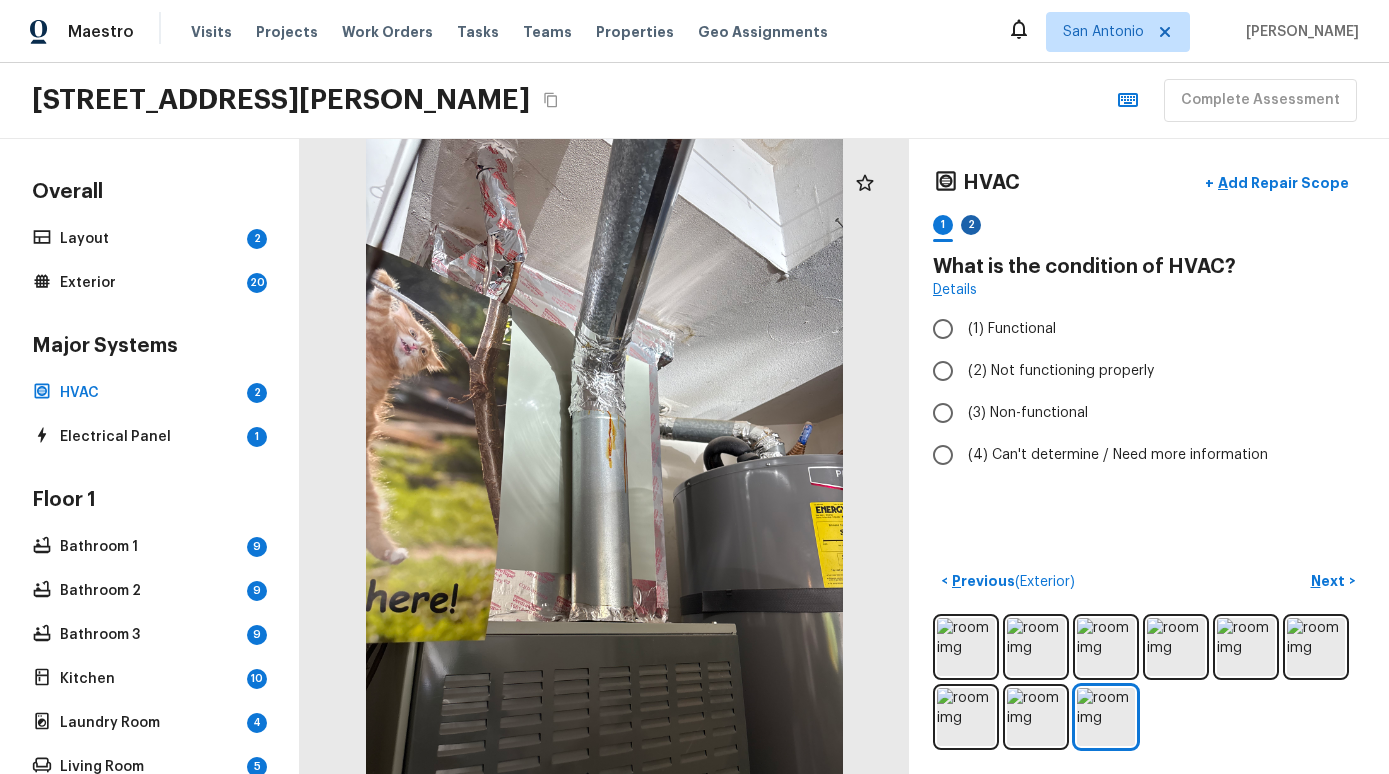 click on "2" at bounding box center [971, 225] 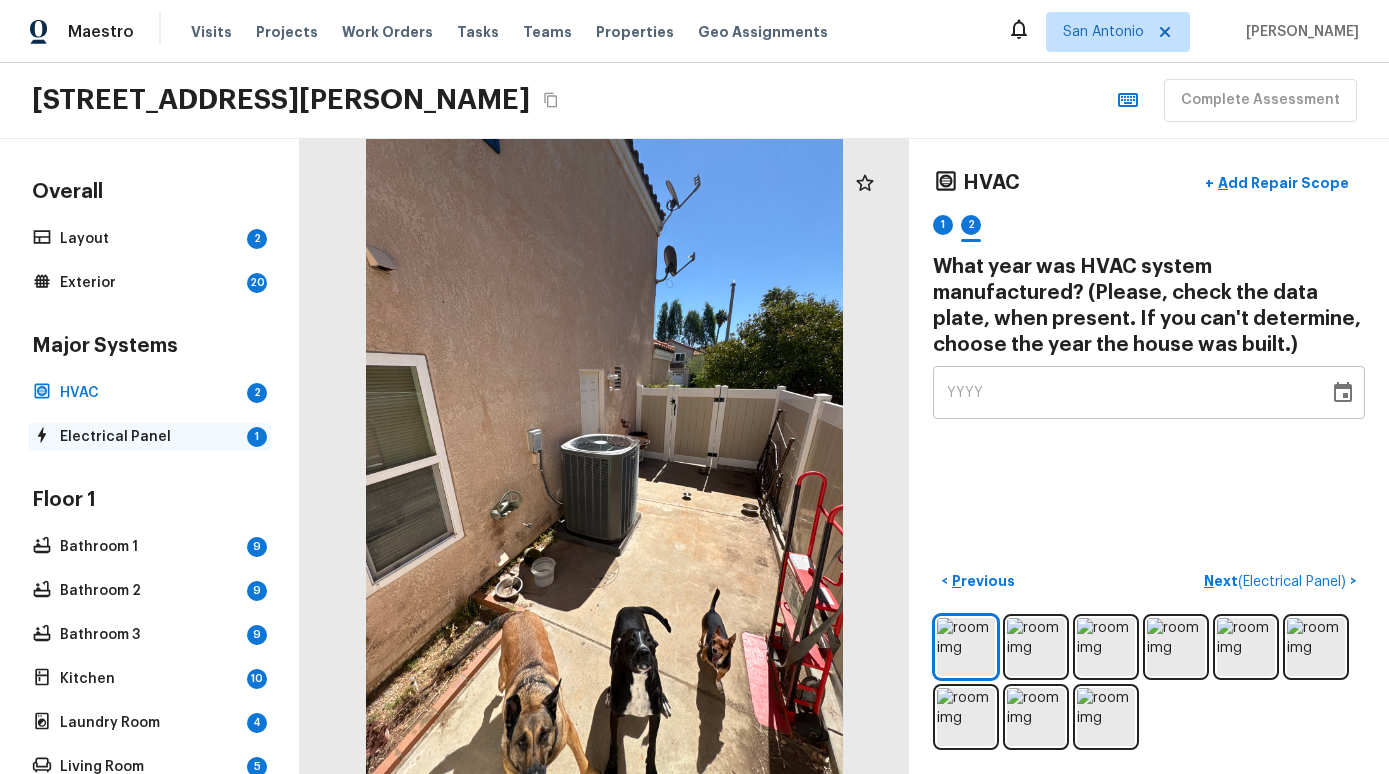 click on "Electrical Panel" at bounding box center [149, 437] 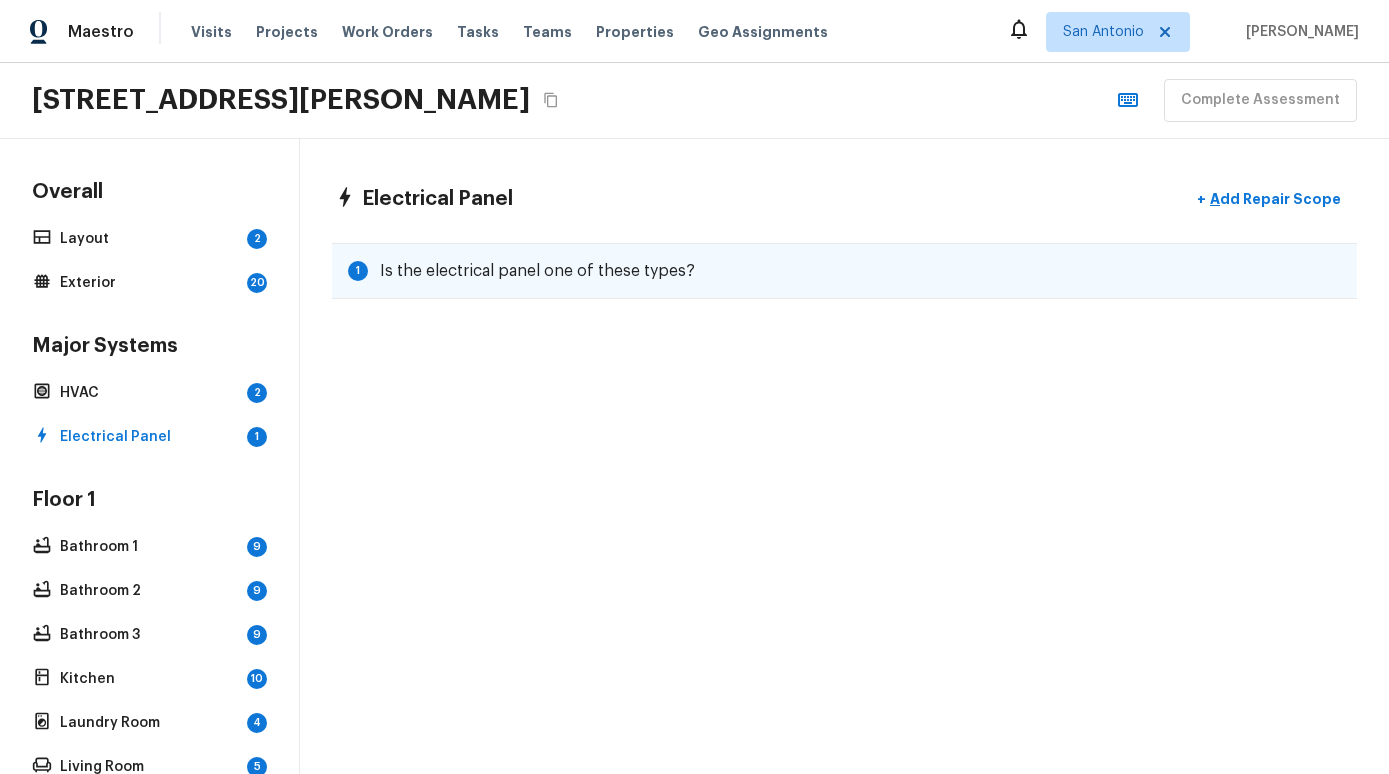 click on "Is the electrical panel one of these types?" at bounding box center (537, 271) 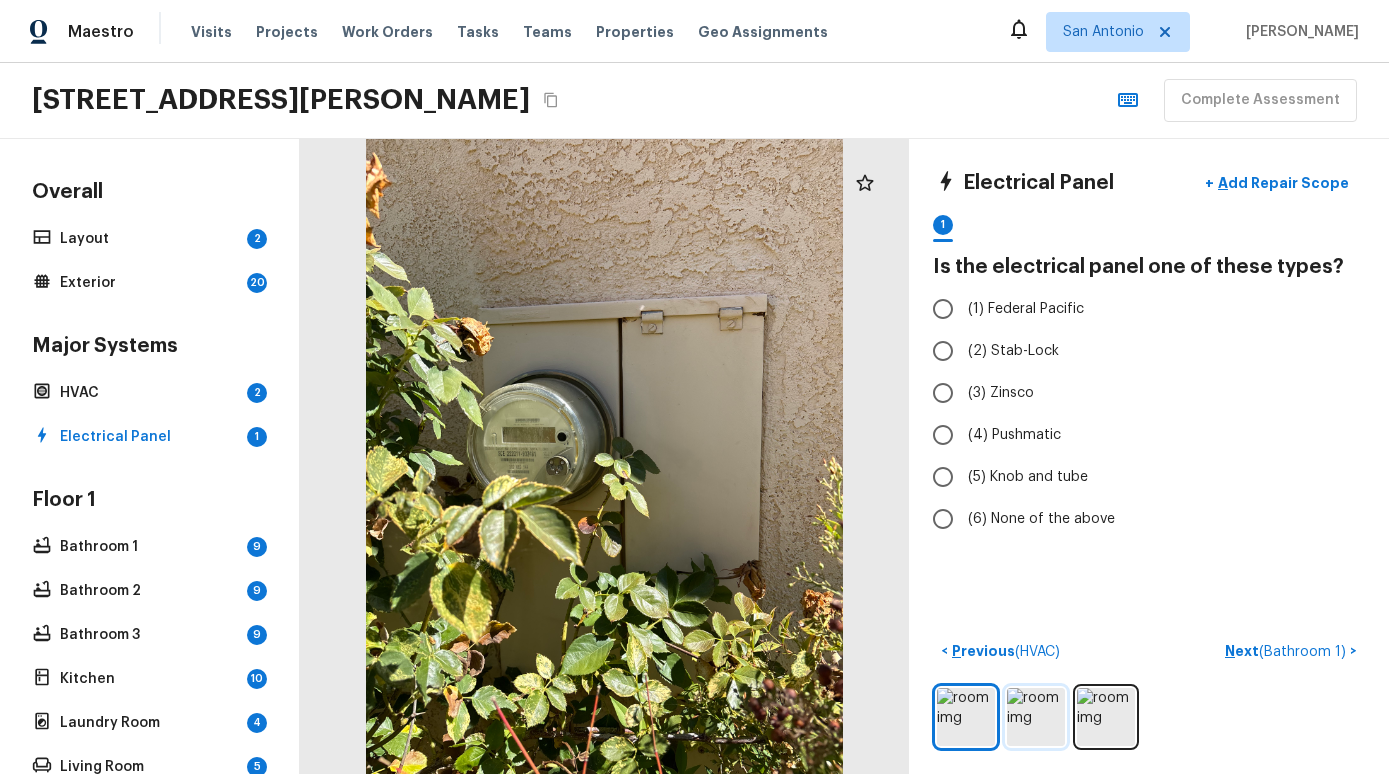 click at bounding box center (1036, 717) 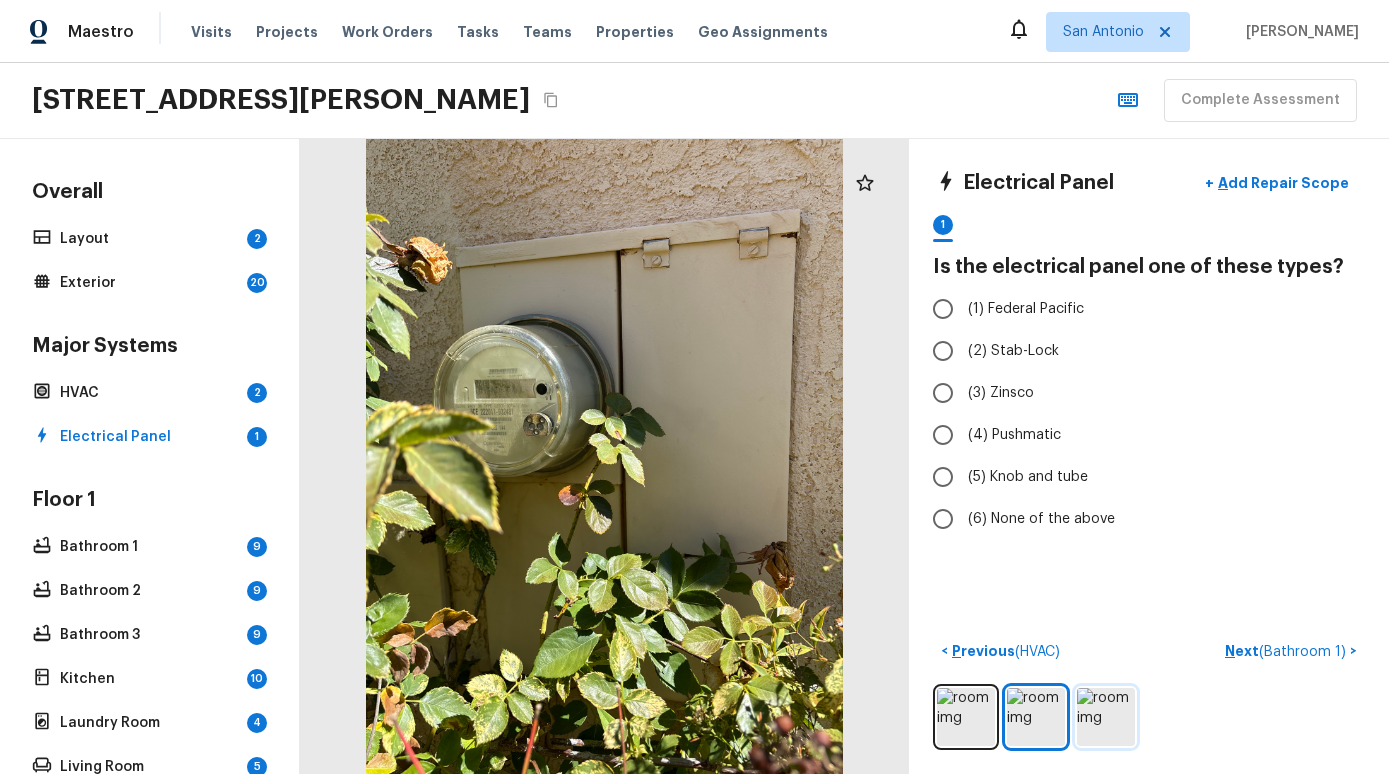 click at bounding box center [1106, 717] 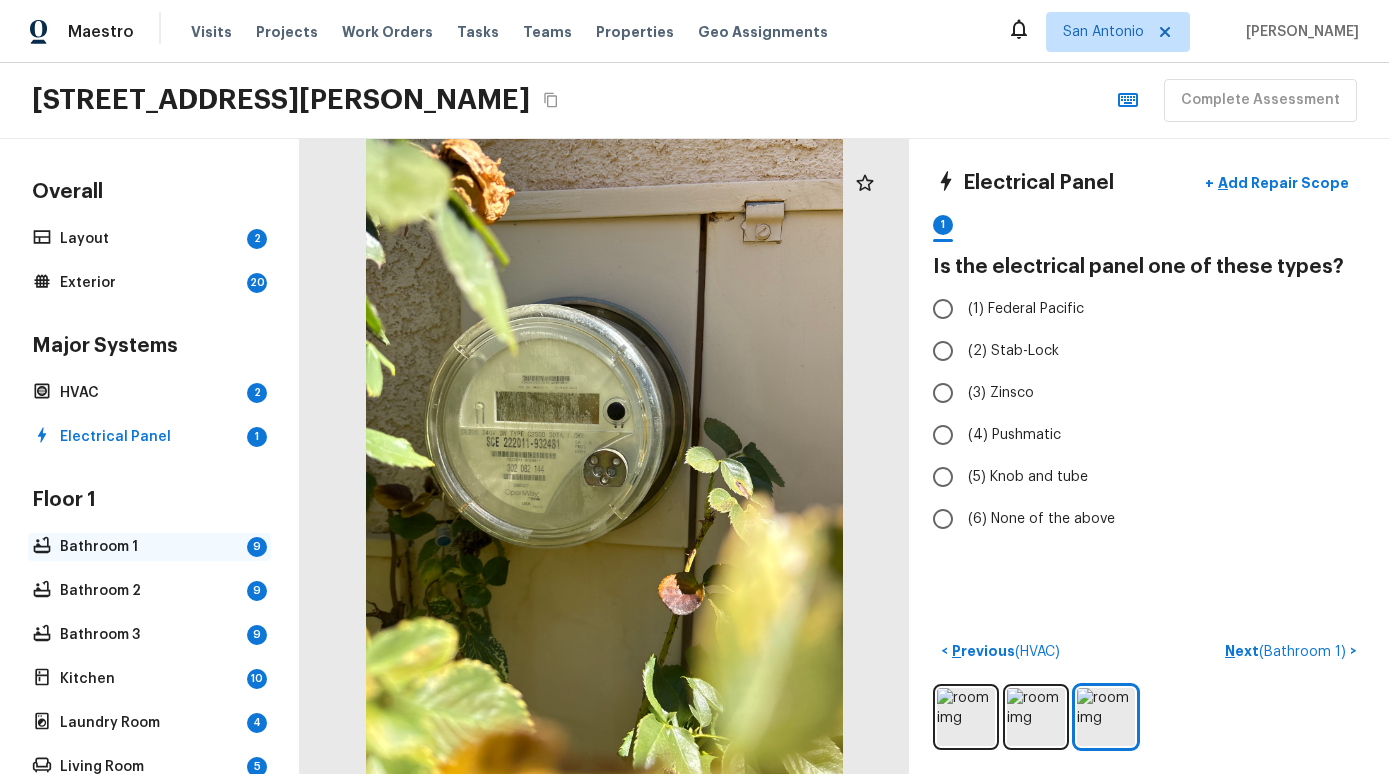 click on "Bathroom 1" at bounding box center (149, 547) 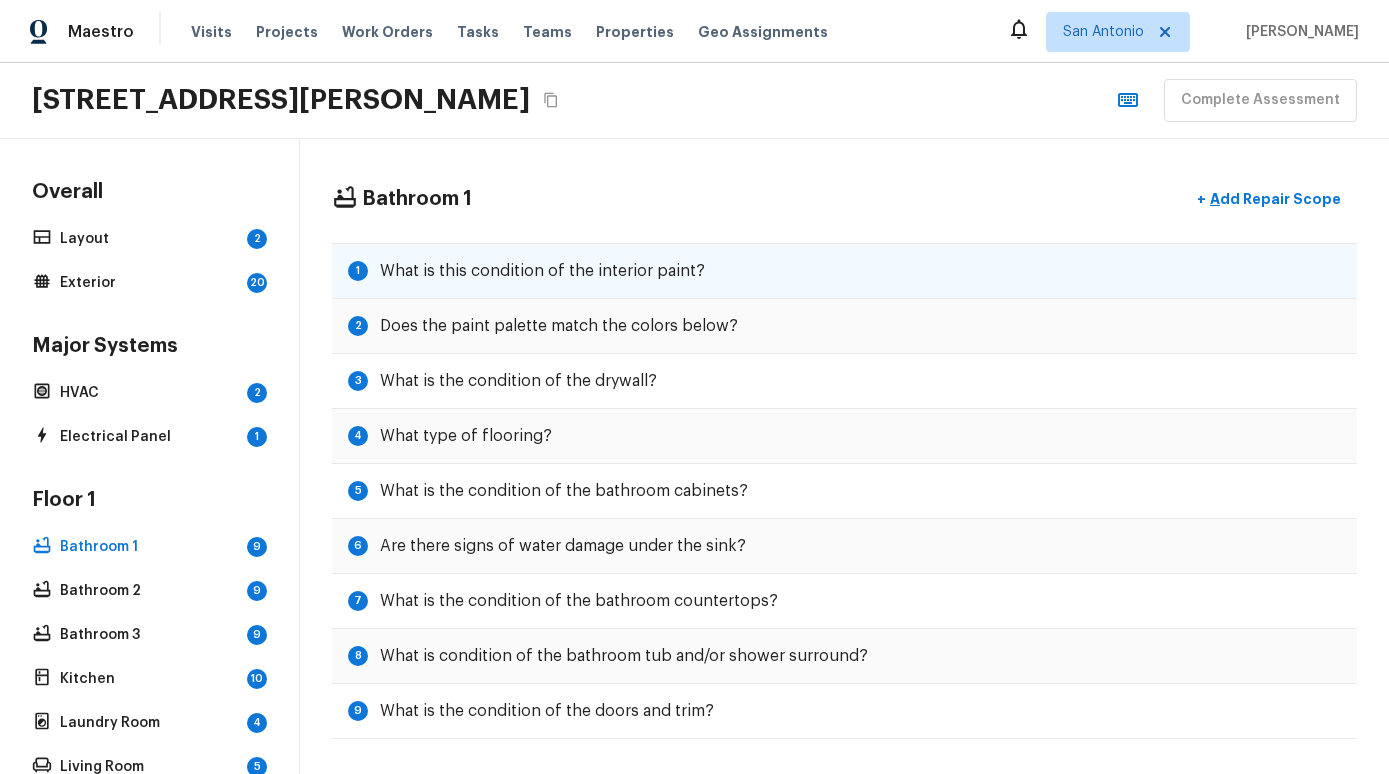 click on "What is this condition of the interior paint?" at bounding box center (542, 271) 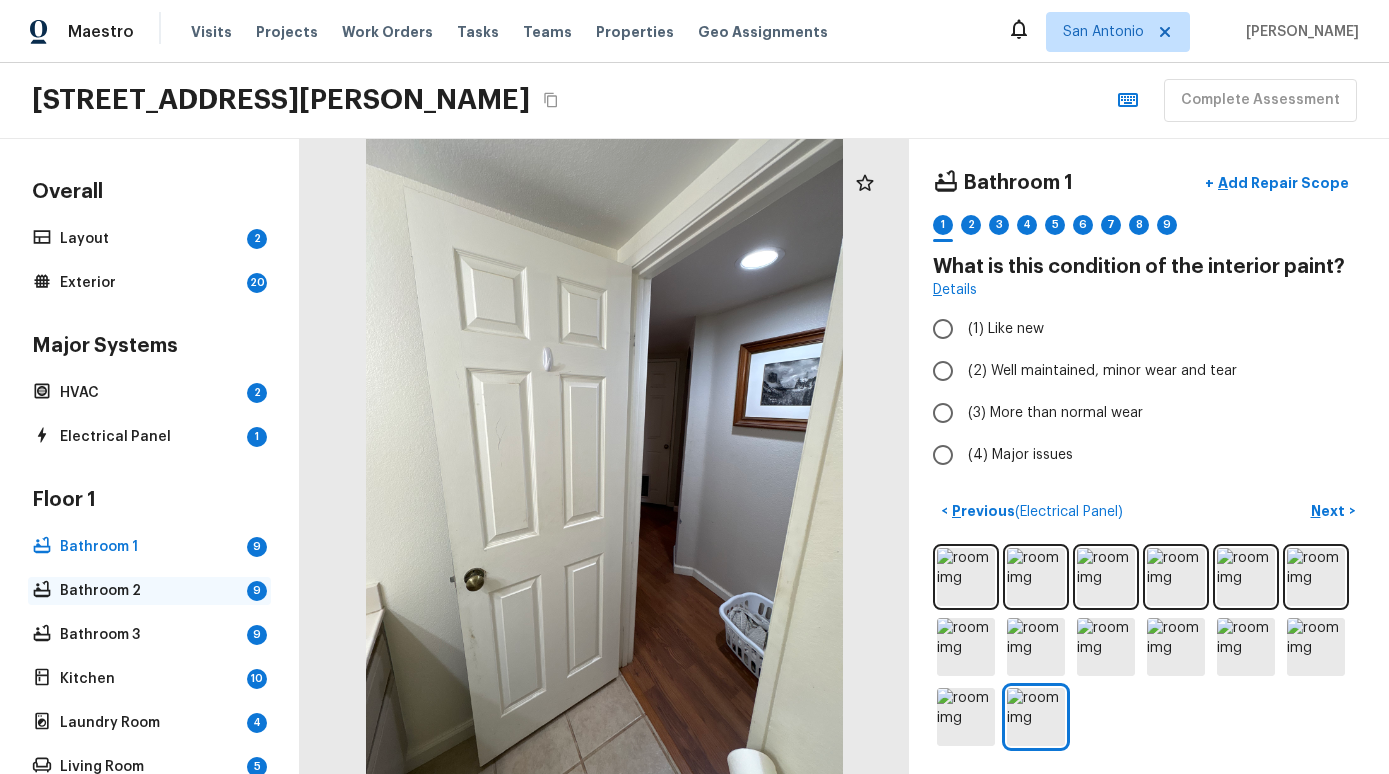 click on "Bathroom 2 9" at bounding box center [149, 591] 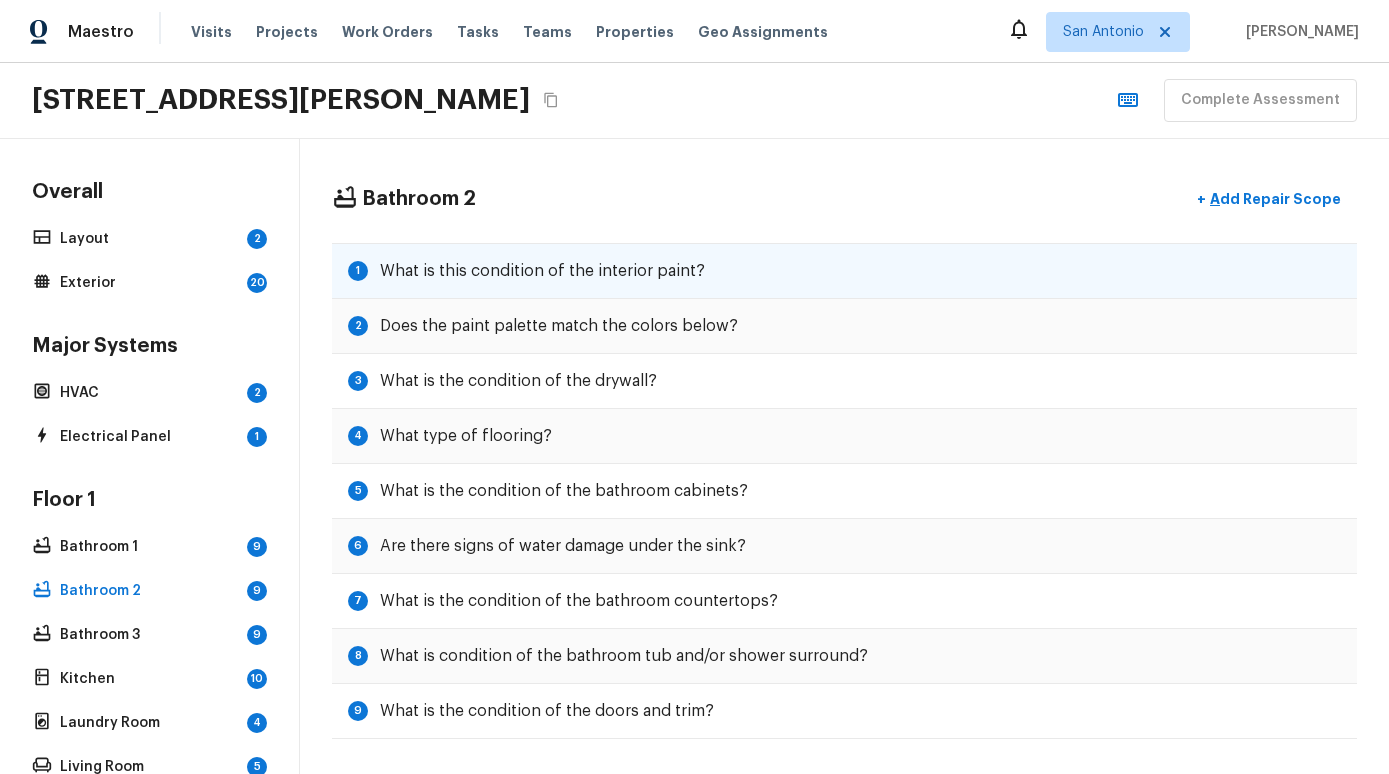 click on "1 What is this condition of the interior paint?" at bounding box center (844, 271) 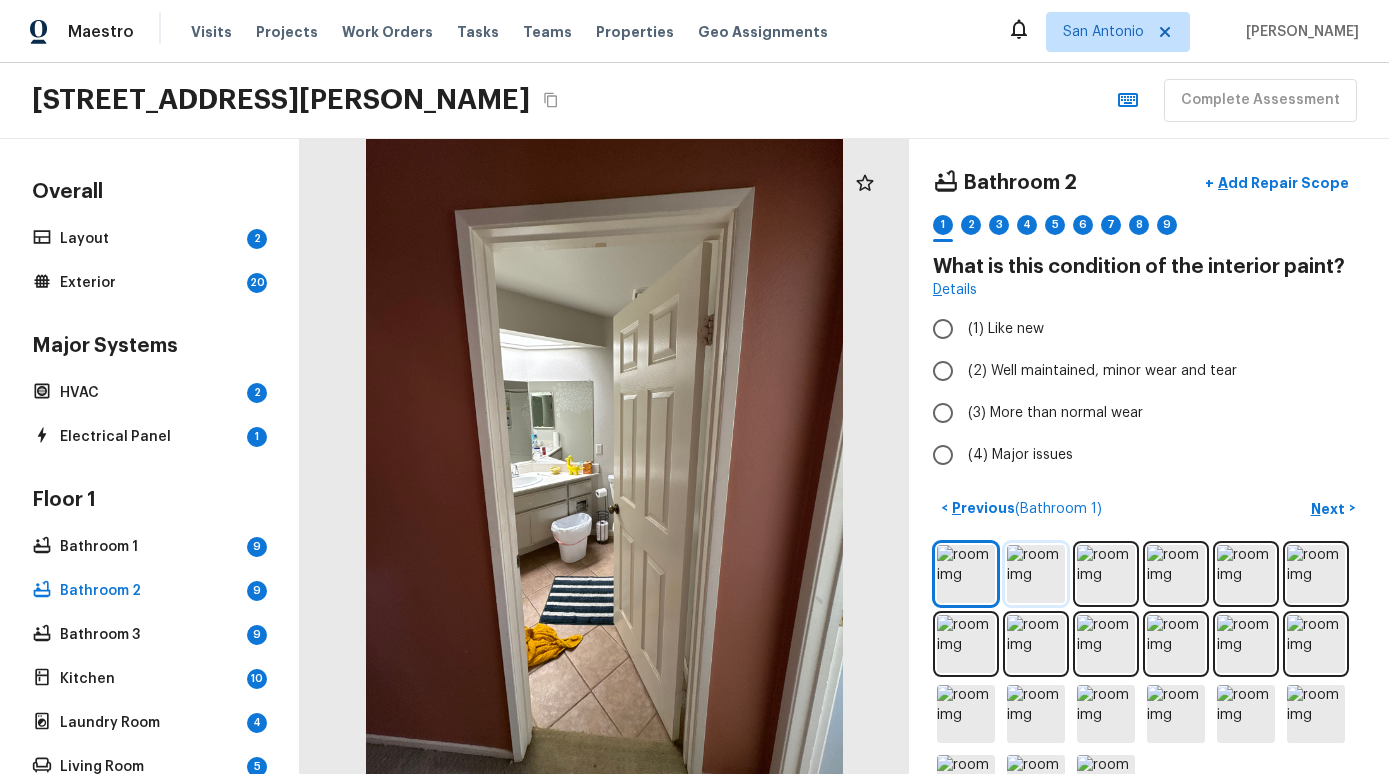 click at bounding box center (1036, 574) 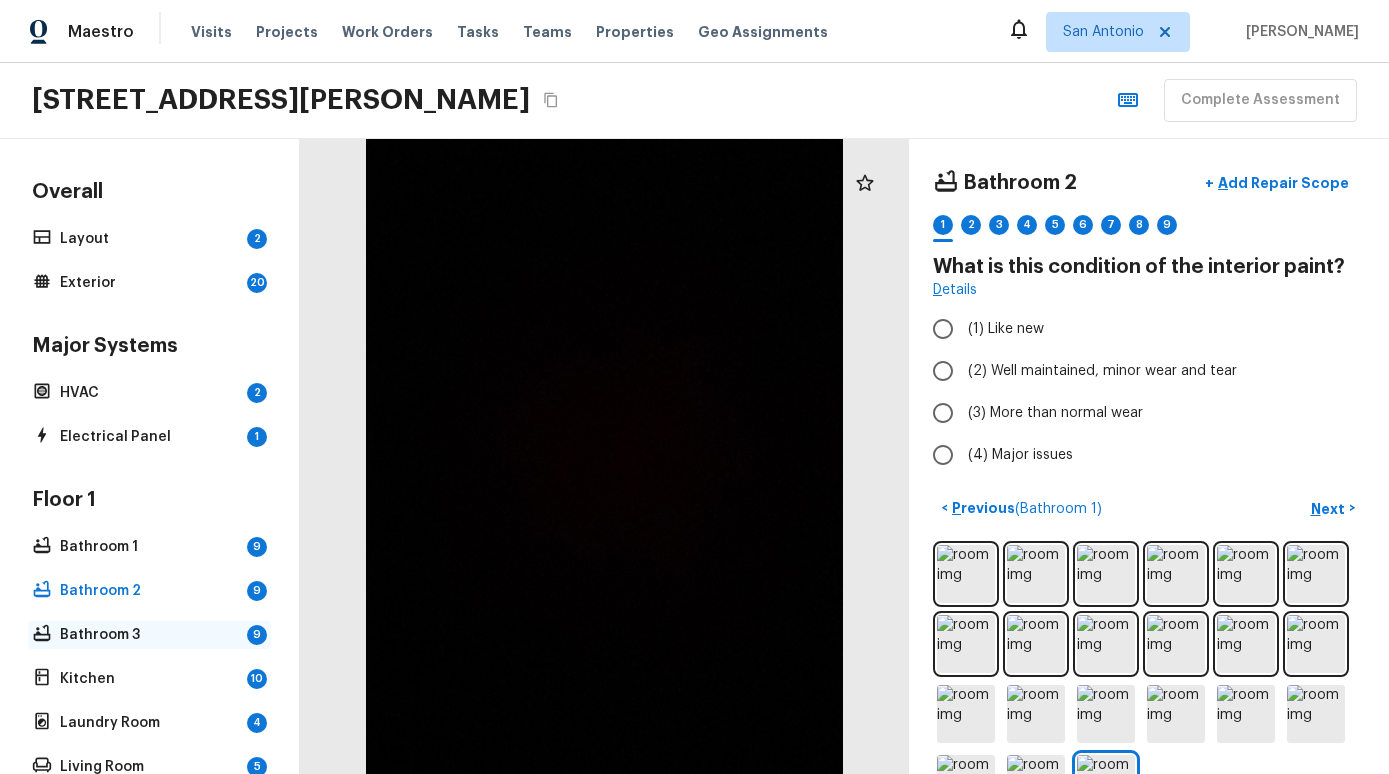 click on "Bathroom 3" at bounding box center [149, 635] 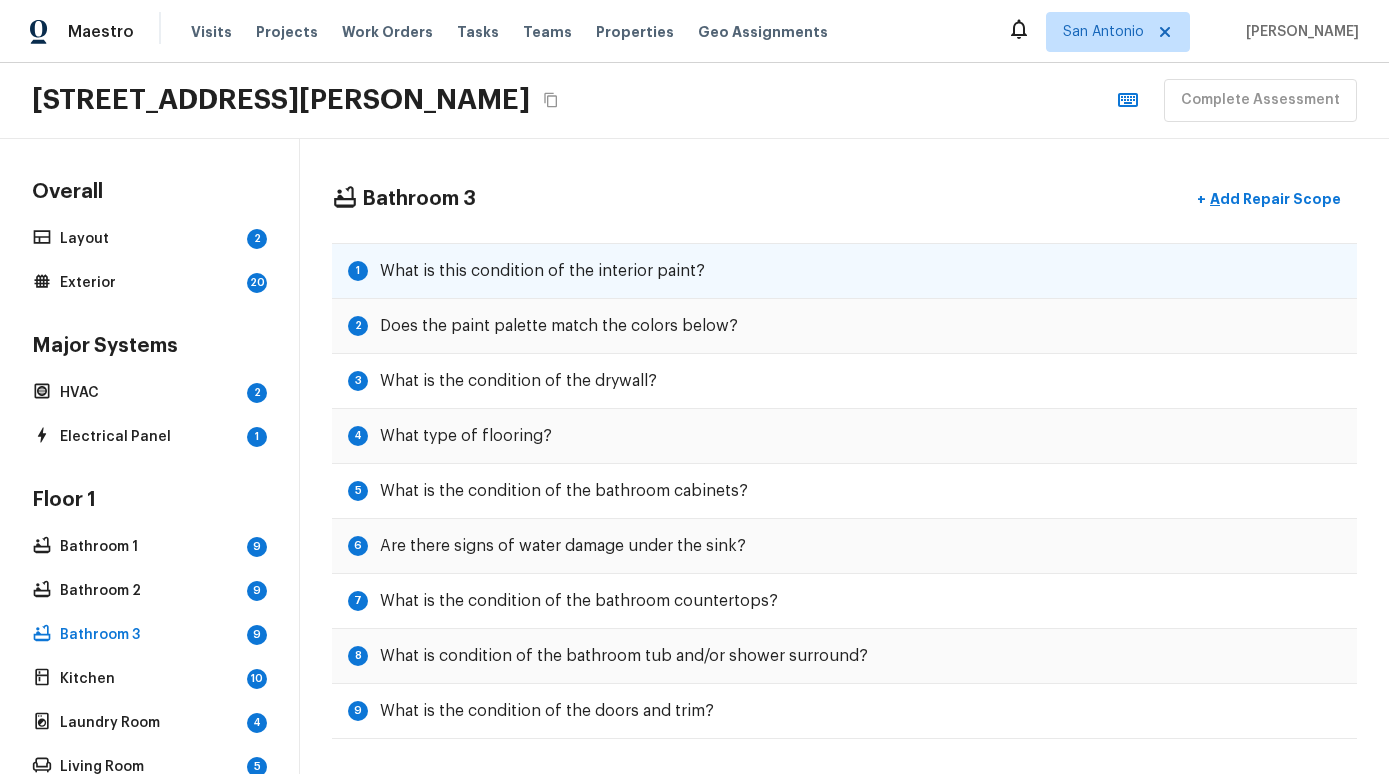 click on "1 What is this condition of the interior paint?" at bounding box center (844, 271) 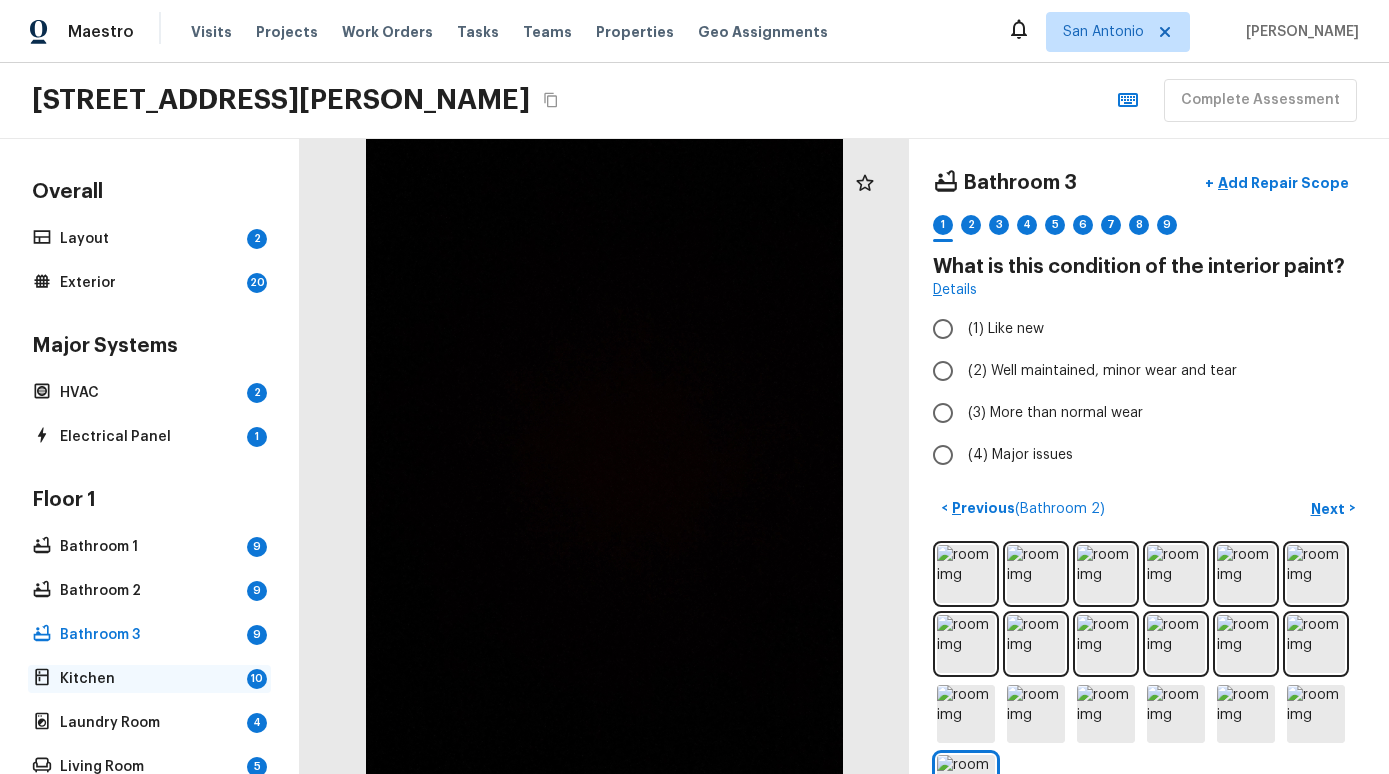 click on "Kitchen 10" at bounding box center [149, 679] 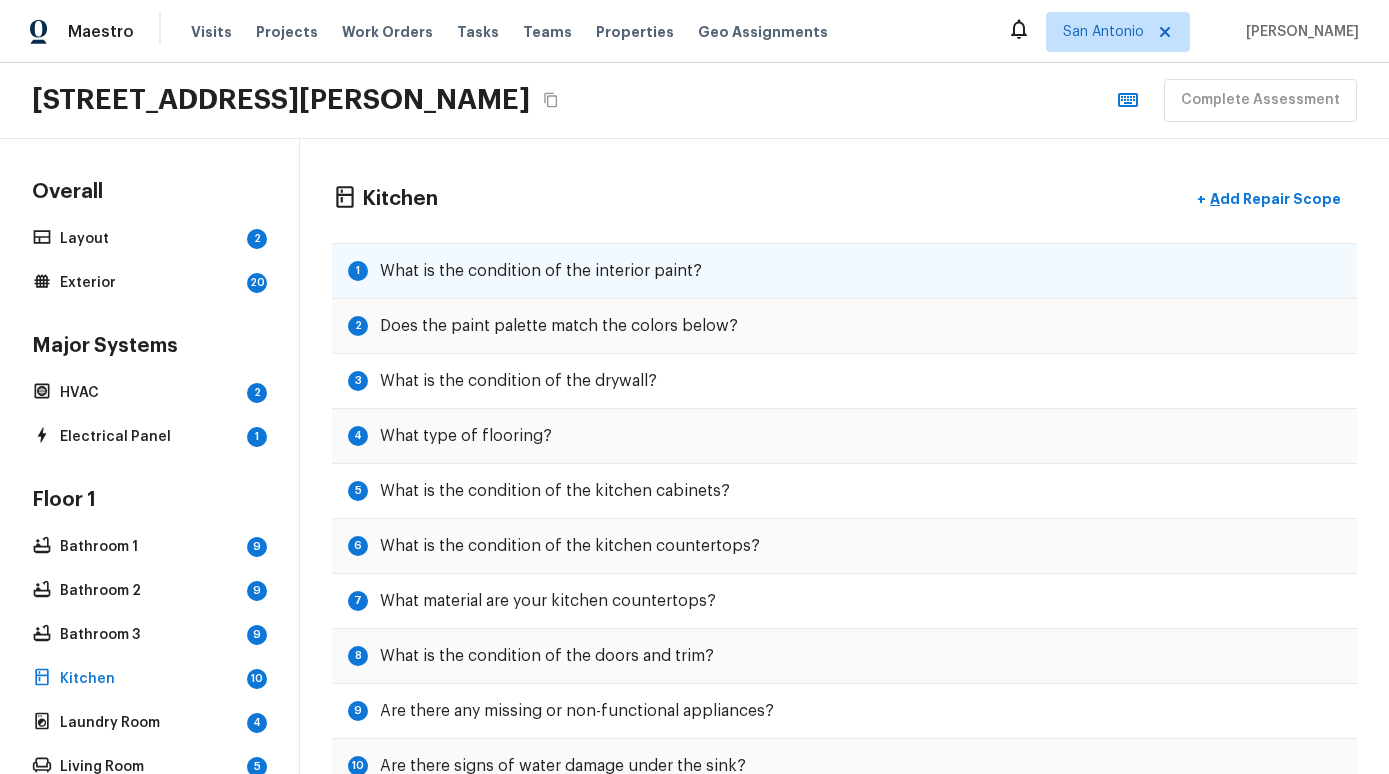 click on "What is the condition of the interior paint?" at bounding box center [541, 271] 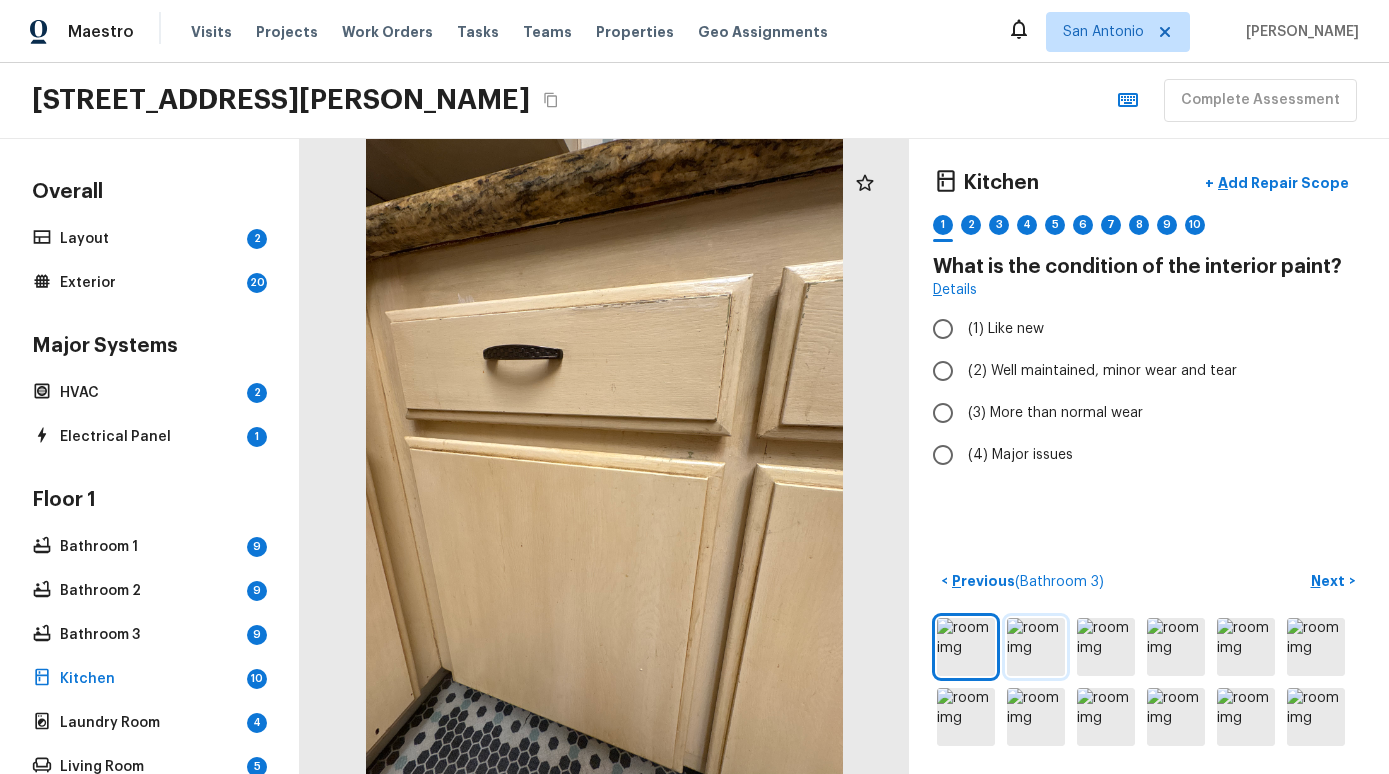click at bounding box center (1036, 647) 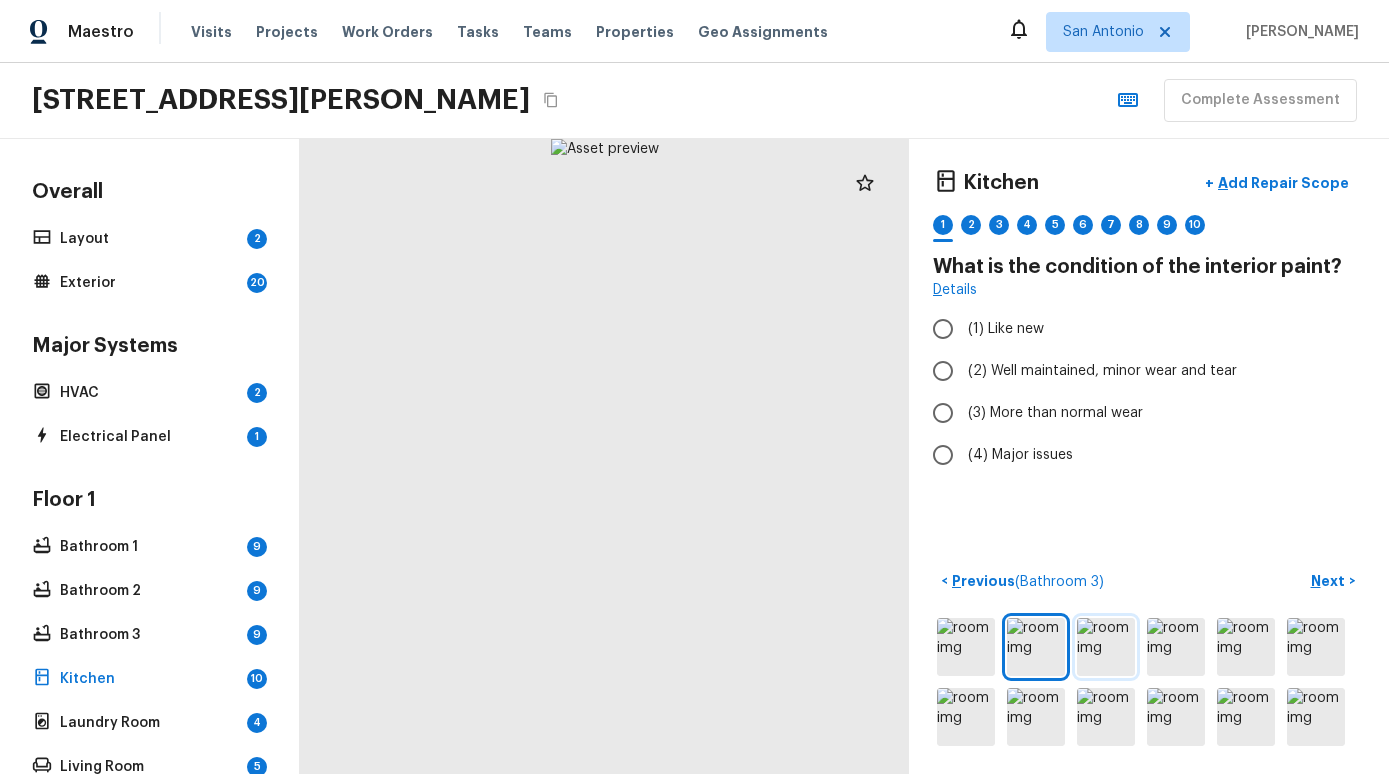 click at bounding box center (1106, 647) 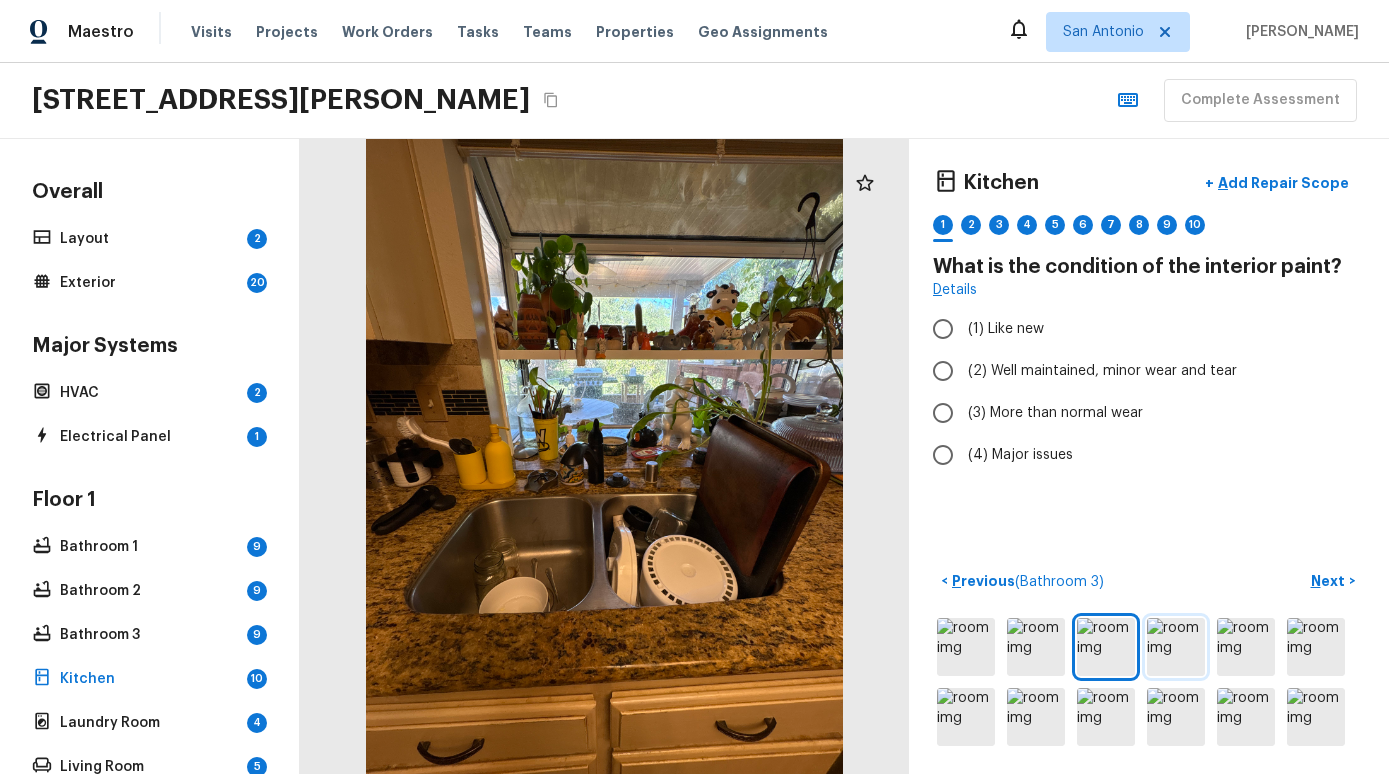 click at bounding box center [1176, 647] 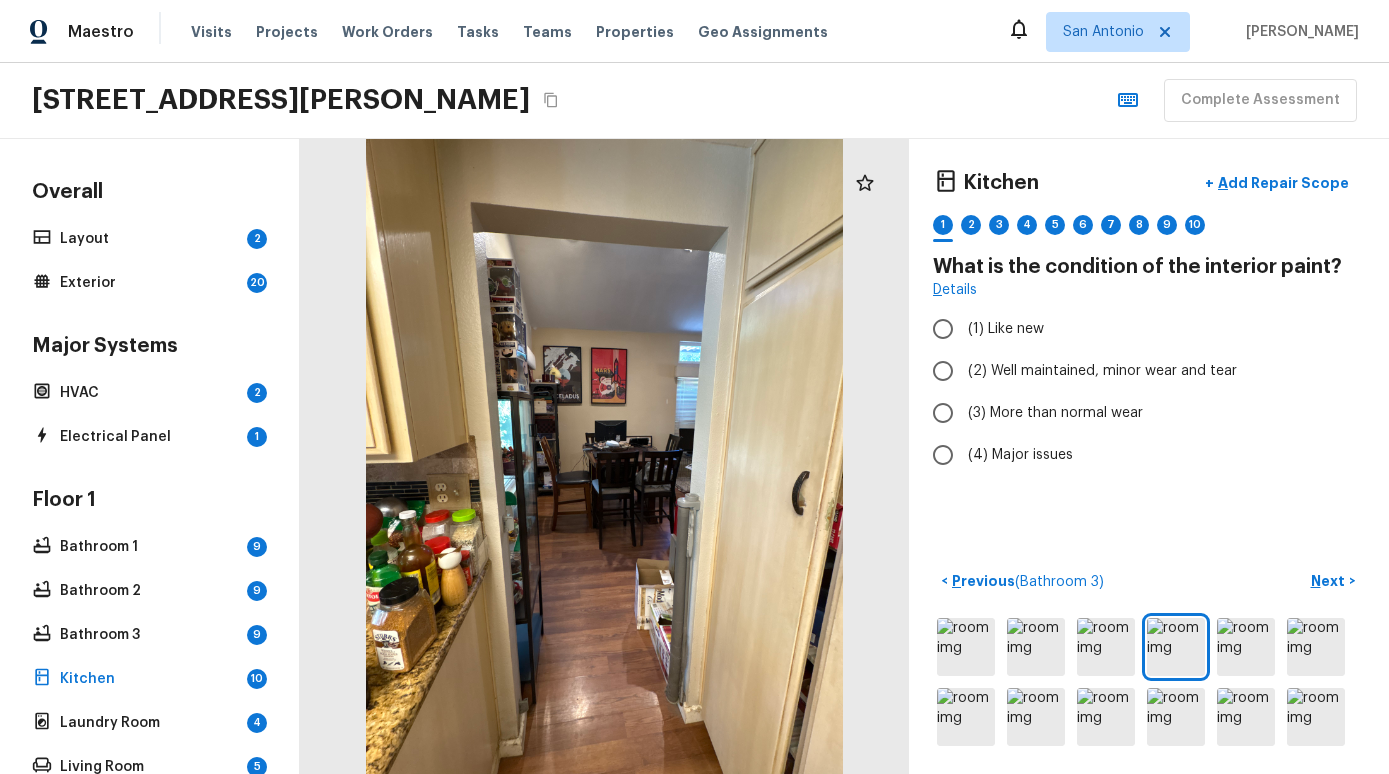 click at bounding box center [1149, 682] 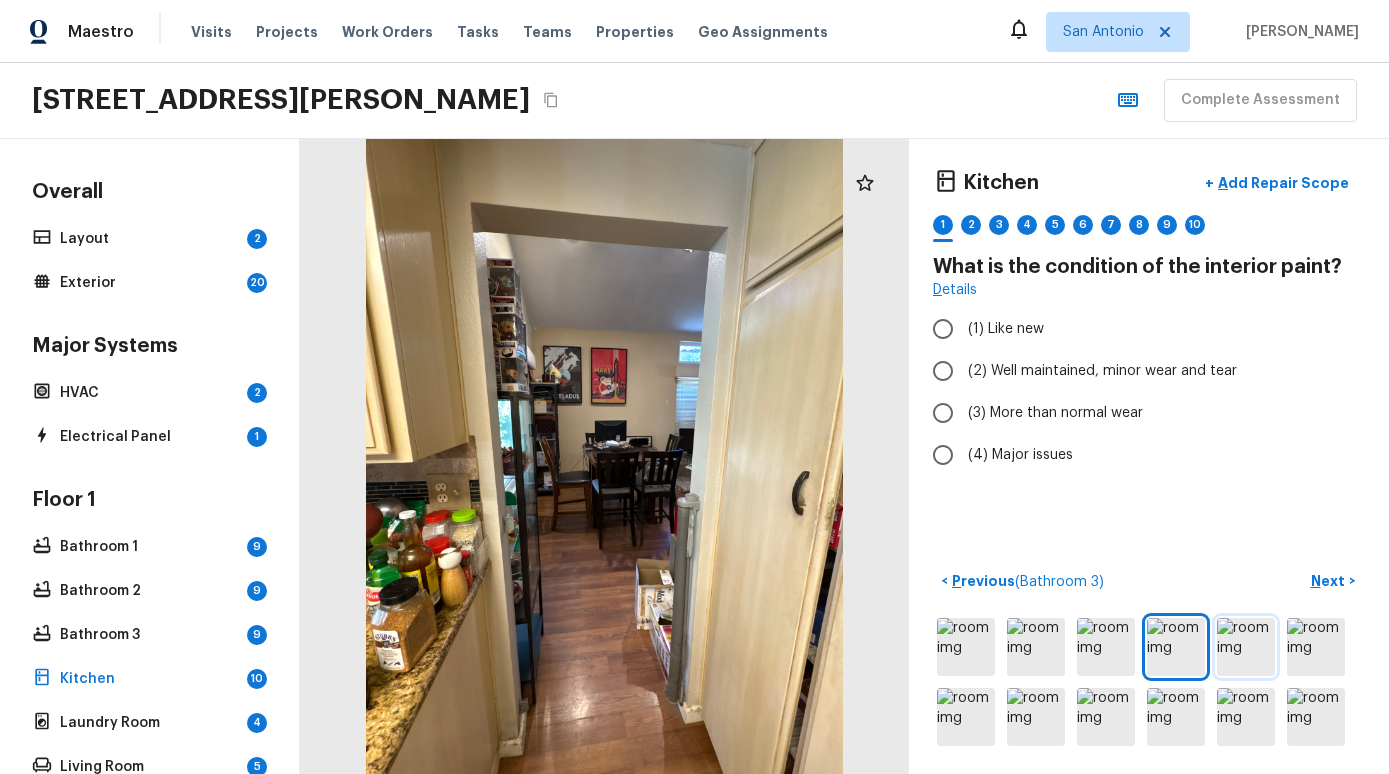 click at bounding box center [1246, 647] 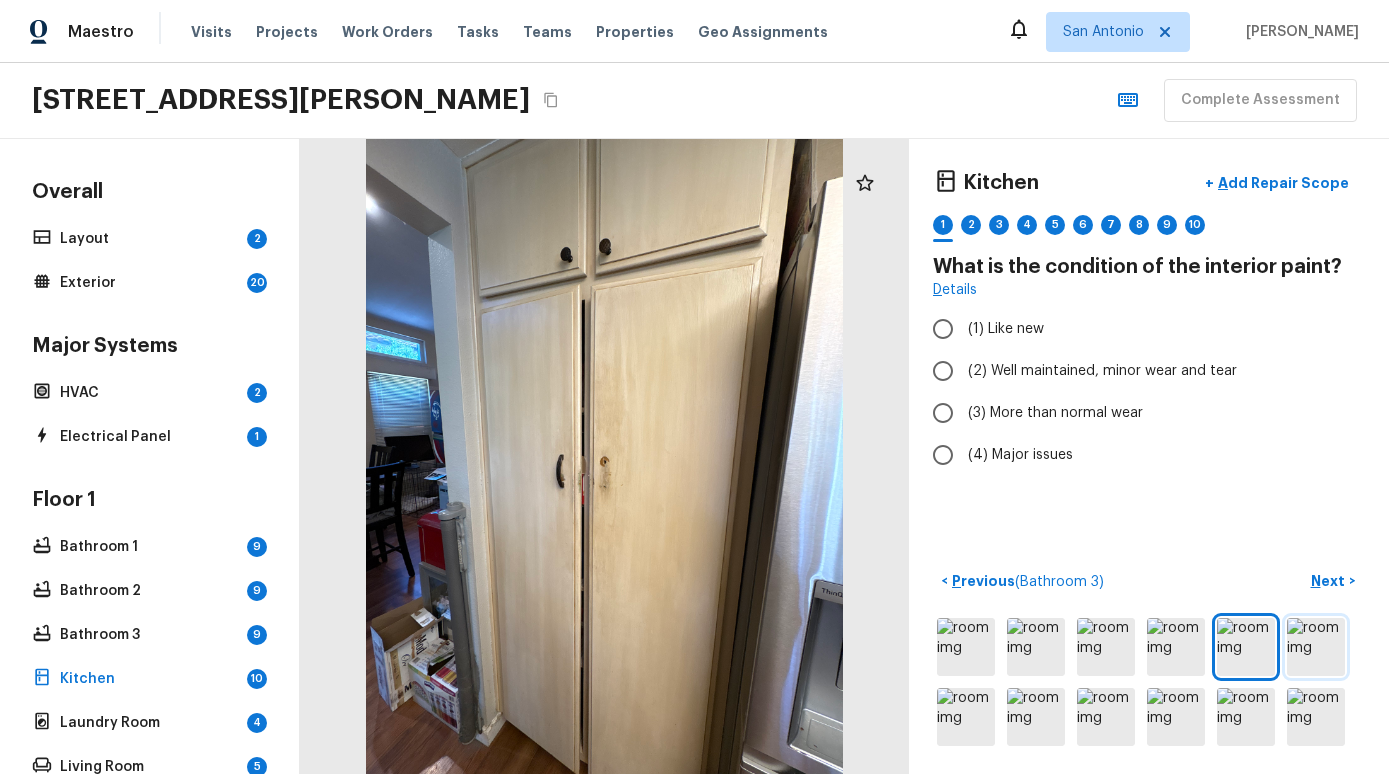 click at bounding box center (1316, 647) 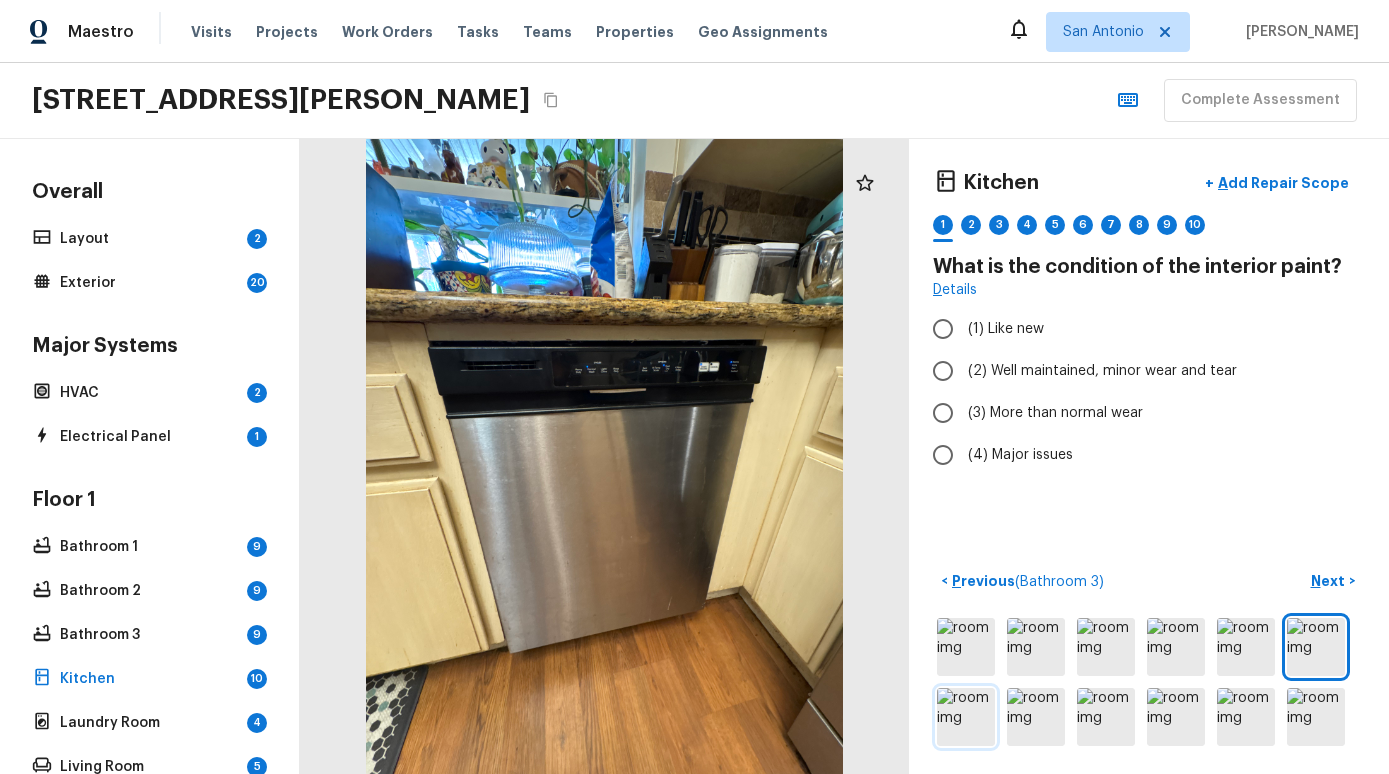 click at bounding box center [966, 717] 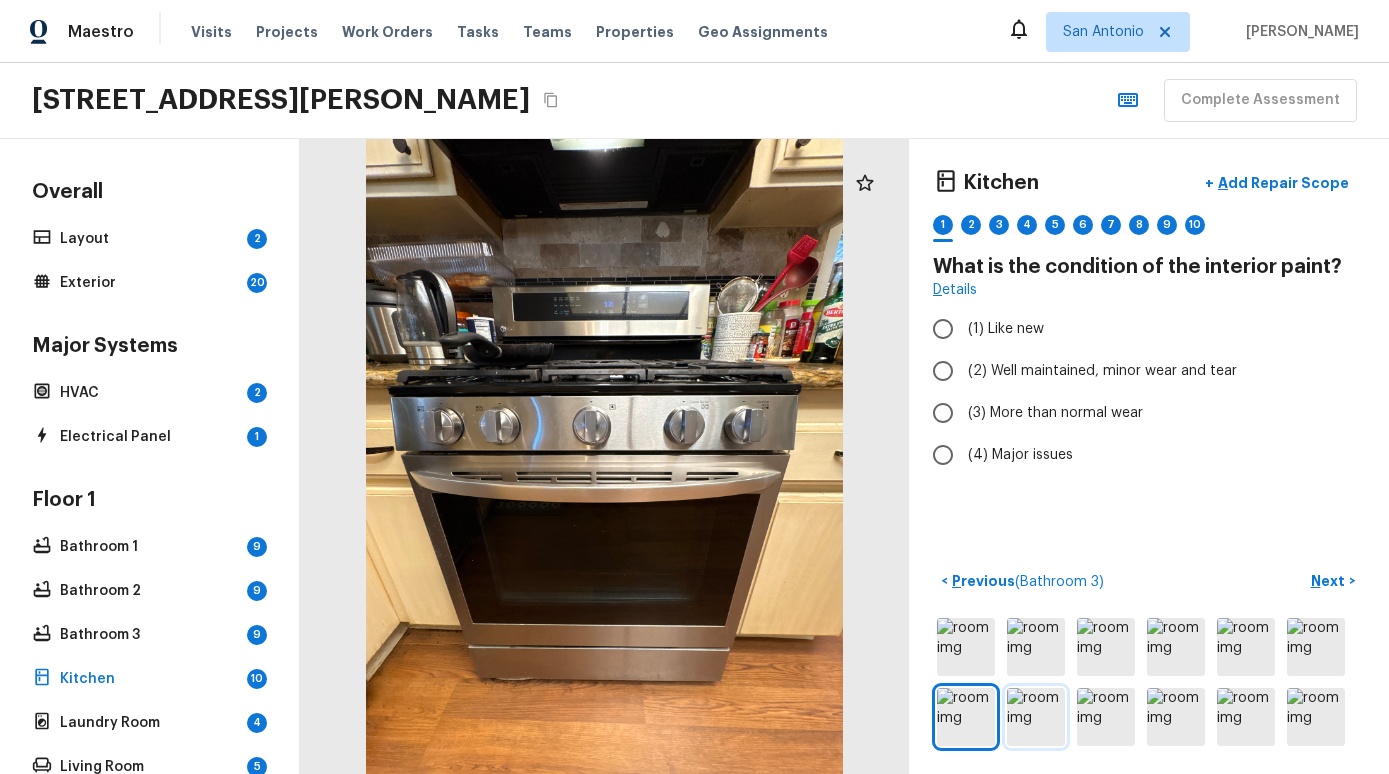 click at bounding box center (1036, 717) 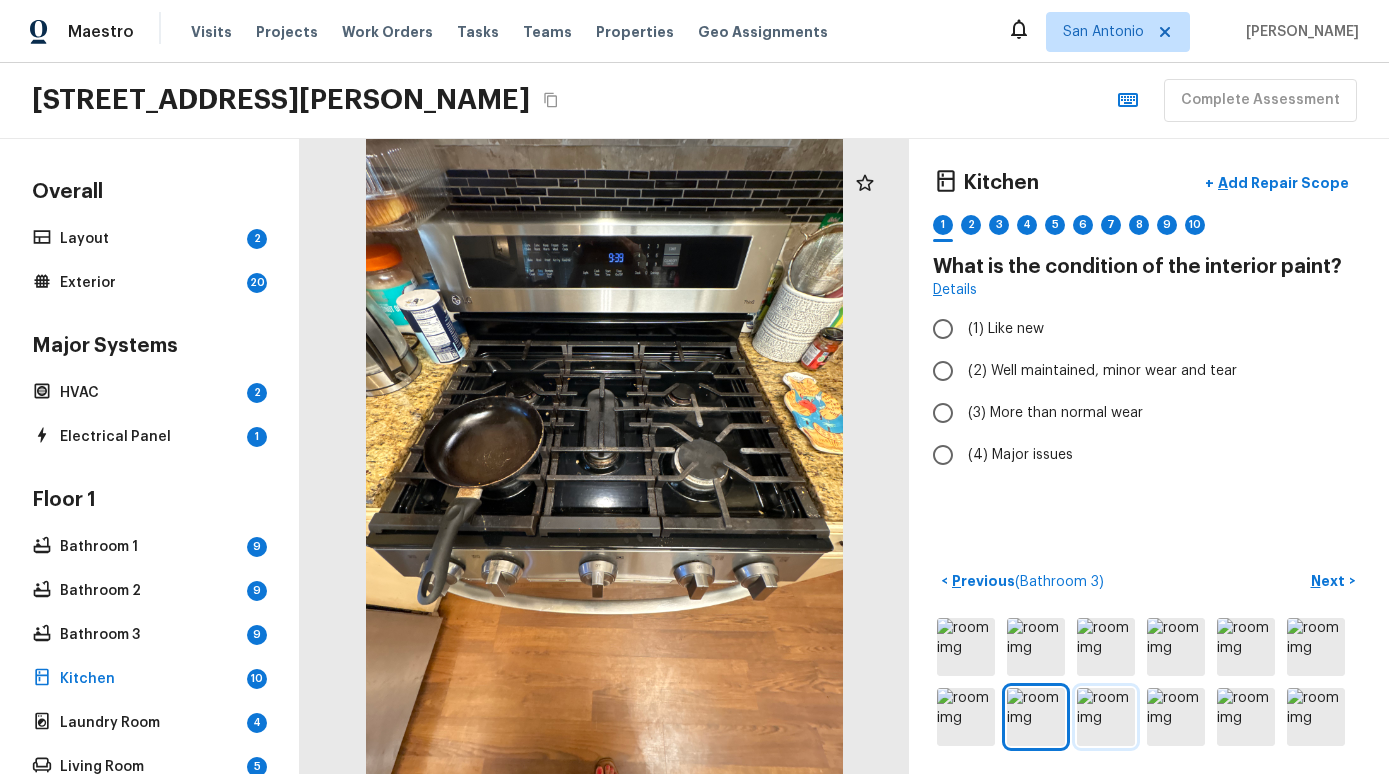 click at bounding box center [1106, 717] 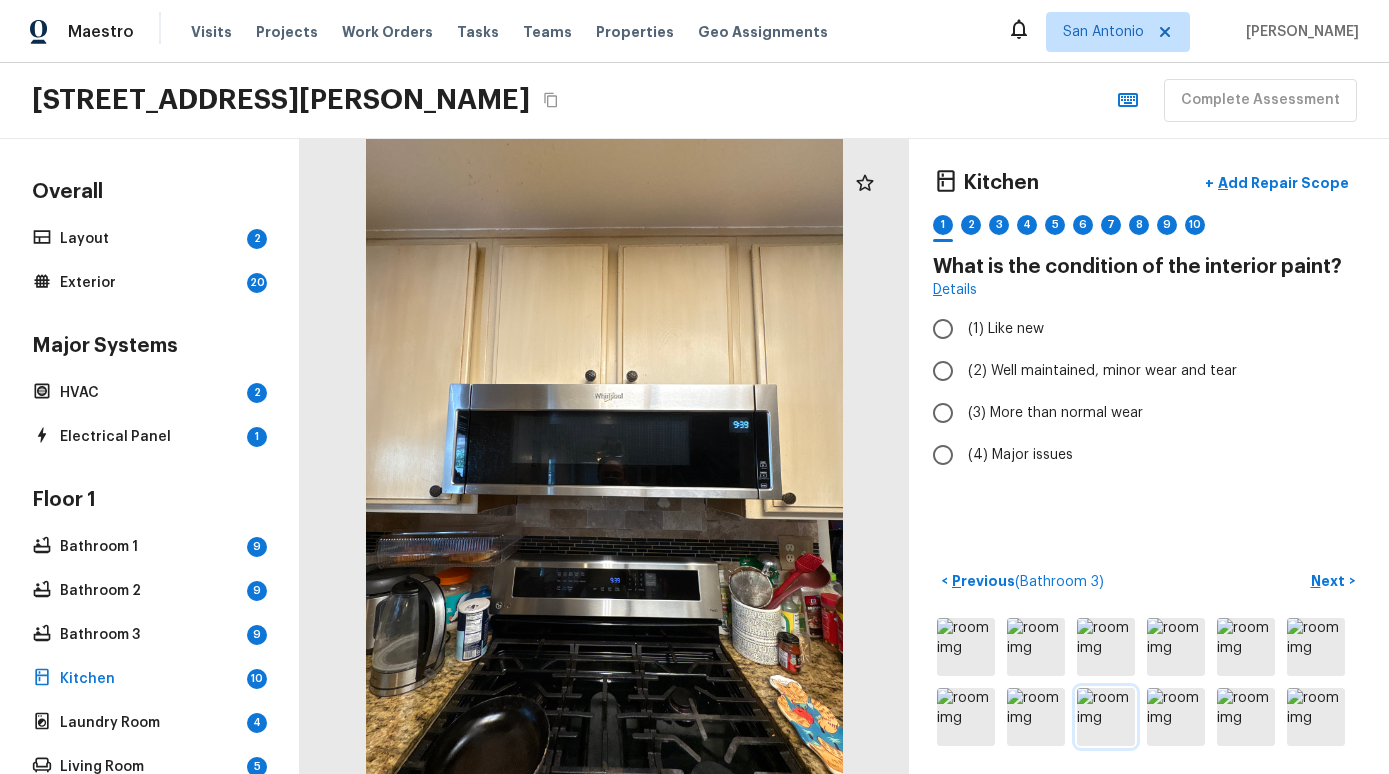 click at bounding box center [1106, 717] 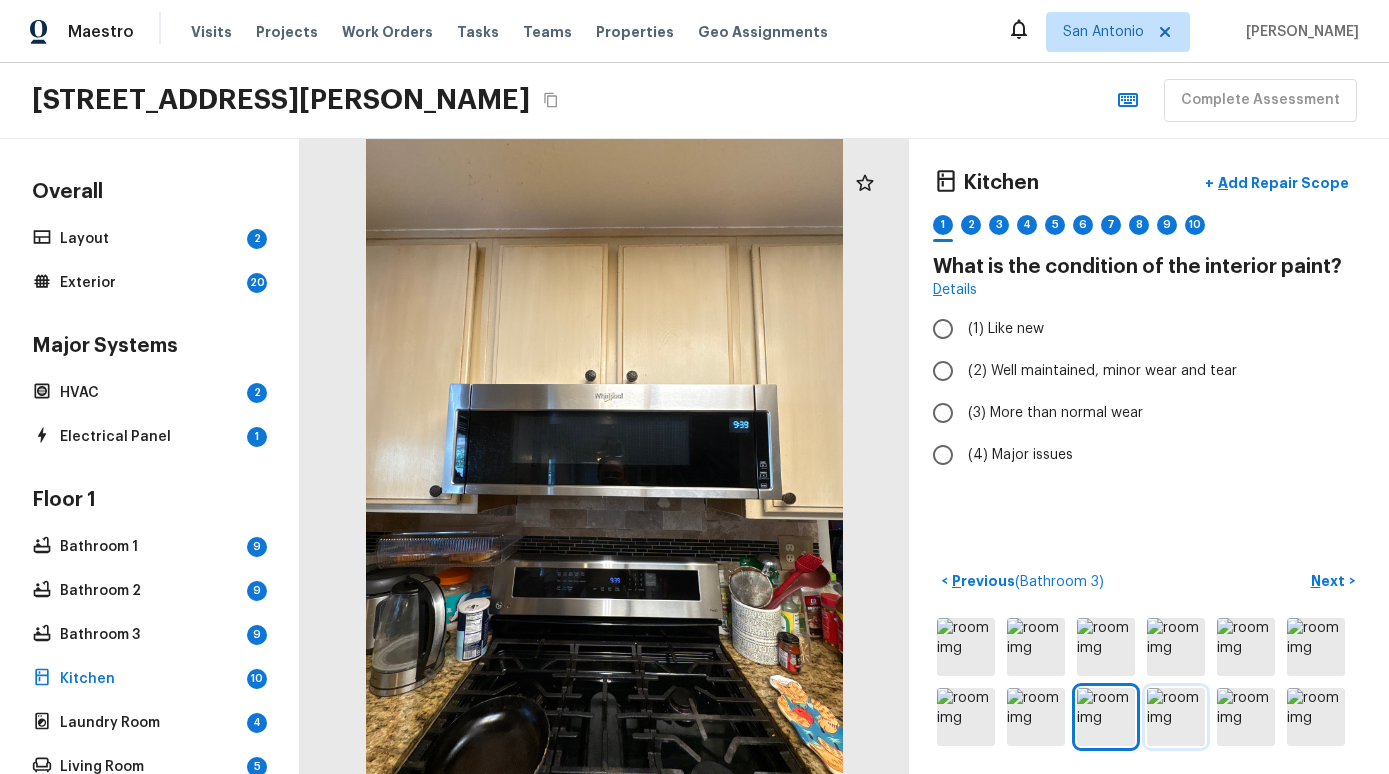 click at bounding box center [1176, 717] 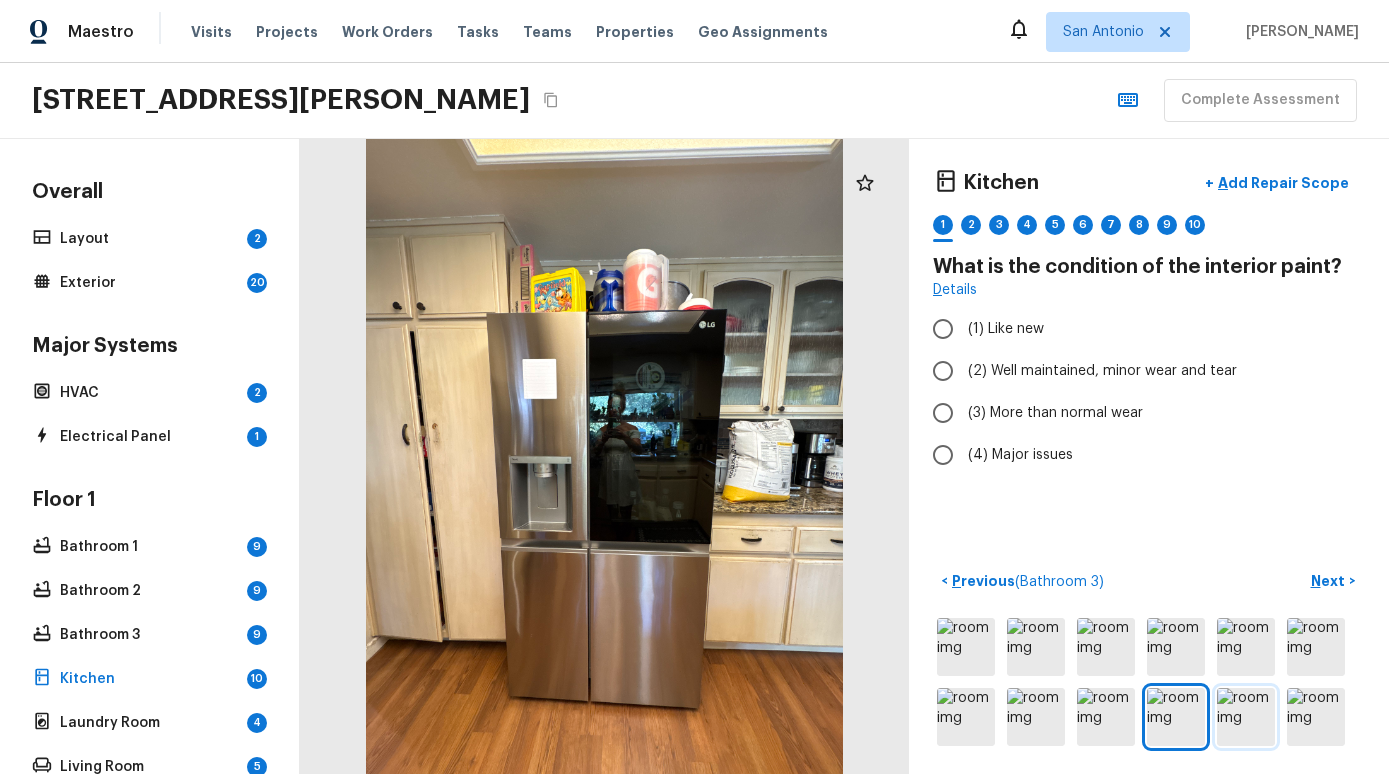 click at bounding box center [1246, 717] 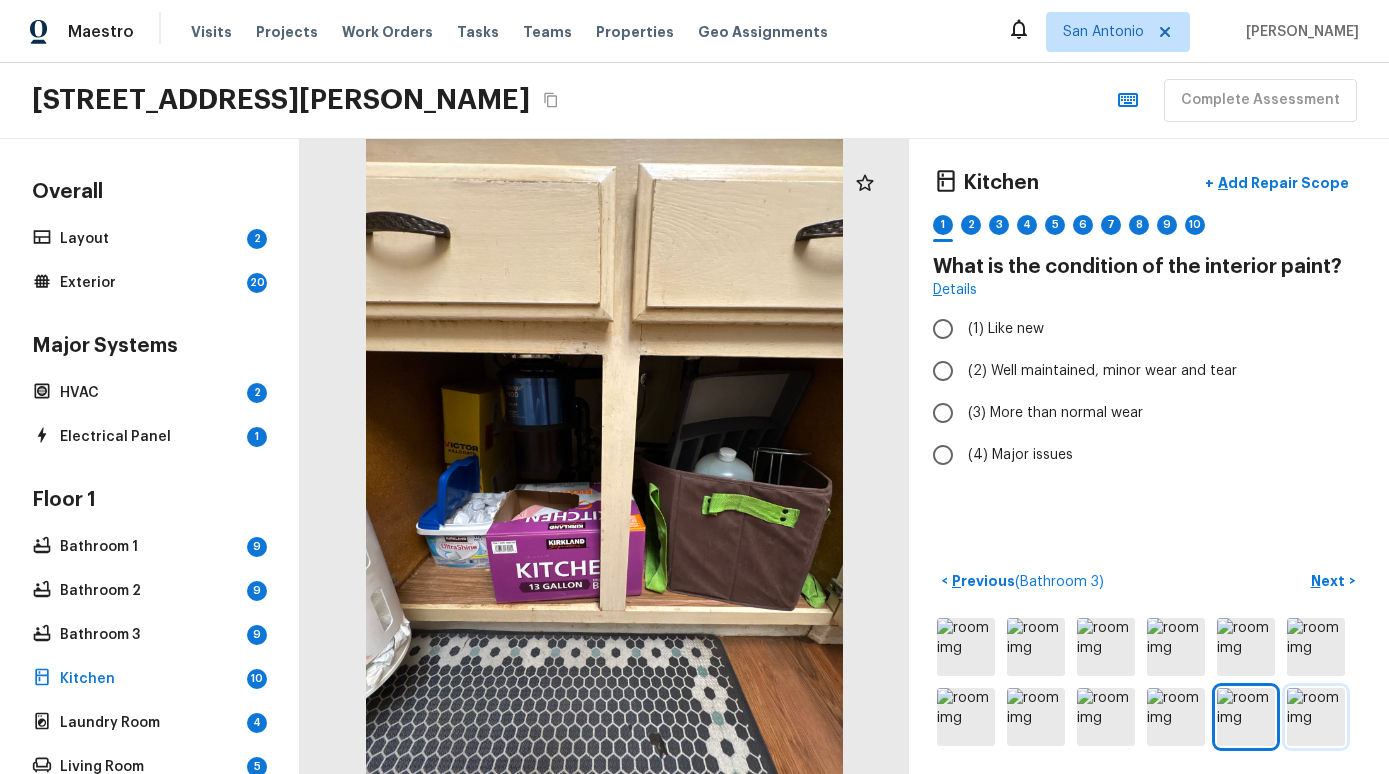 click at bounding box center [1316, 717] 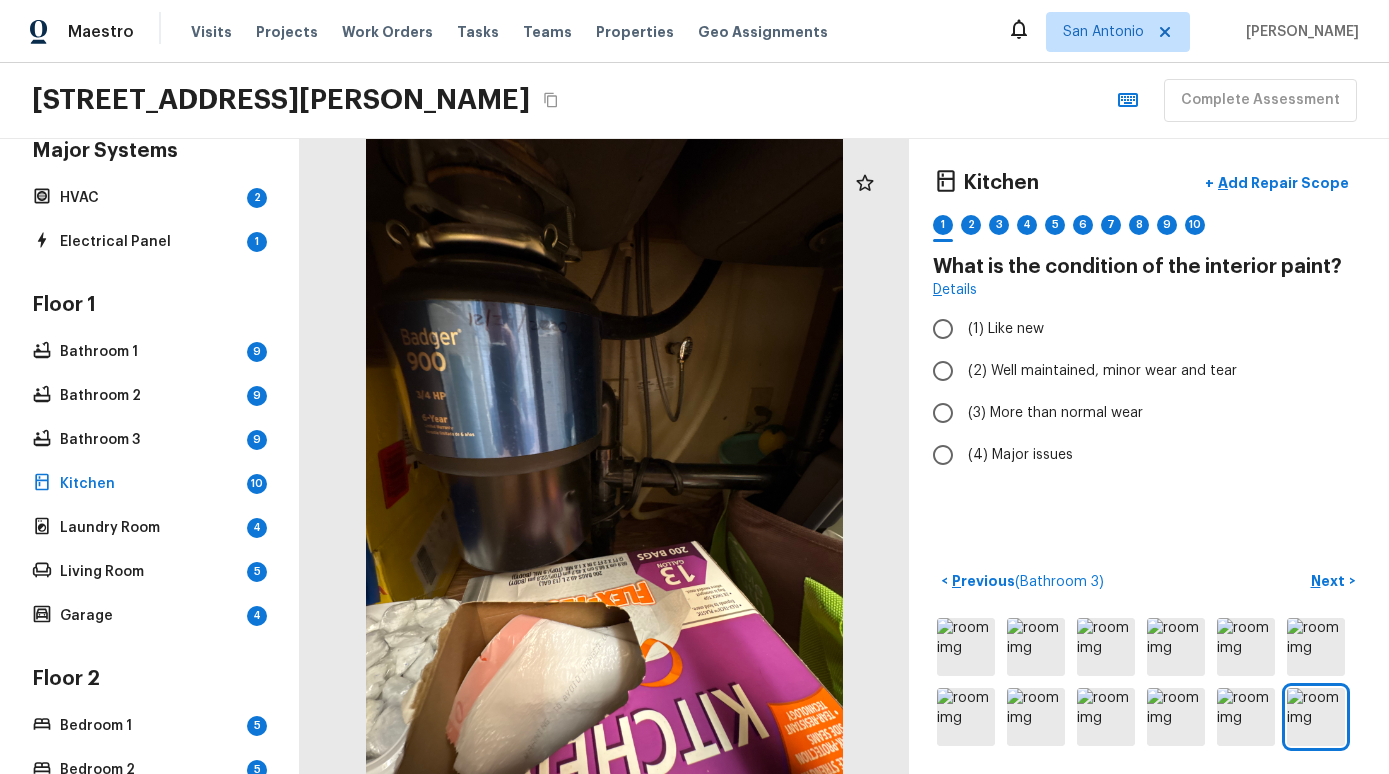 scroll, scrollTop: 199, scrollLeft: 0, axis: vertical 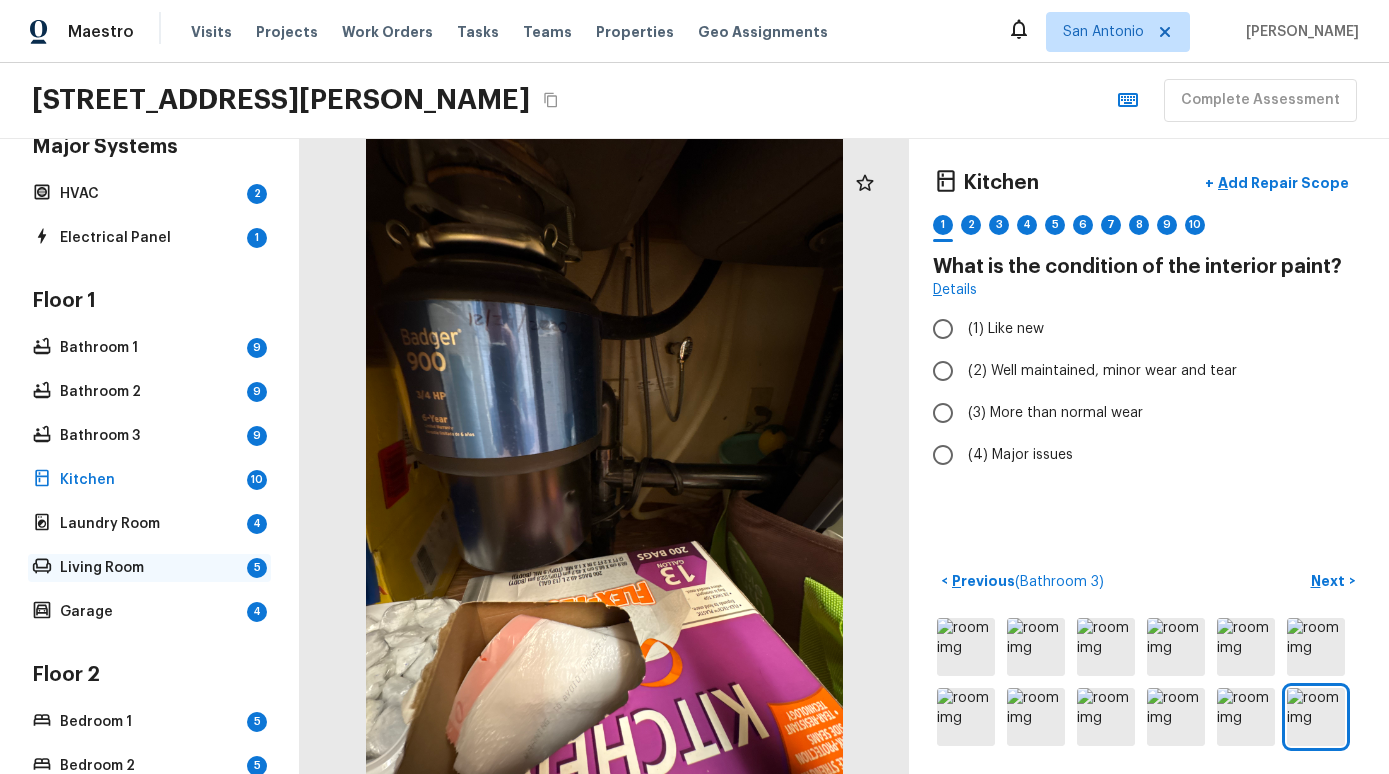click on "Living Room" at bounding box center [149, 568] 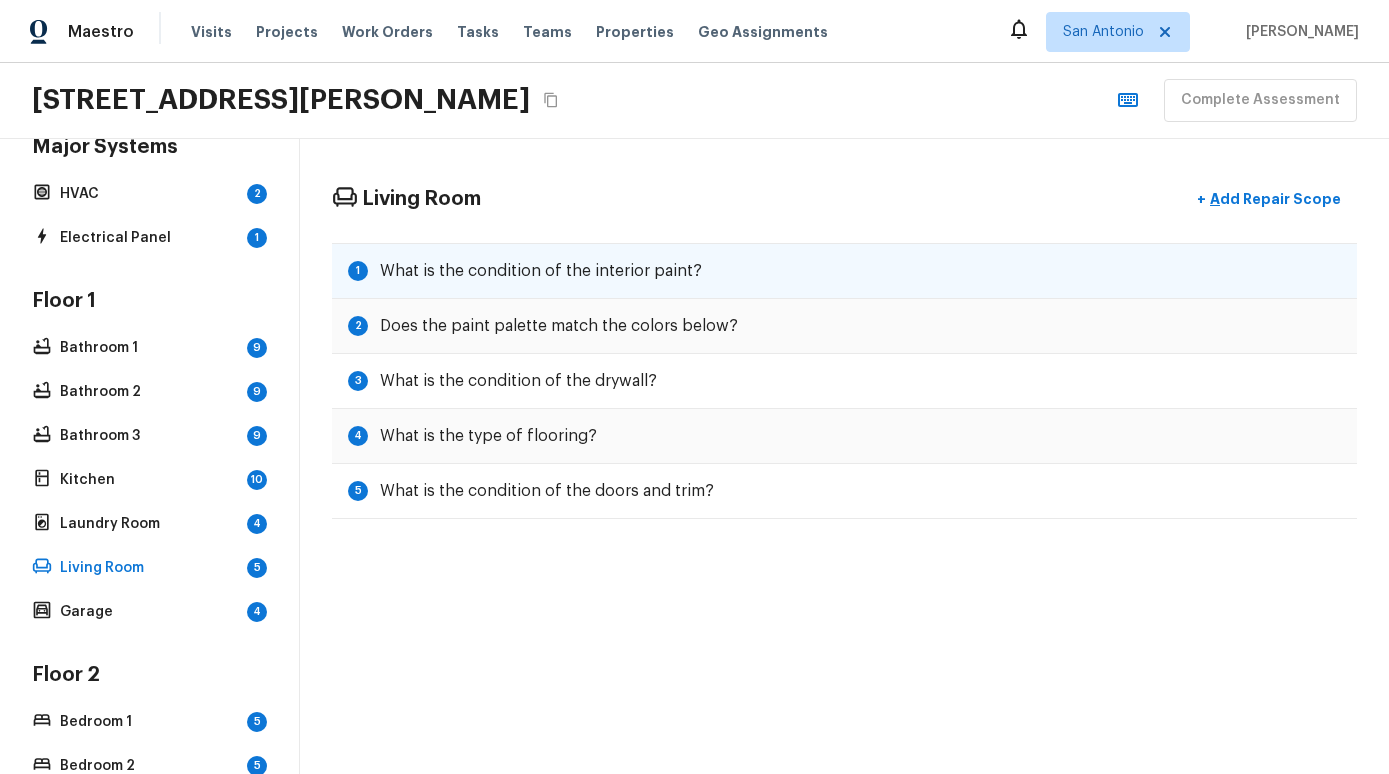 click on "What is the condition of the interior paint?" at bounding box center [541, 271] 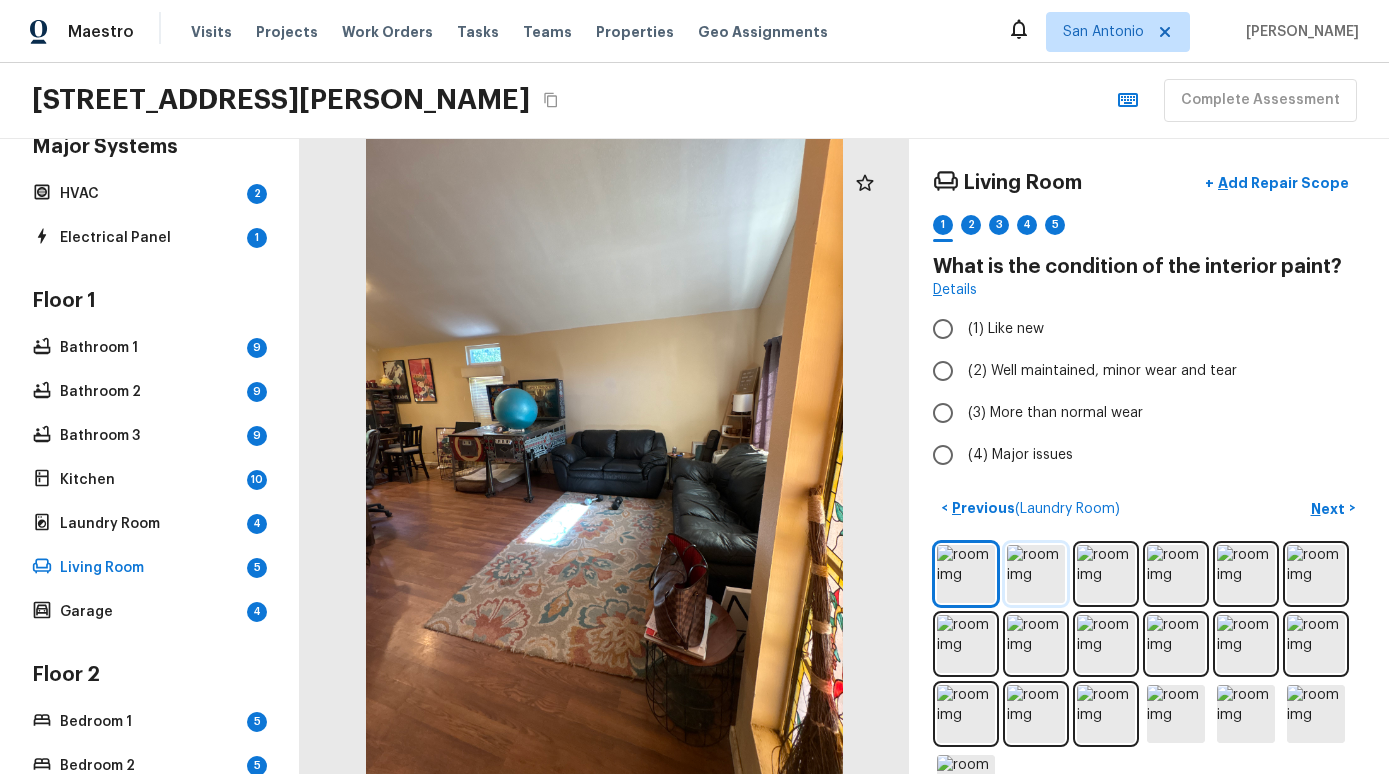 click at bounding box center (1036, 574) 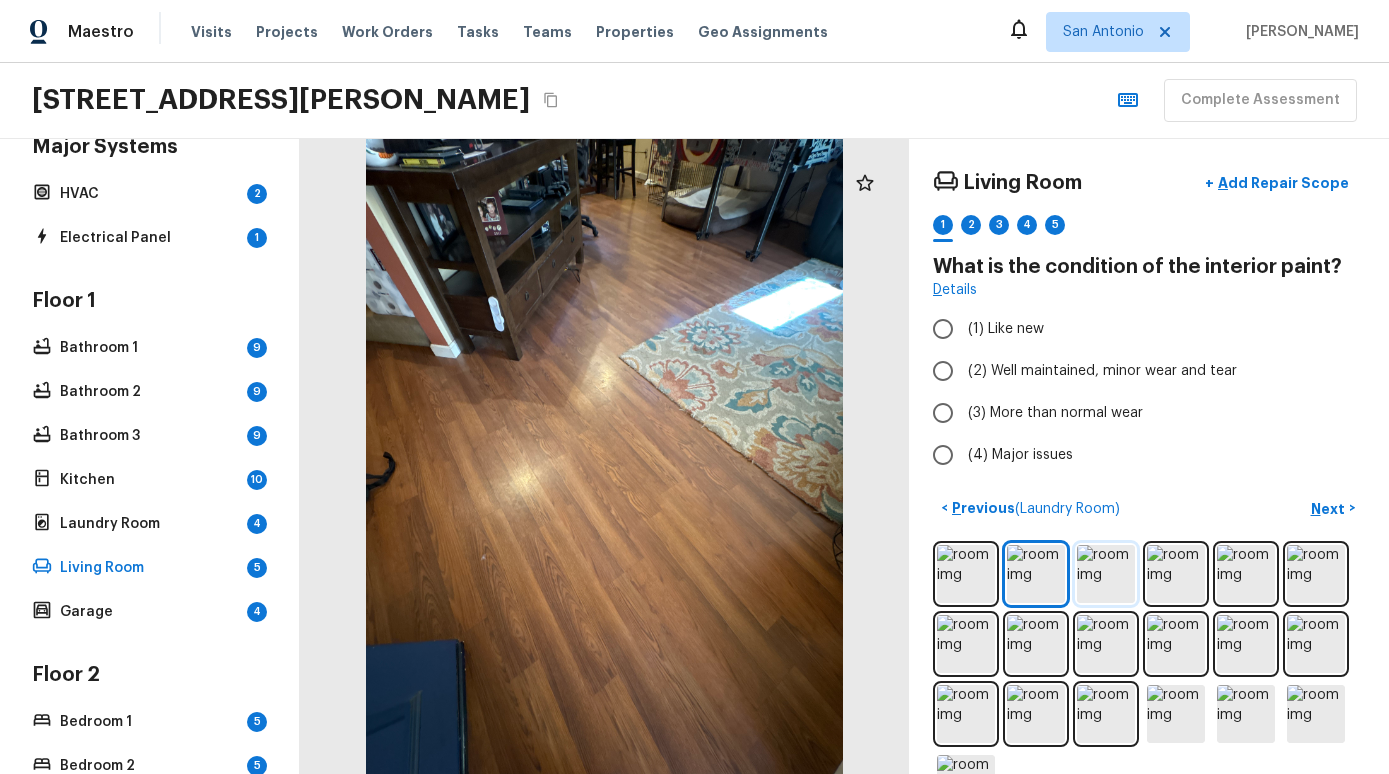 click at bounding box center [1106, 574] 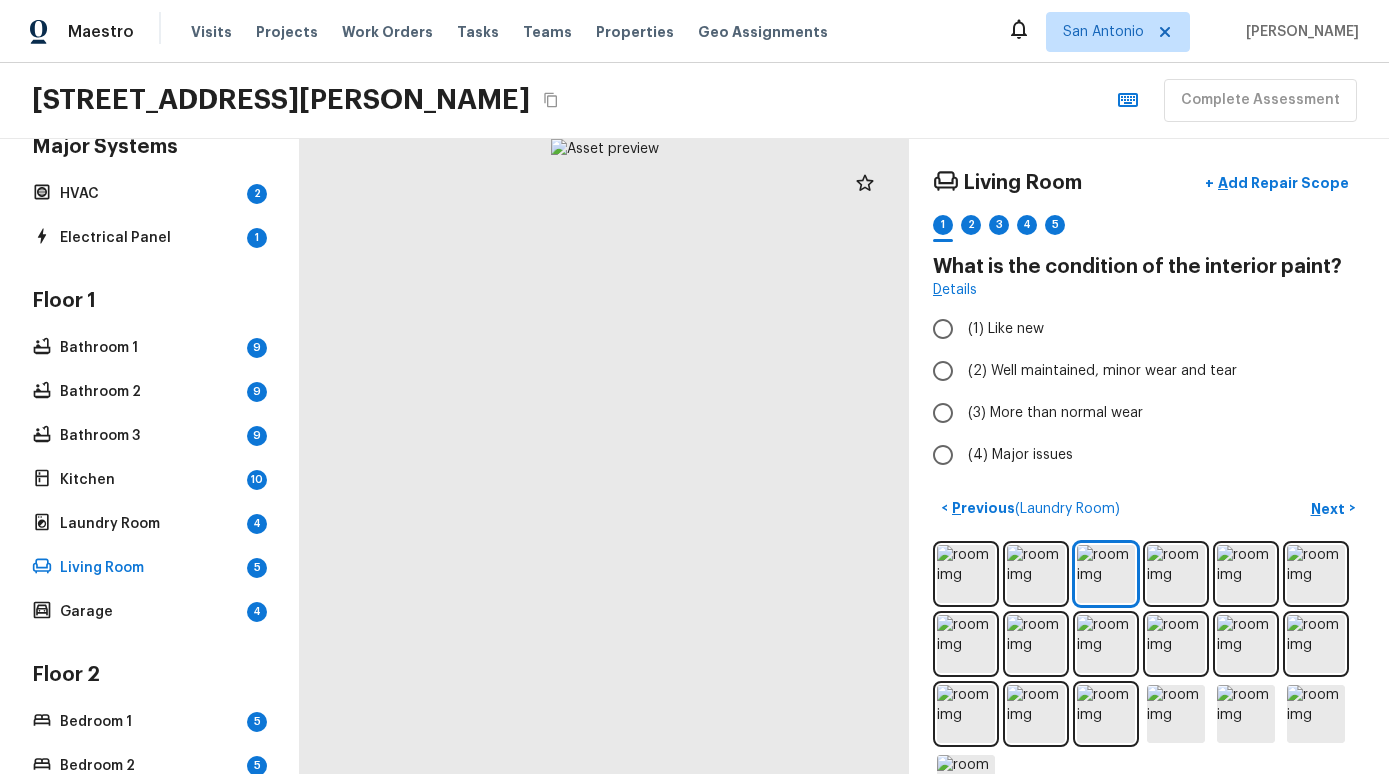 click at bounding box center [1149, 679] 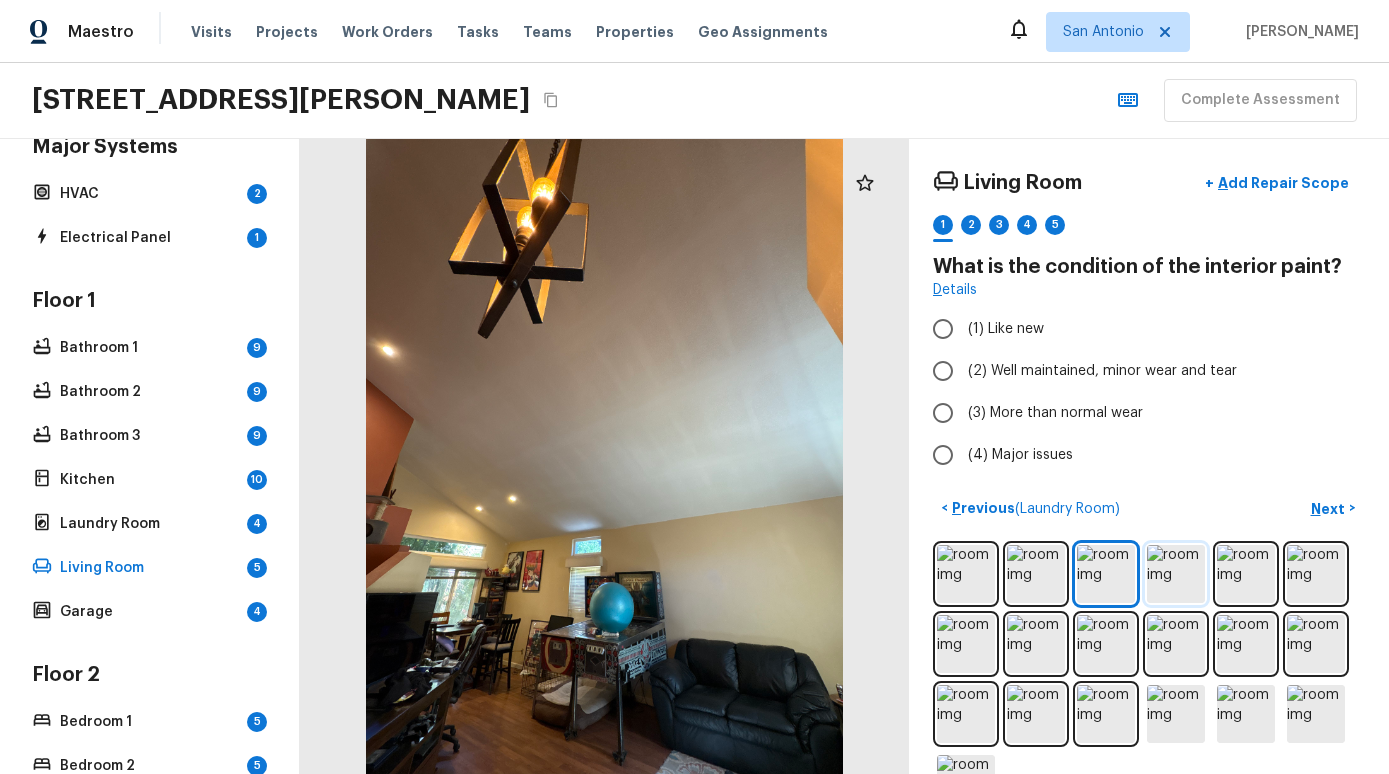 click at bounding box center (1176, 574) 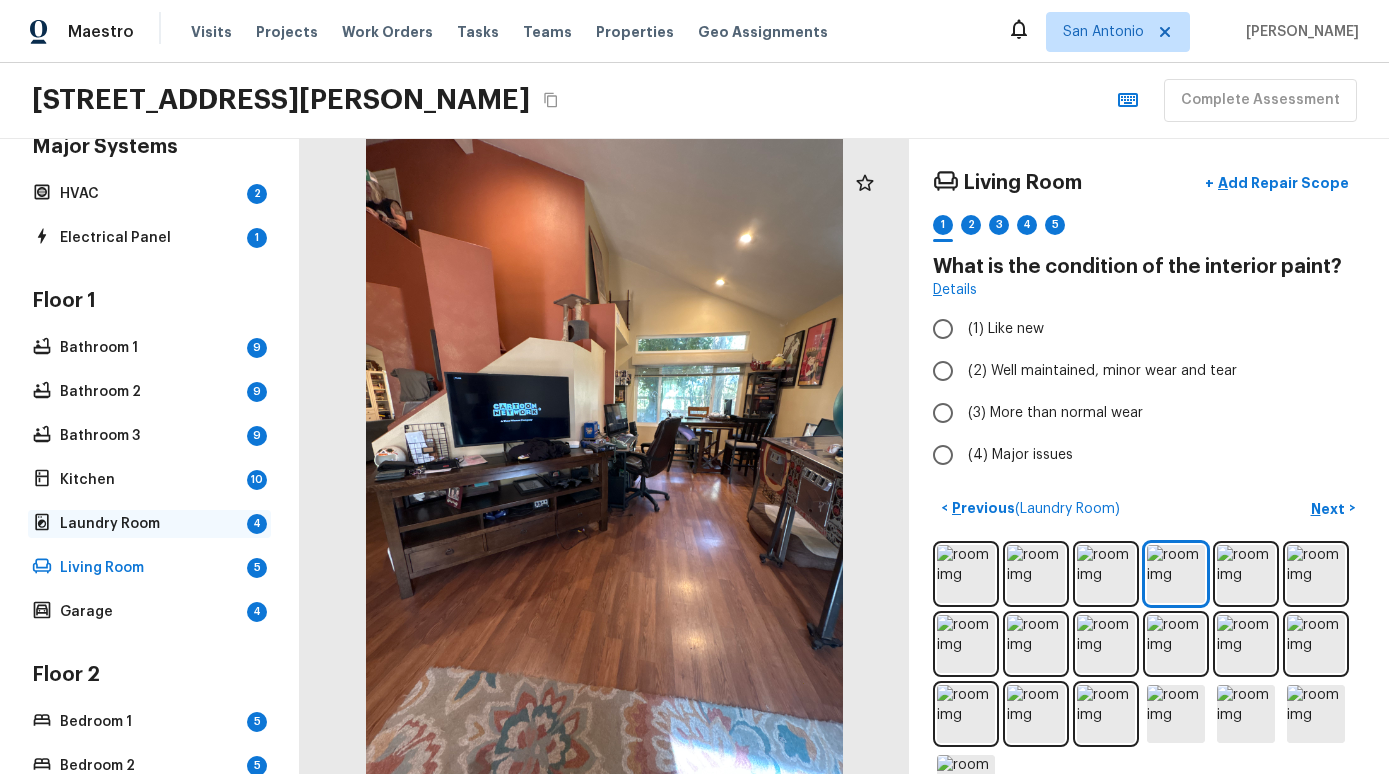click on "Laundry Room" at bounding box center [149, 524] 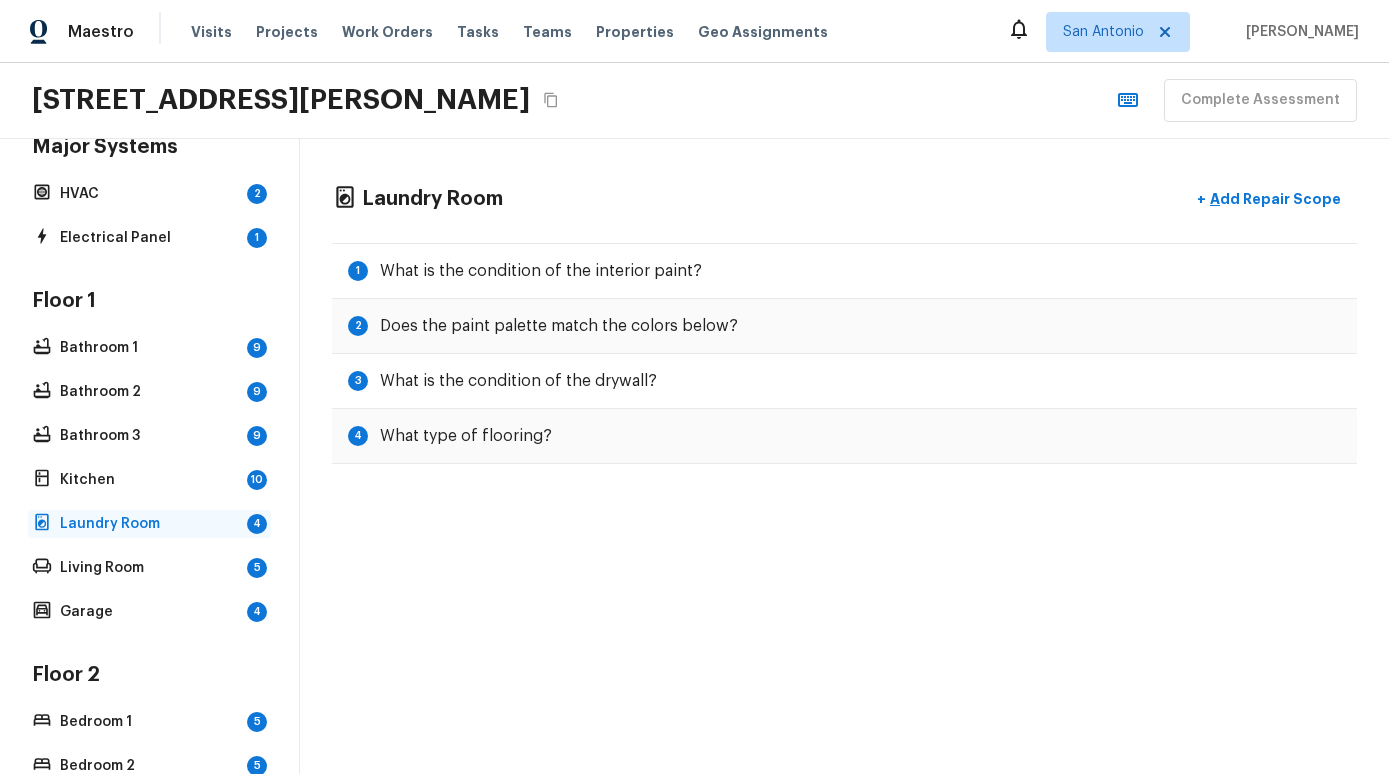 click on "Laundry Room" at bounding box center (149, 524) 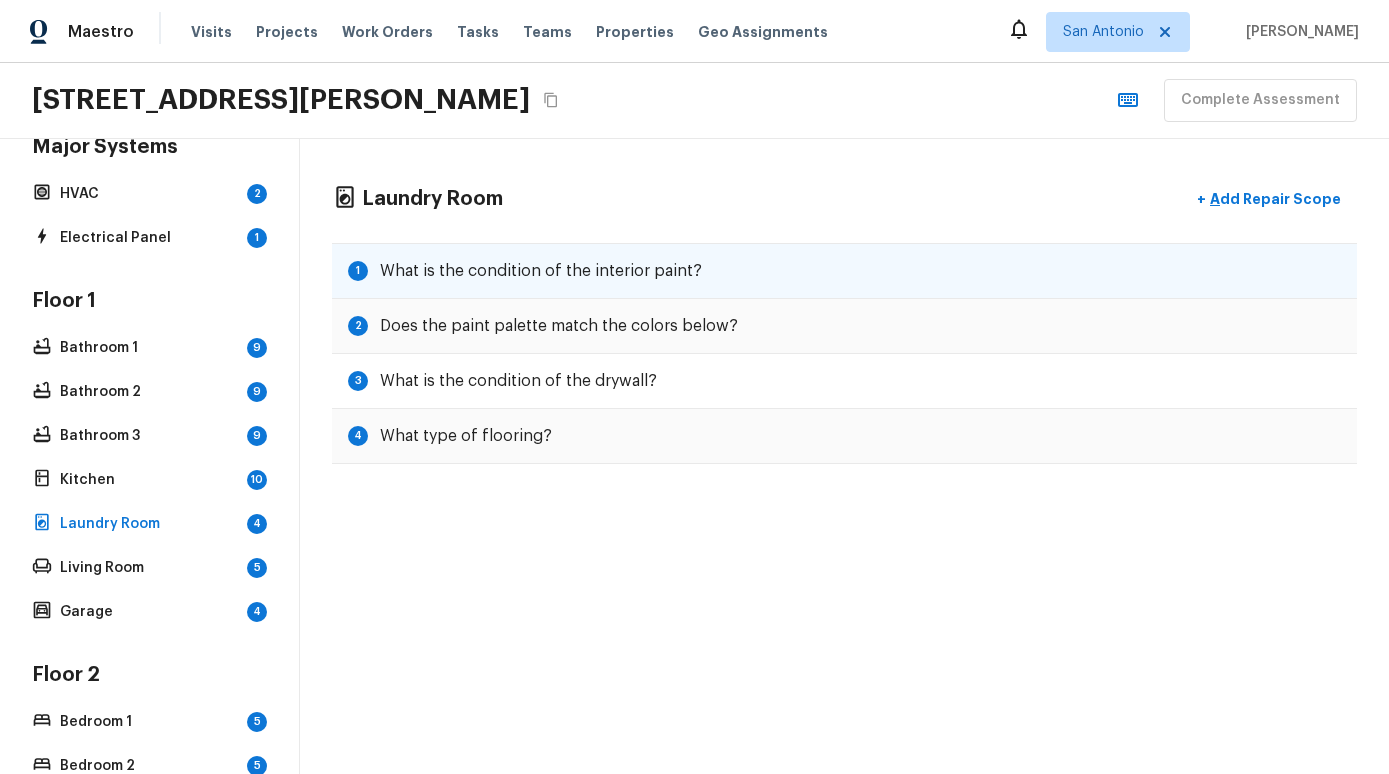 click on "What is the condition of the interior paint?" at bounding box center [541, 271] 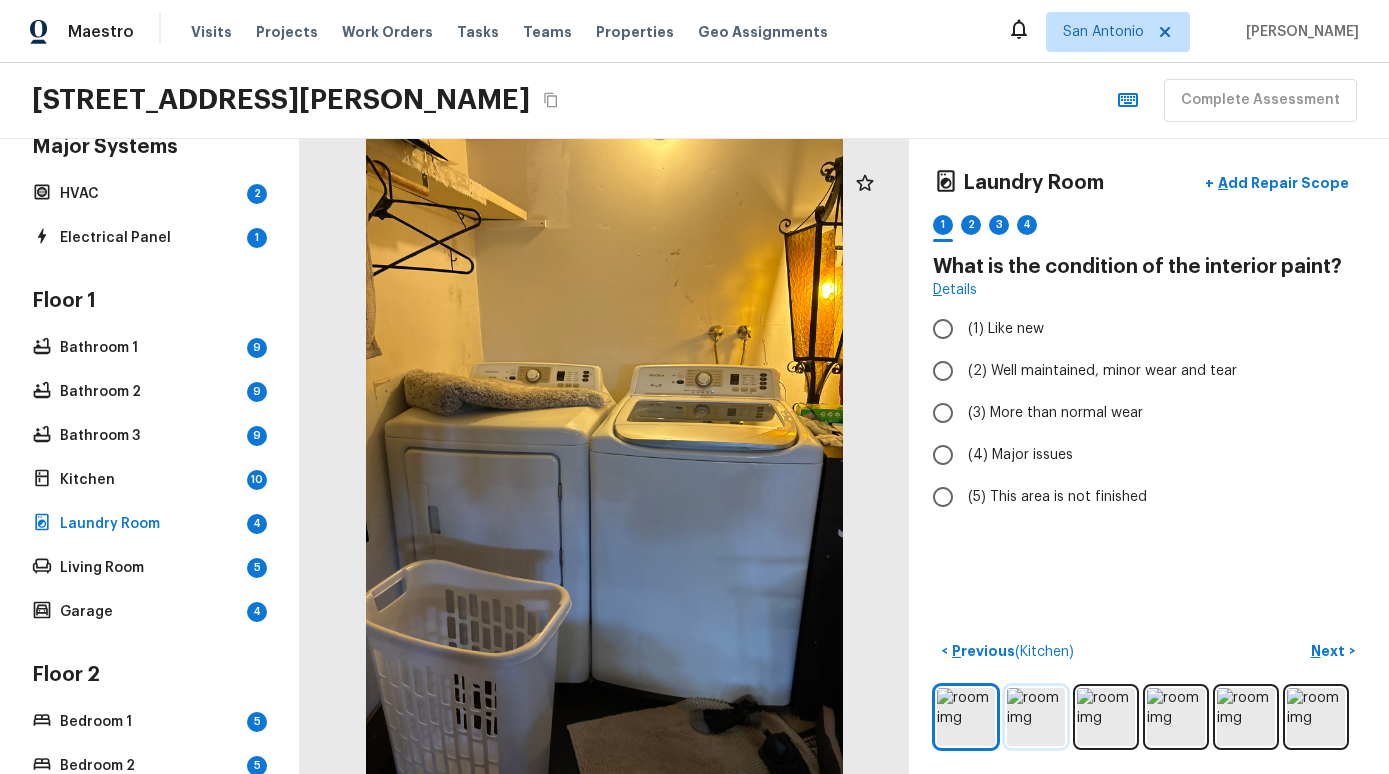 click at bounding box center [1036, 717] 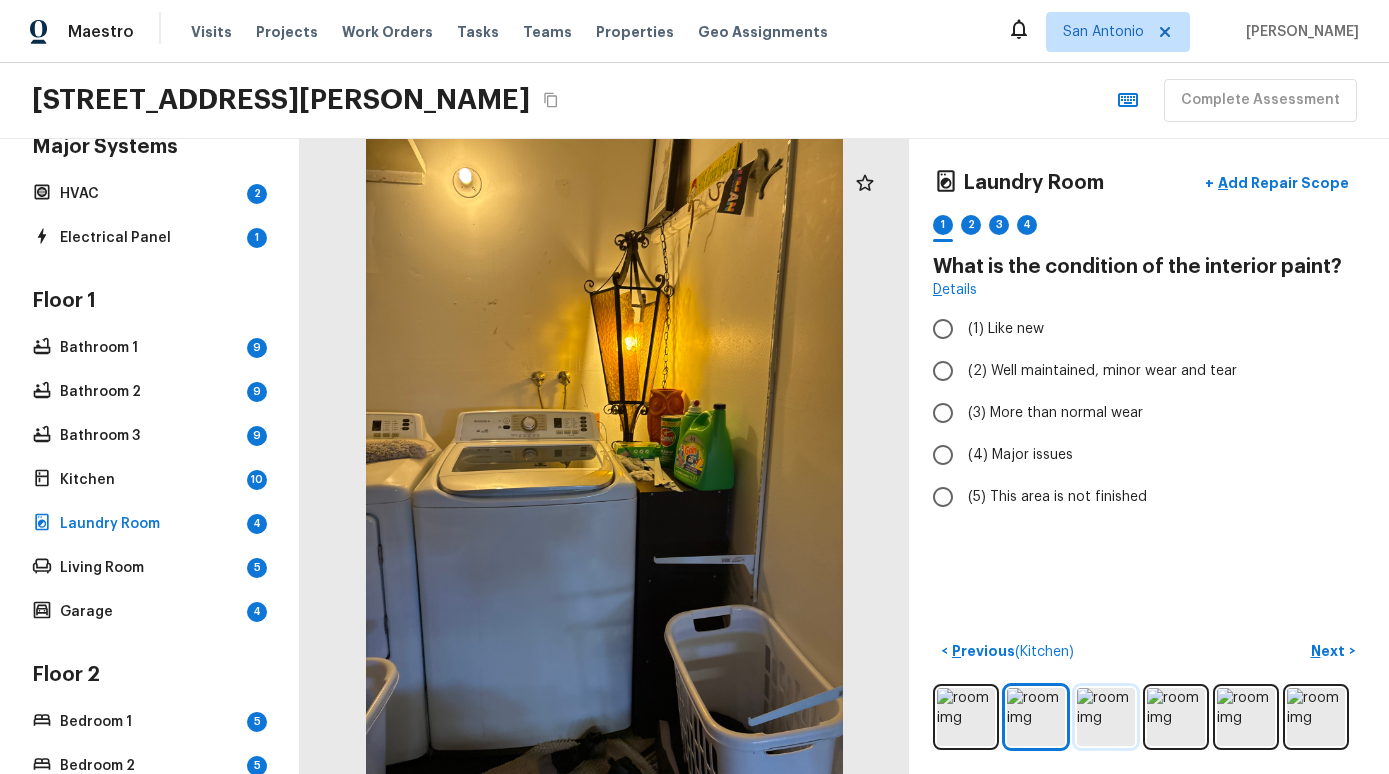 click at bounding box center (1106, 717) 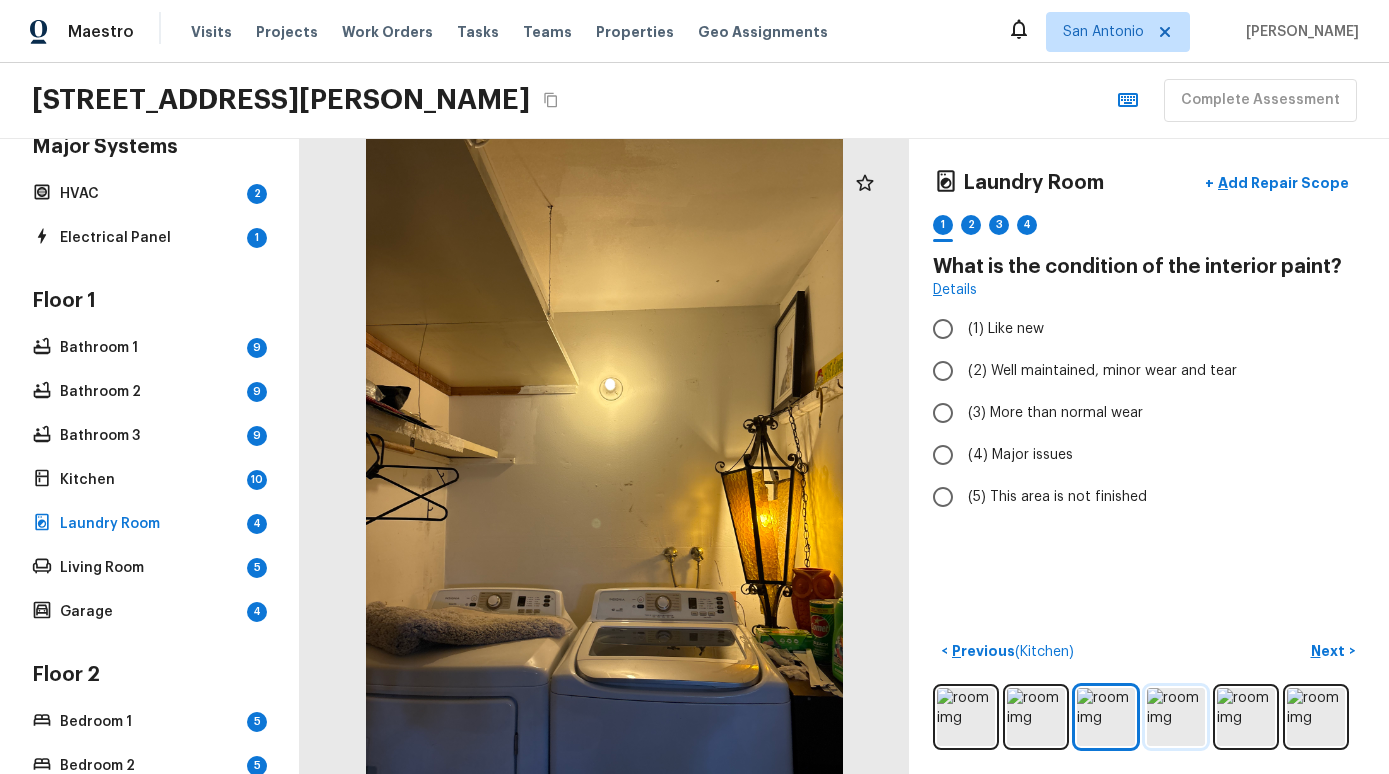 click at bounding box center [1176, 717] 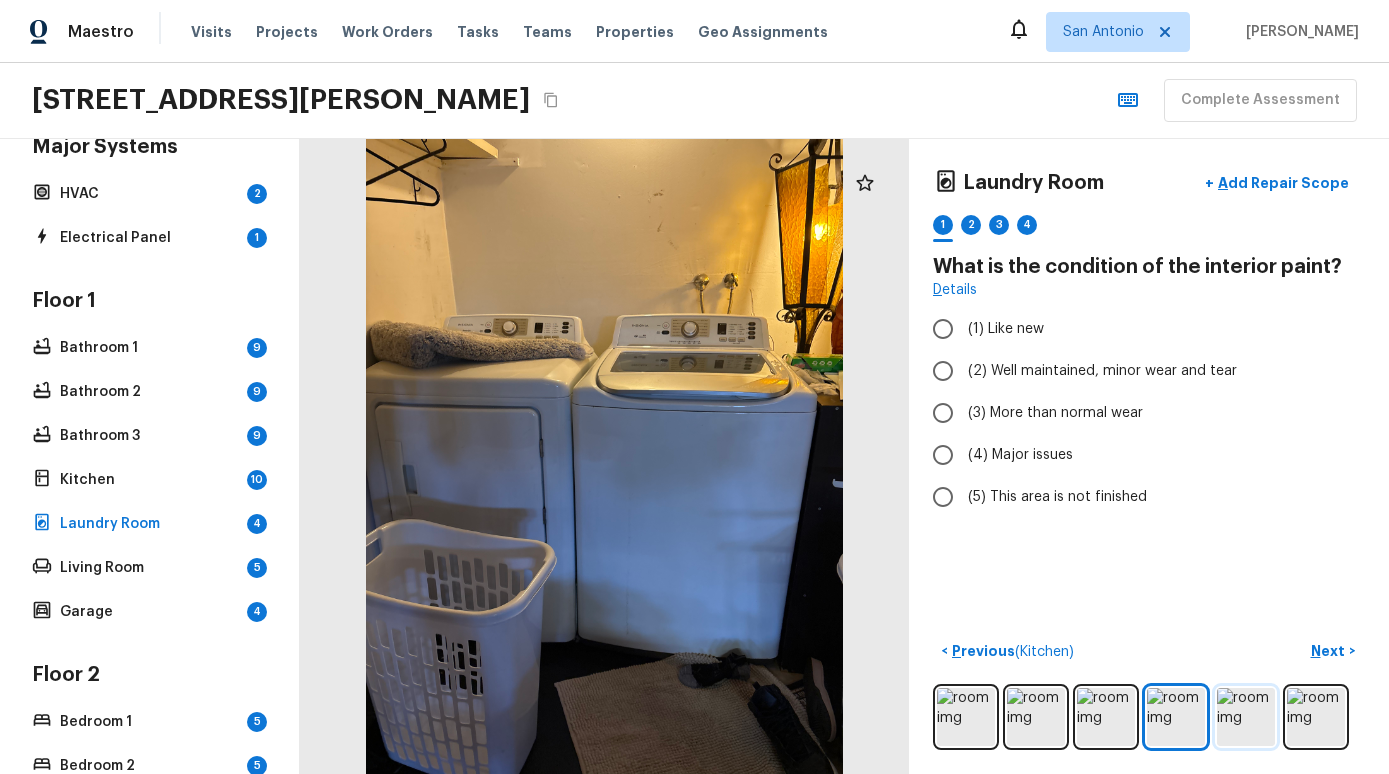 click at bounding box center (1246, 717) 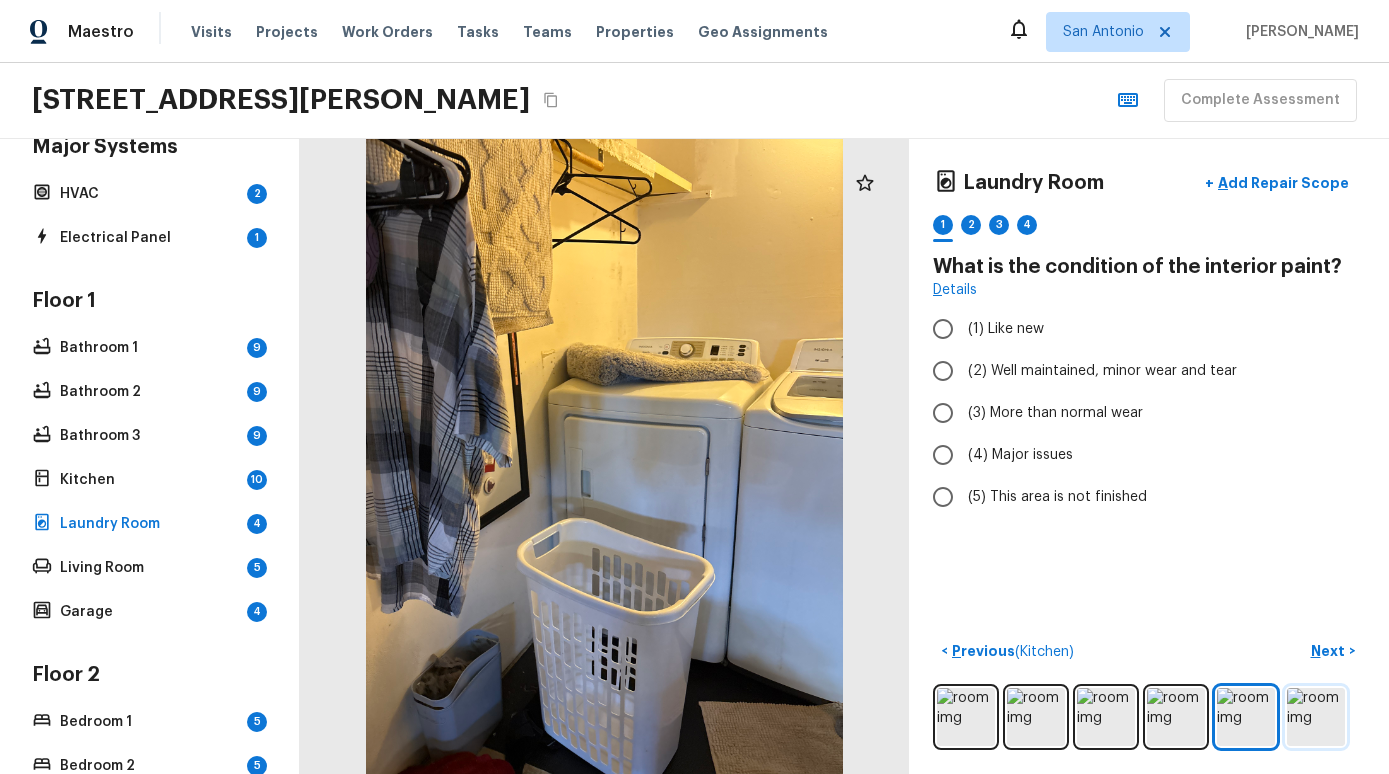 click at bounding box center (1316, 717) 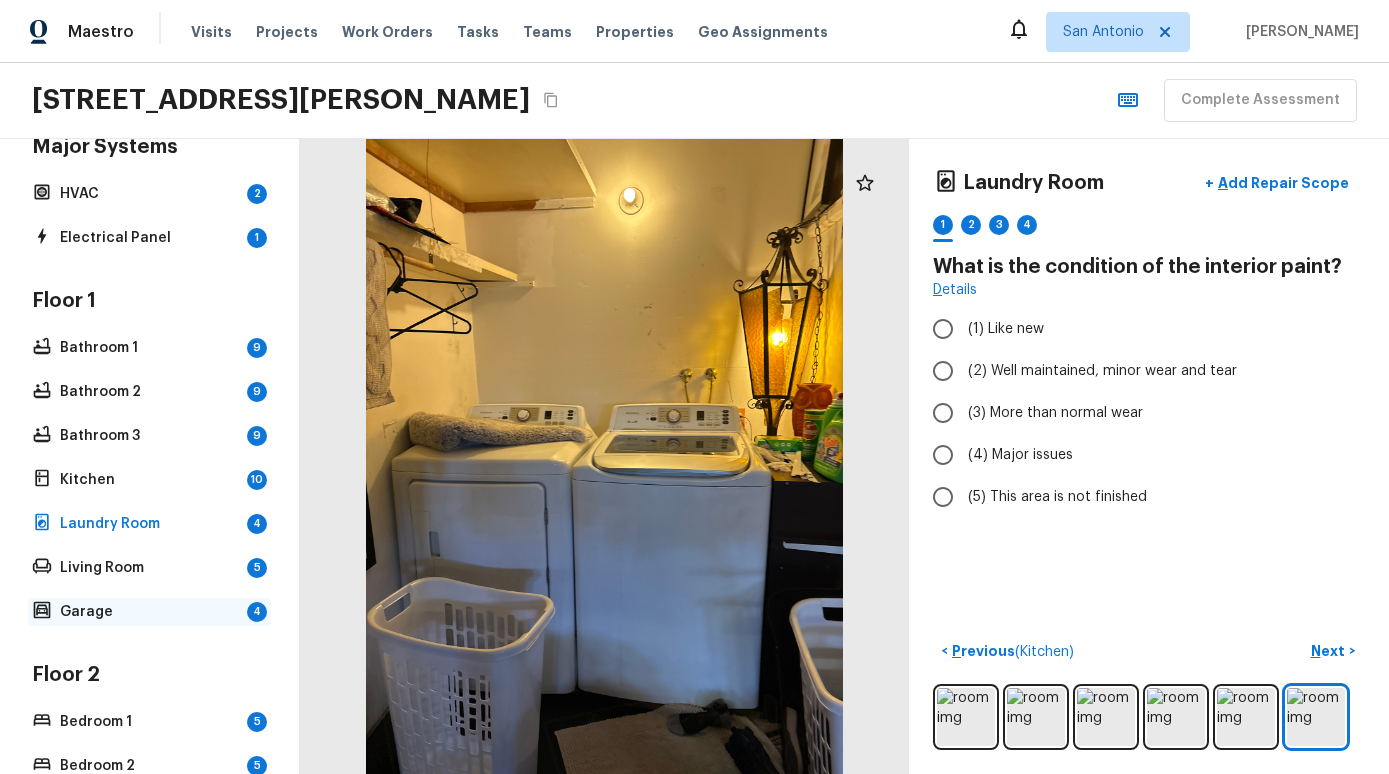click on "Garage" at bounding box center (149, 612) 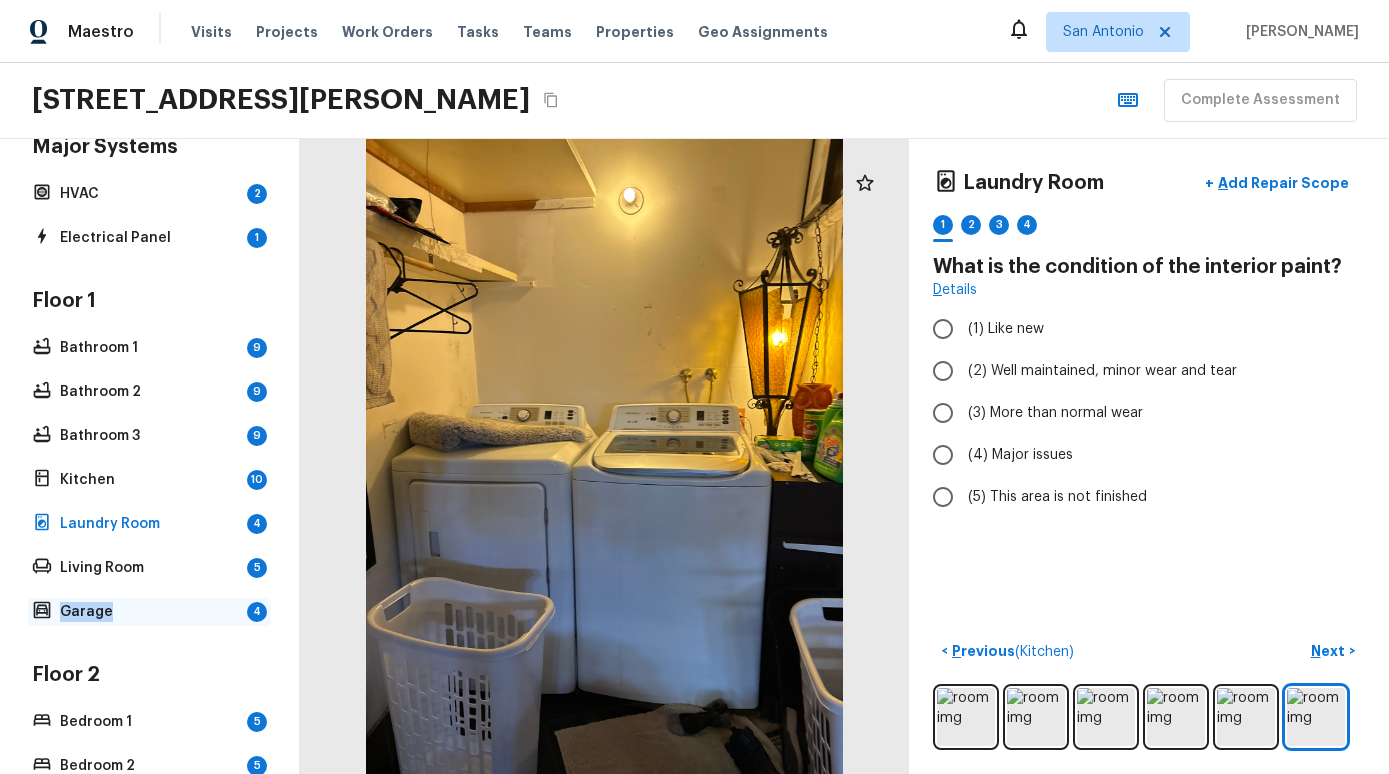 click on "Garage" at bounding box center (149, 612) 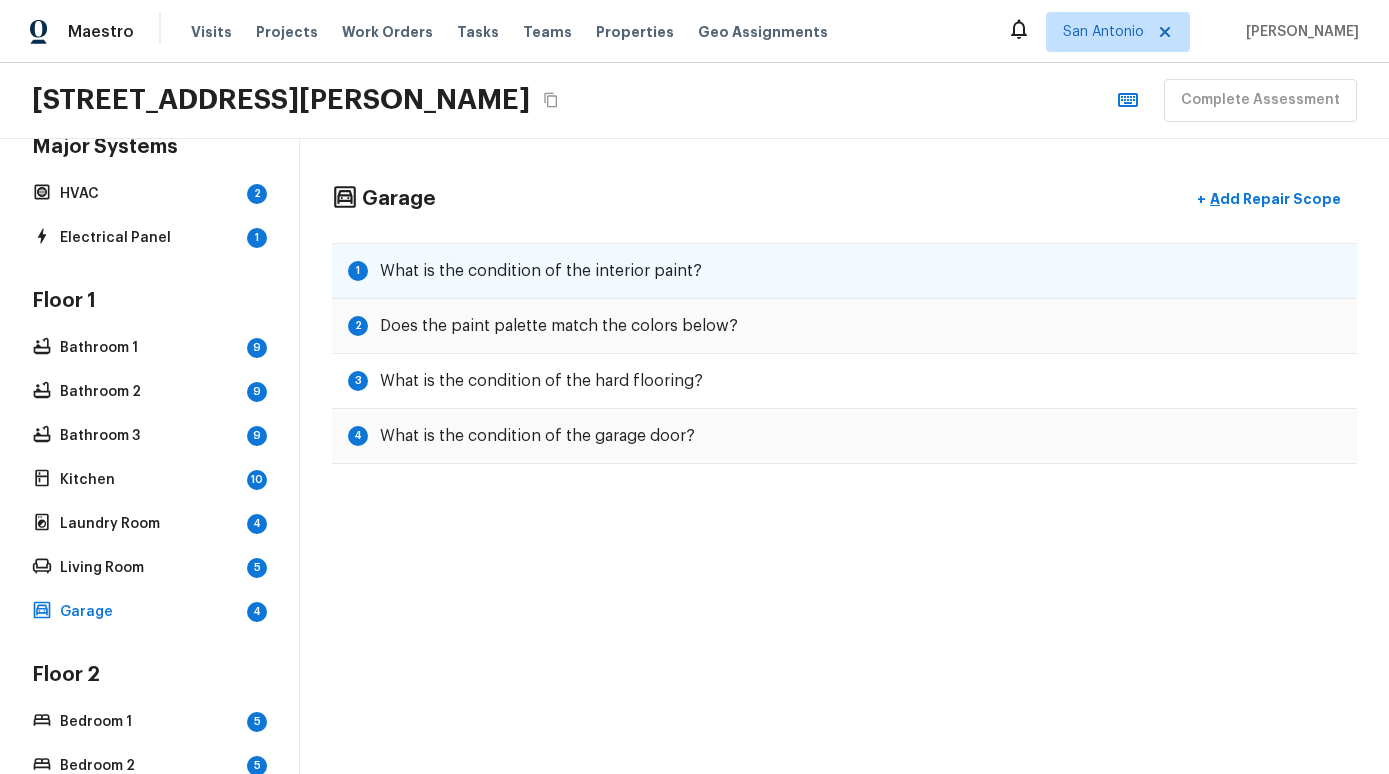 click on "1 What is the condition of the interior paint?" at bounding box center (844, 271) 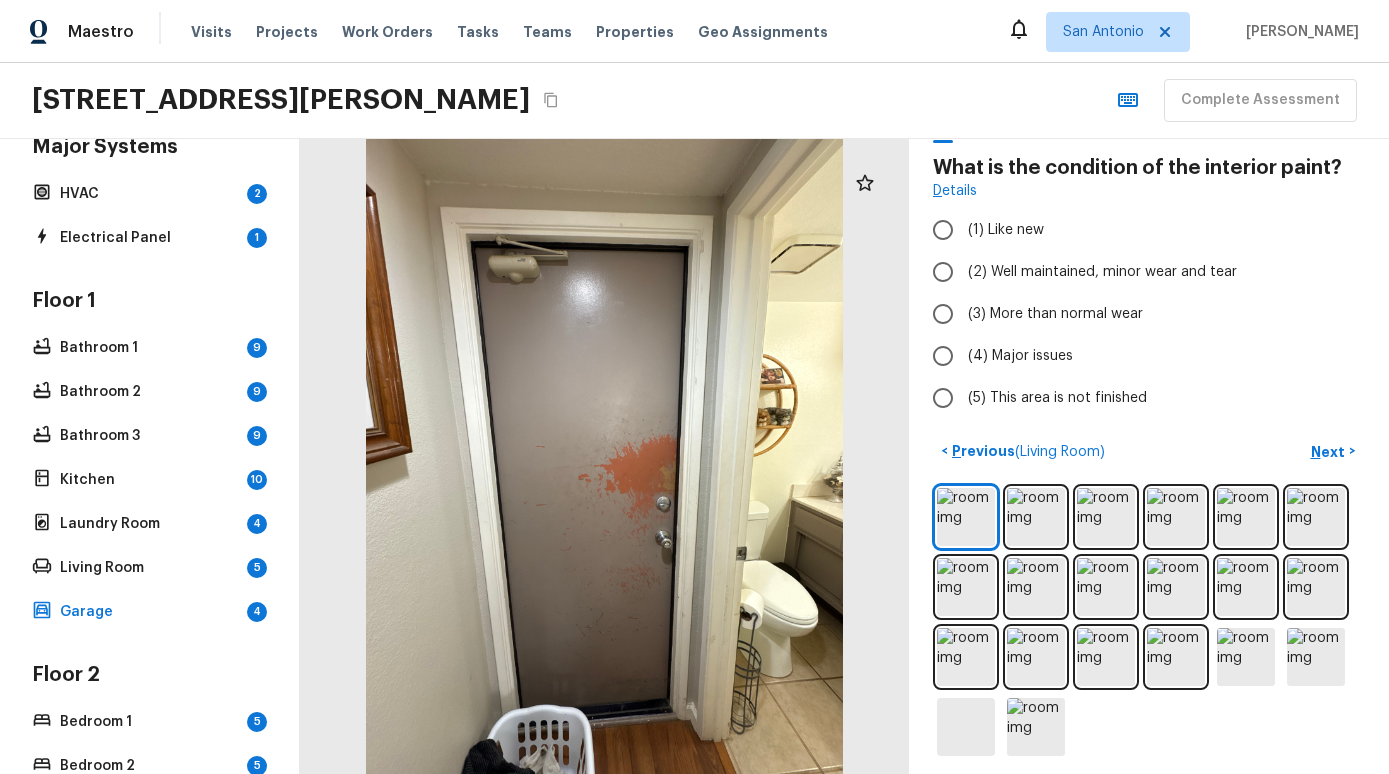scroll, scrollTop: 109, scrollLeft: 0, axis: vertical 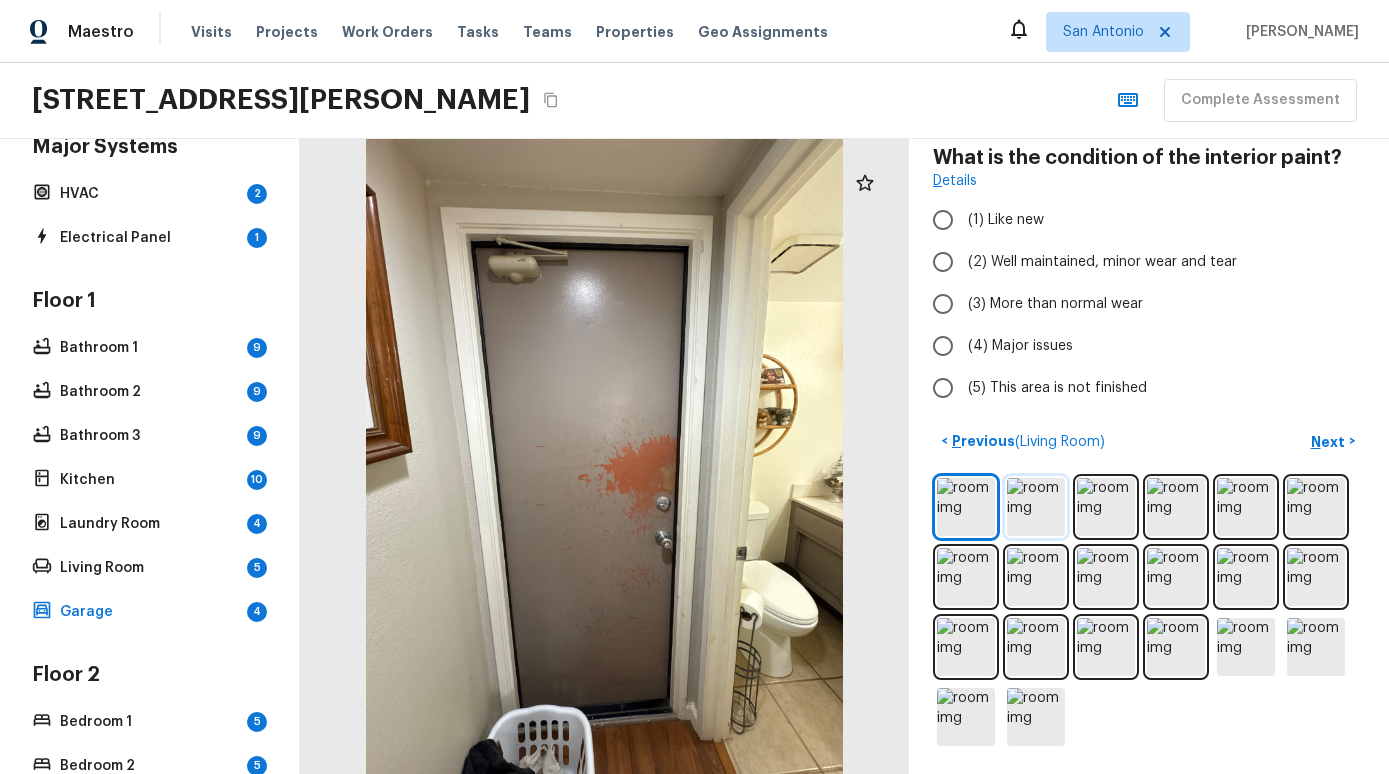 click at bounding box center (1036, 507) 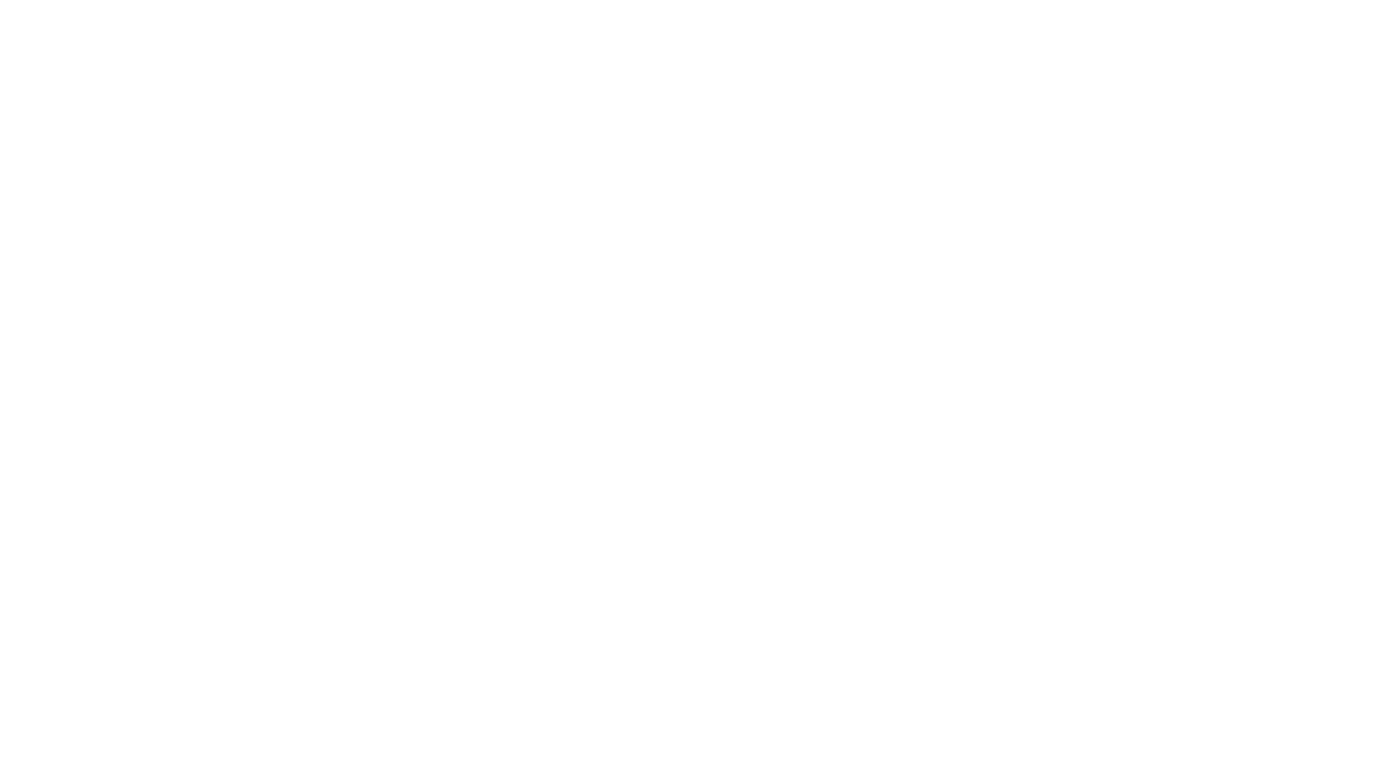 scroll, scrollTop: 0, scrollLeft: 0, axis: both 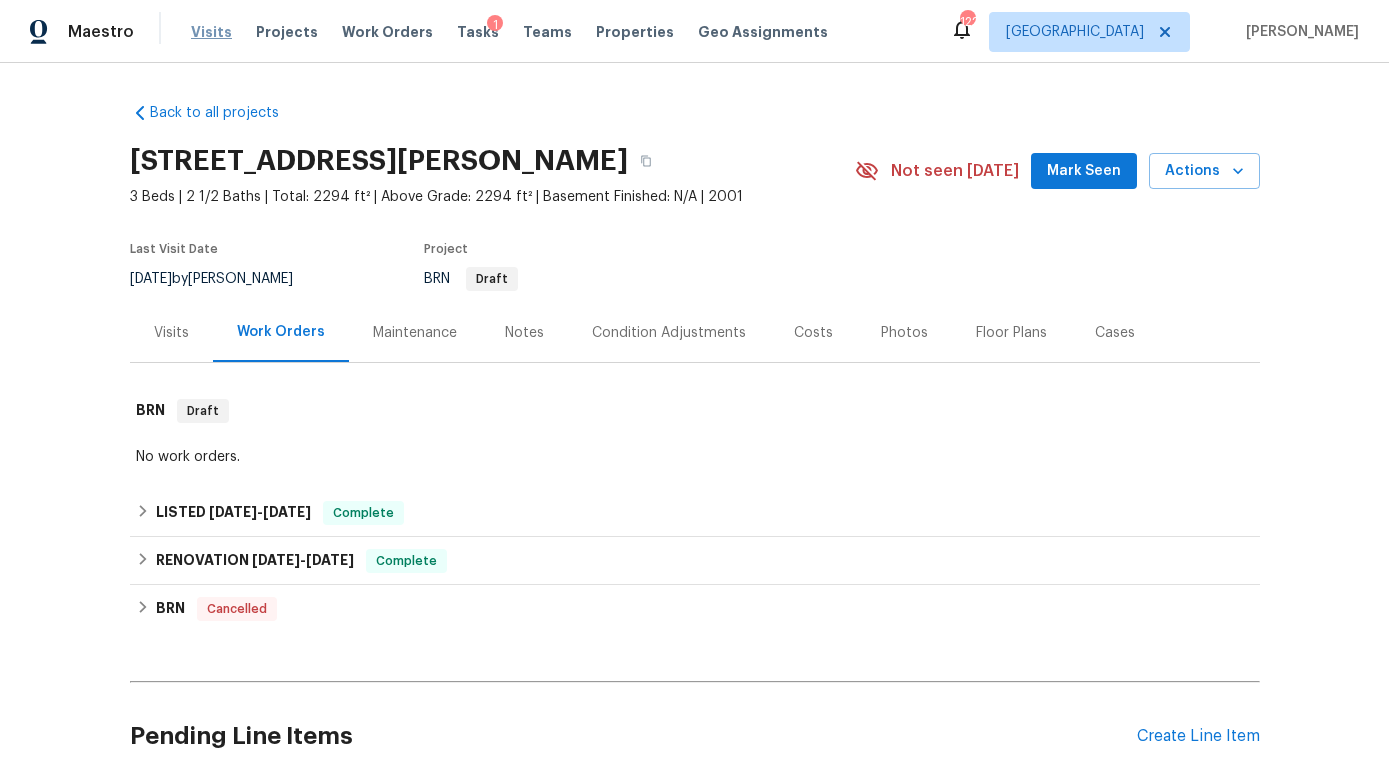 click on "Visits" at bounding box center [211, 32] 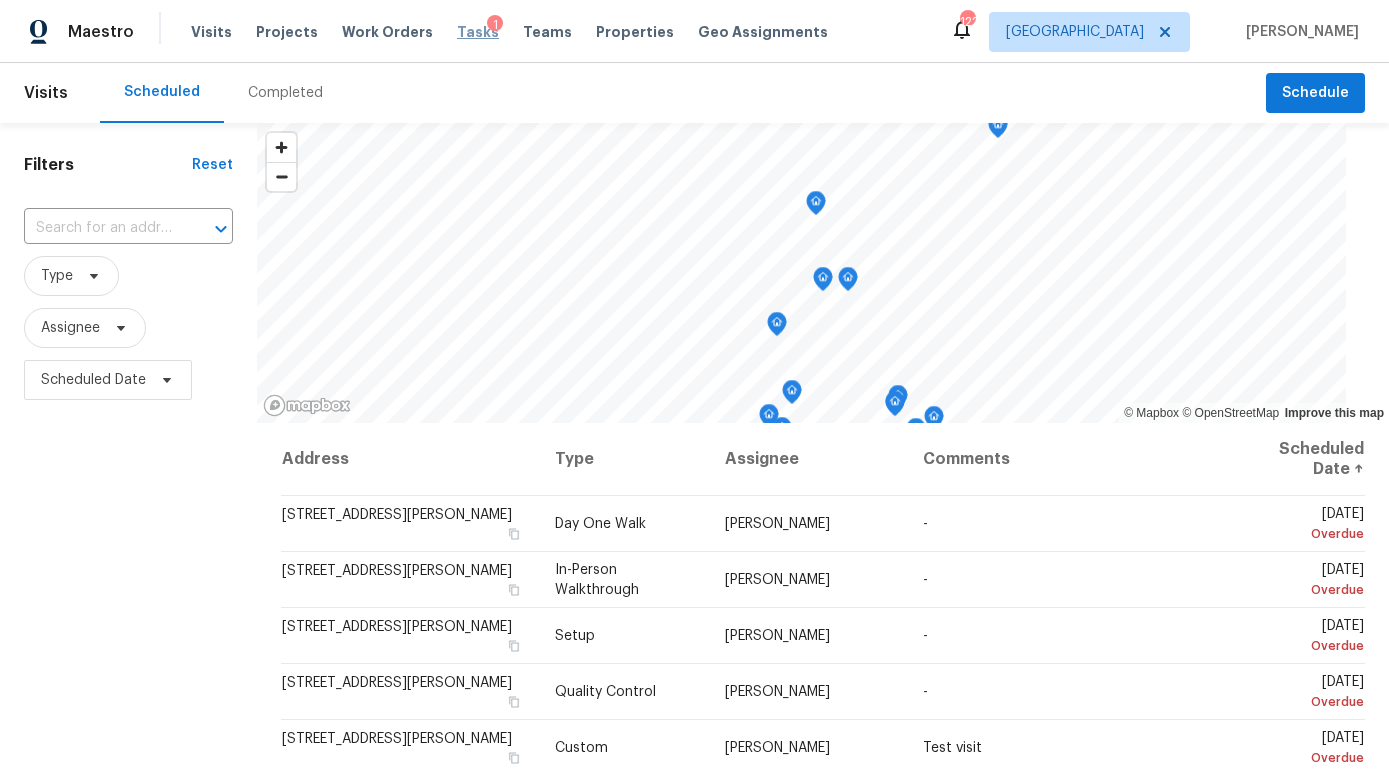 click on "Tasks" at bounding box center [478, 32] 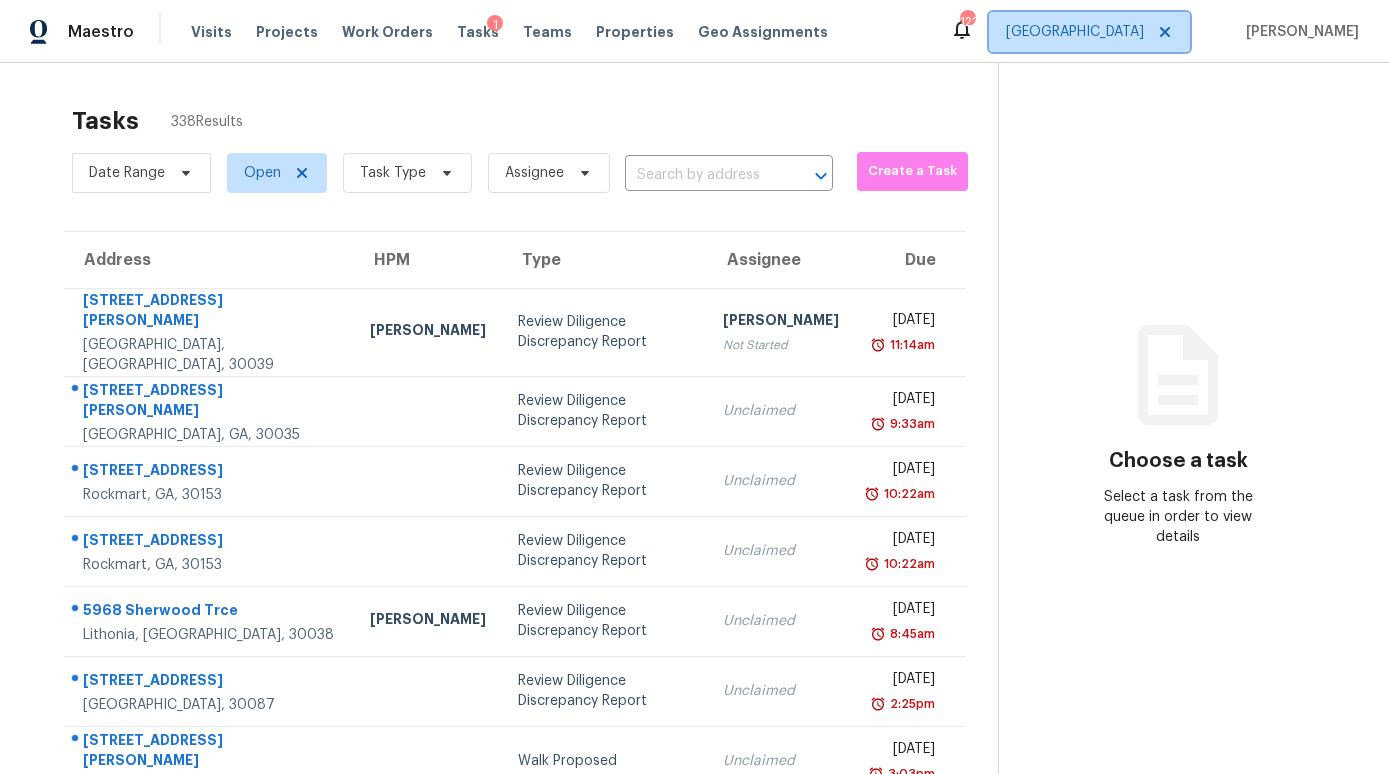 click on "Atlanta" at bounding box center (1075, 32) 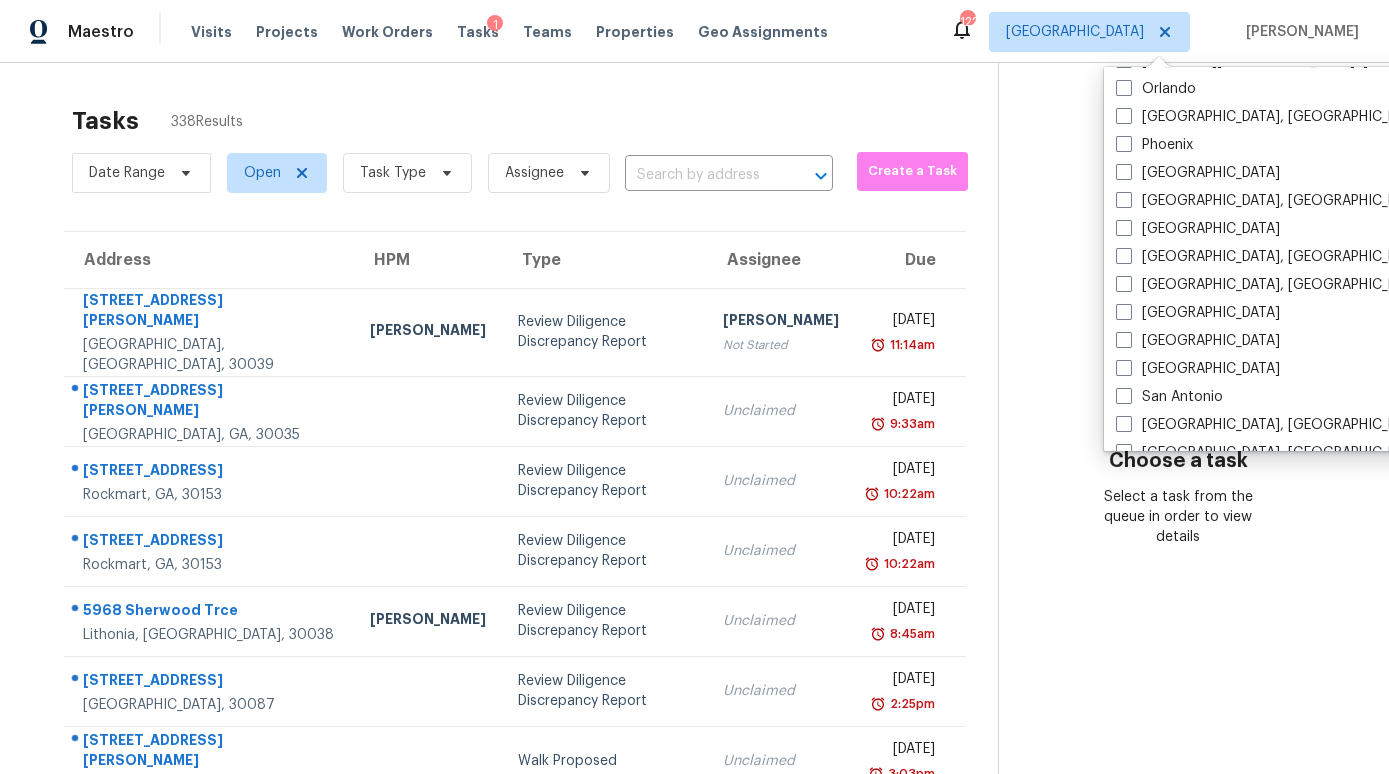 scroll, scrollTop: 1134, scrollLeft: 0, axis: vertical 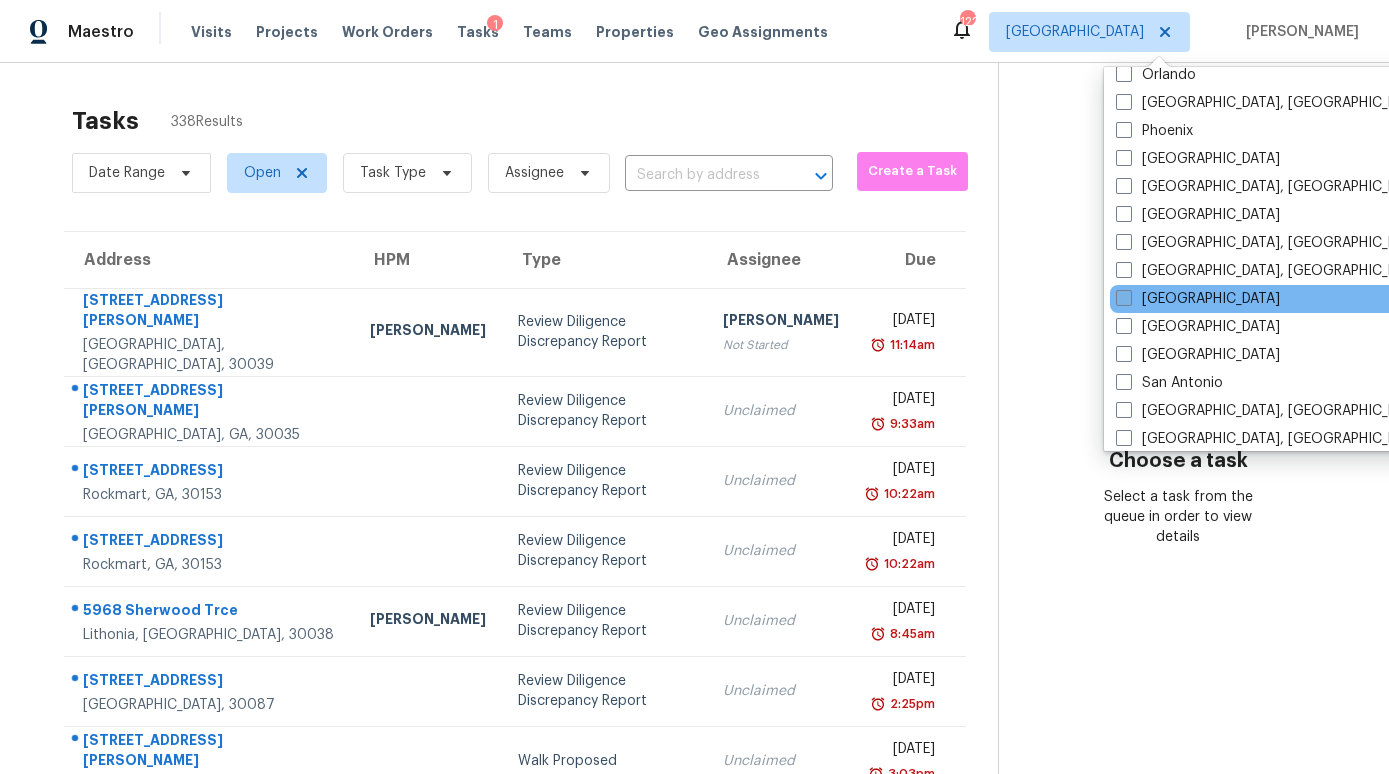 click on "Riverside" at bounding box center (1198, 299) 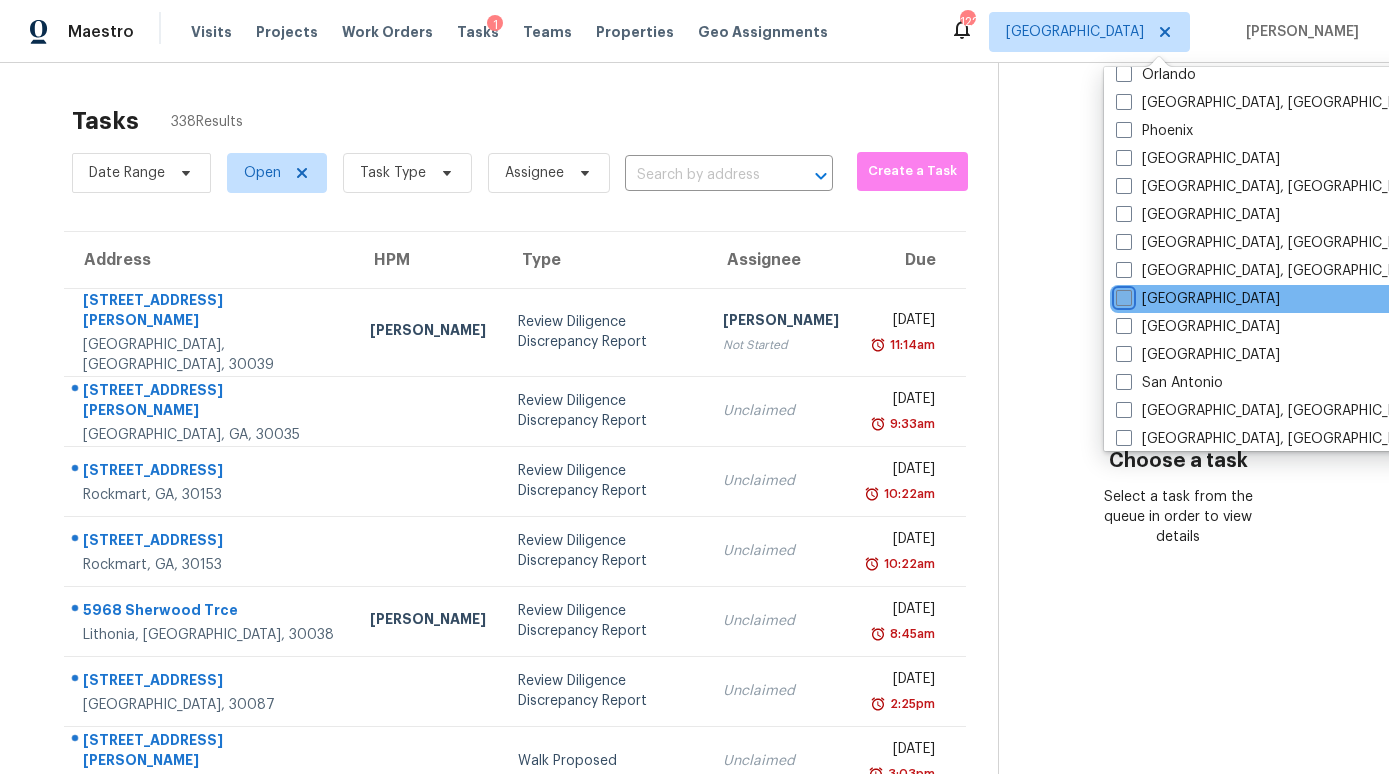 click on "Riverside" at bounding box center [1122, 295] 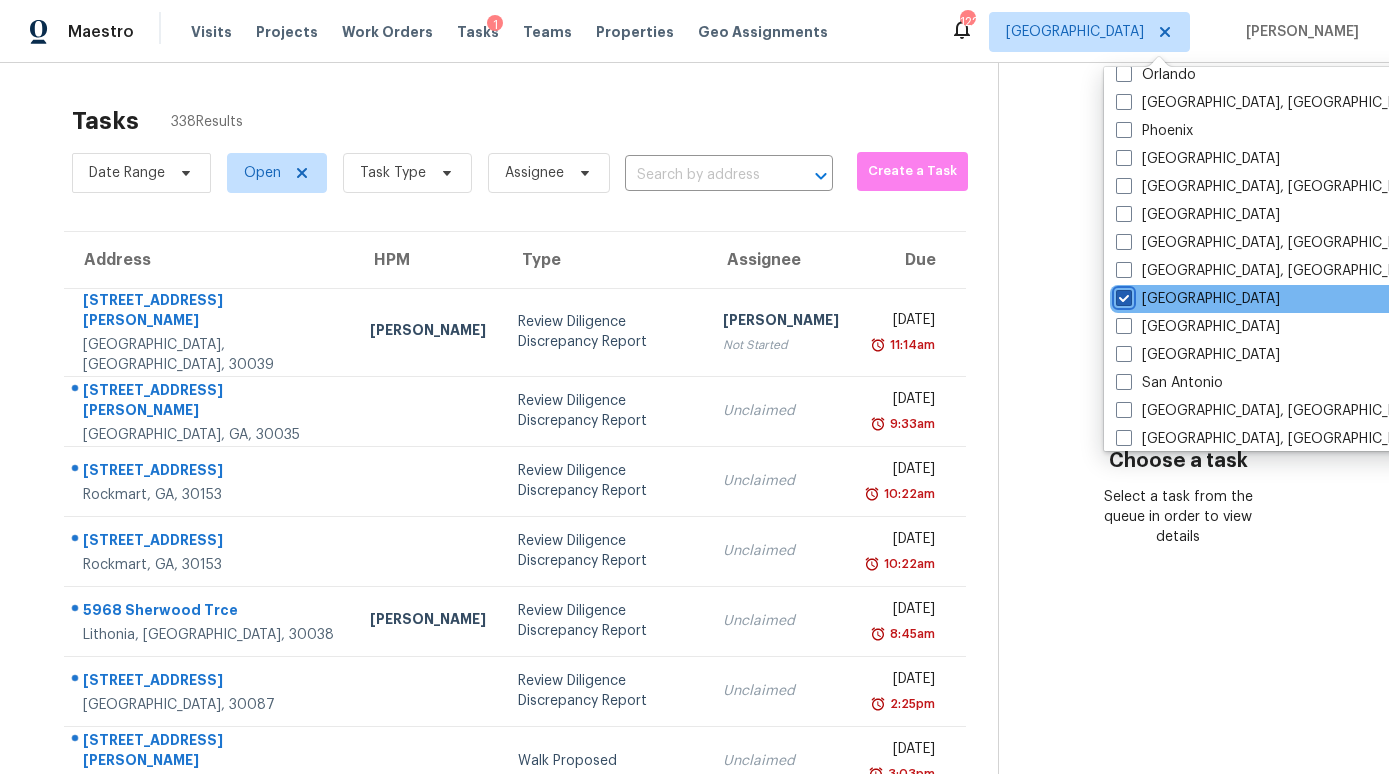 checkbox on "true" 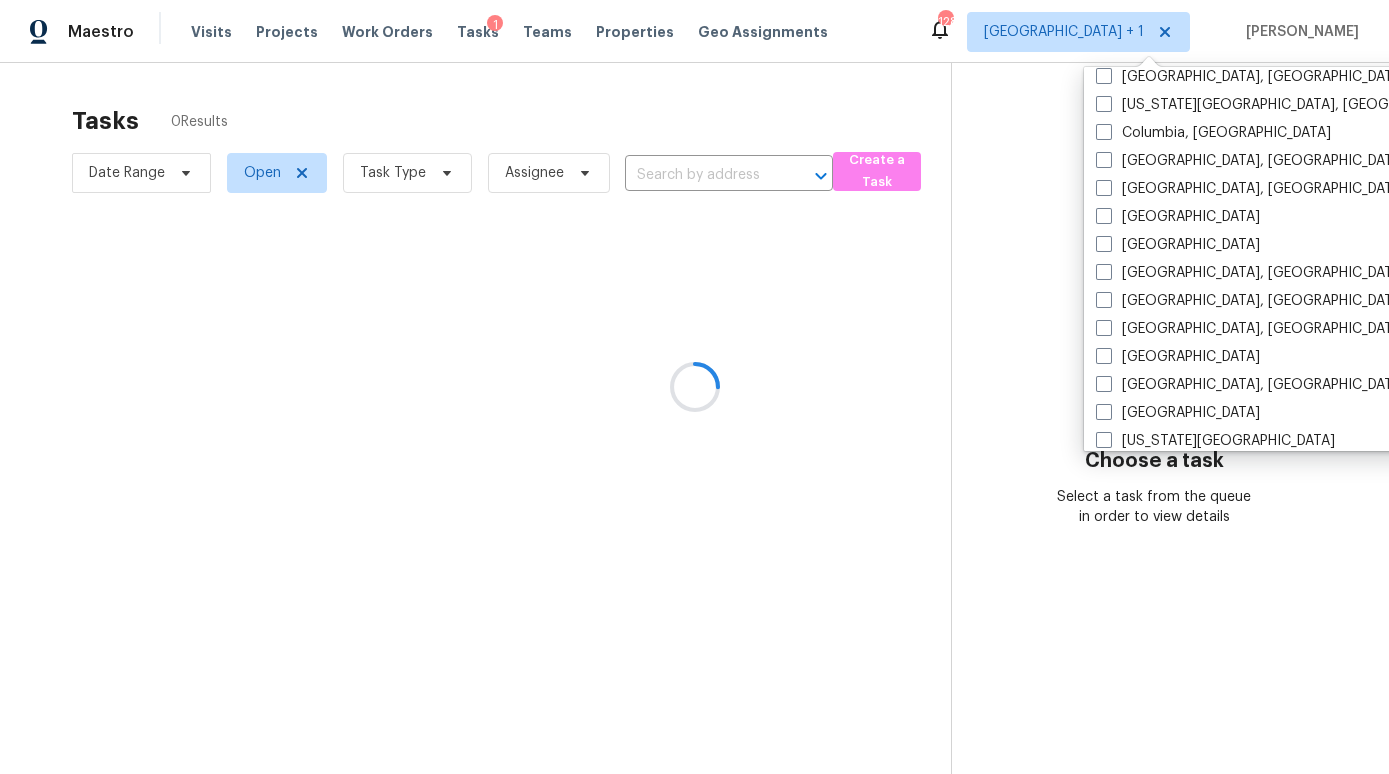 scroll, scrollTop: 0, scrollLeft: 0, axis: both 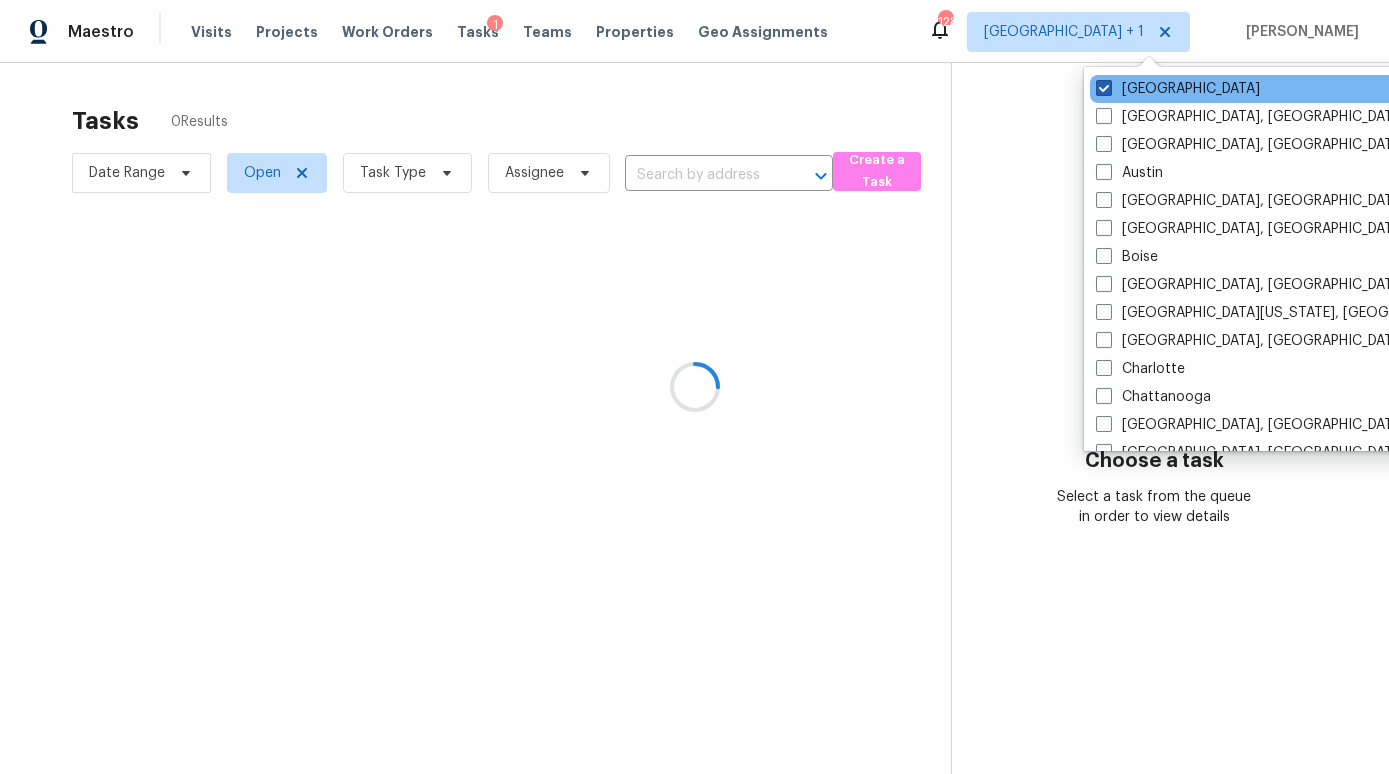 click on "Atlanta" at bounding box center (1178, 89) 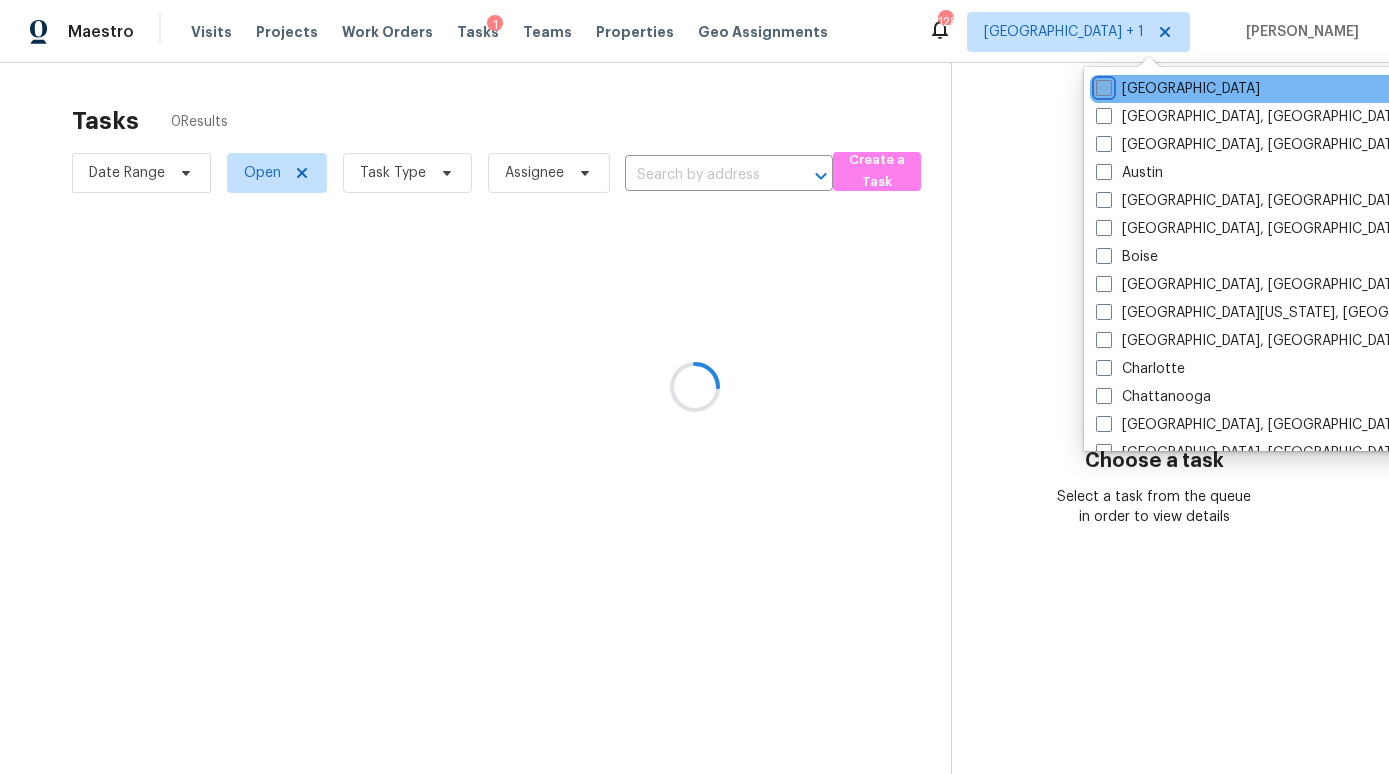 checkbox on "false" 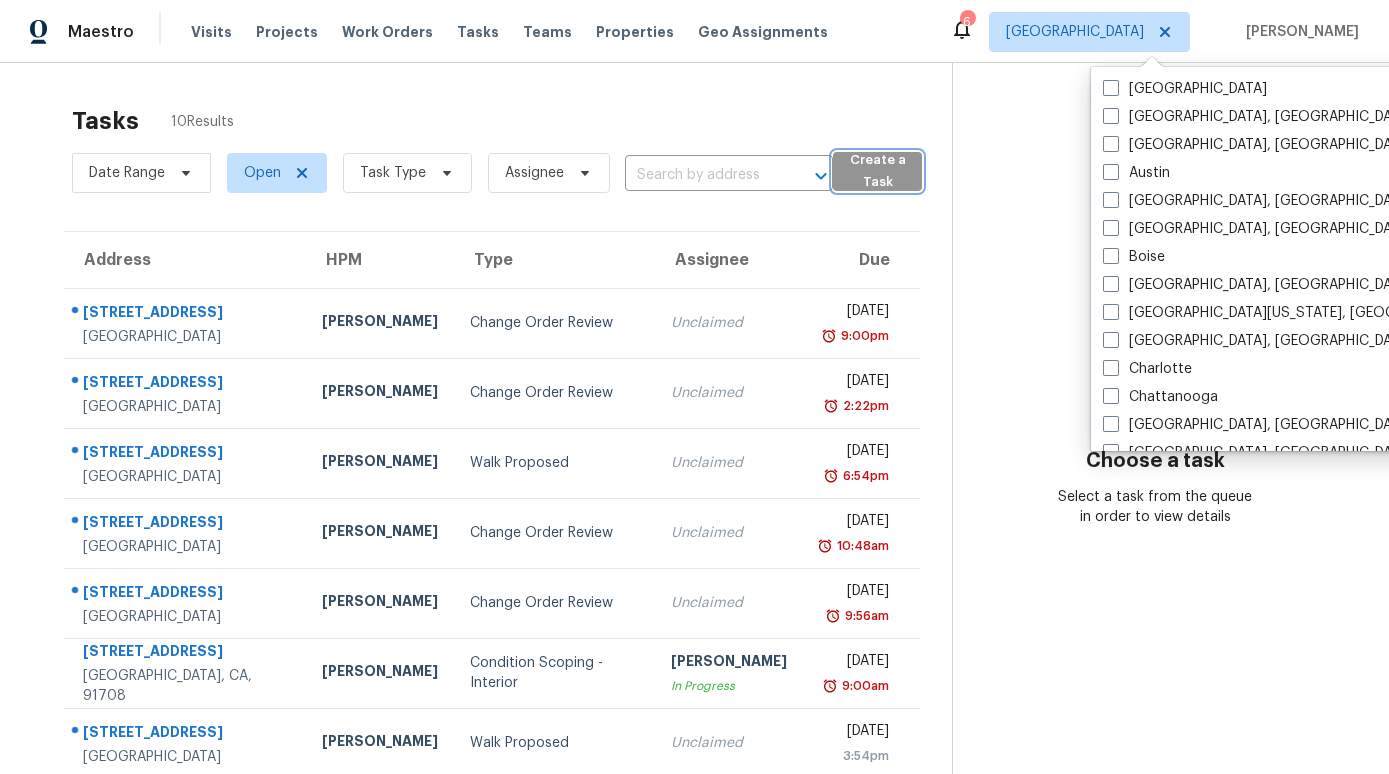 click on "Create a Task" at bounding box center [877, 172] 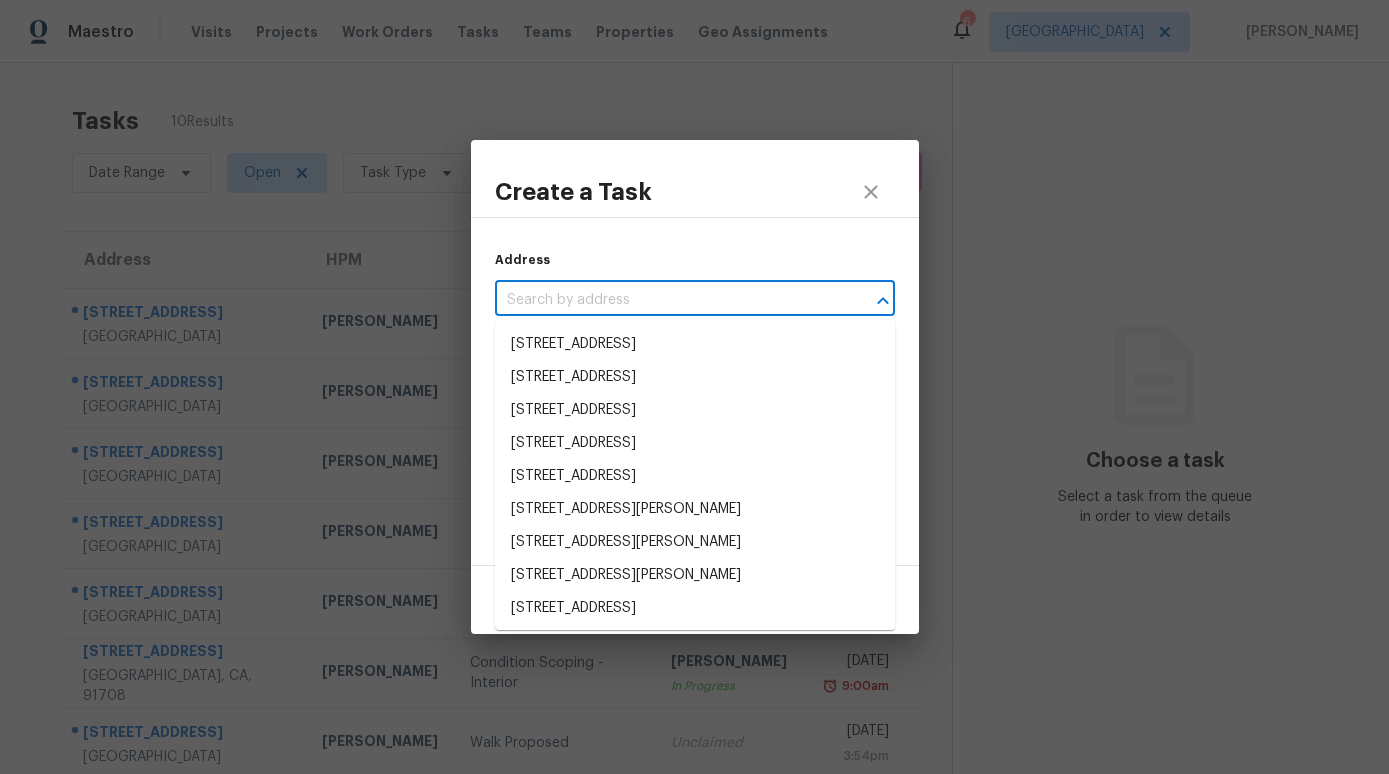 click at bounding box center (667, 300) 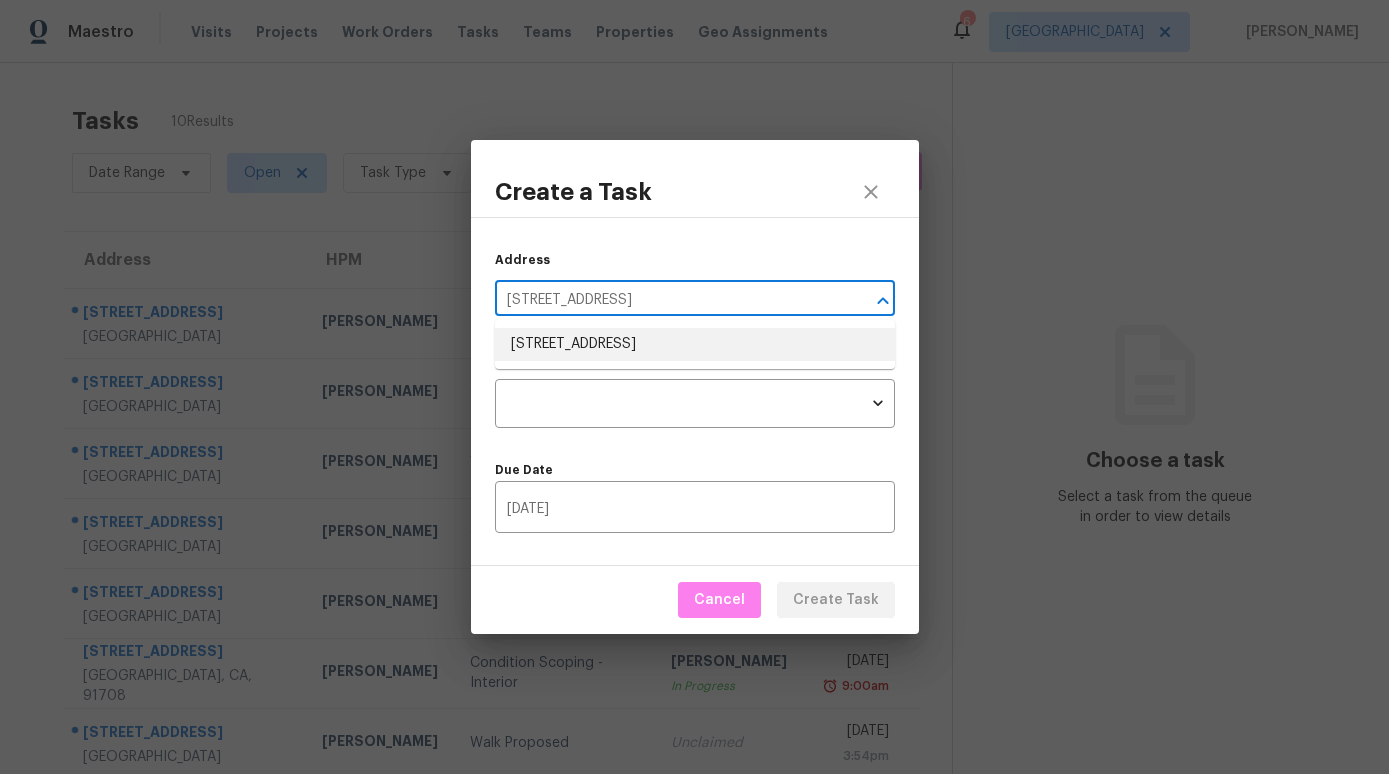click on "5033 Brooklawn Pl, Riverside, CA 92504" at bounding box center [695, 344] 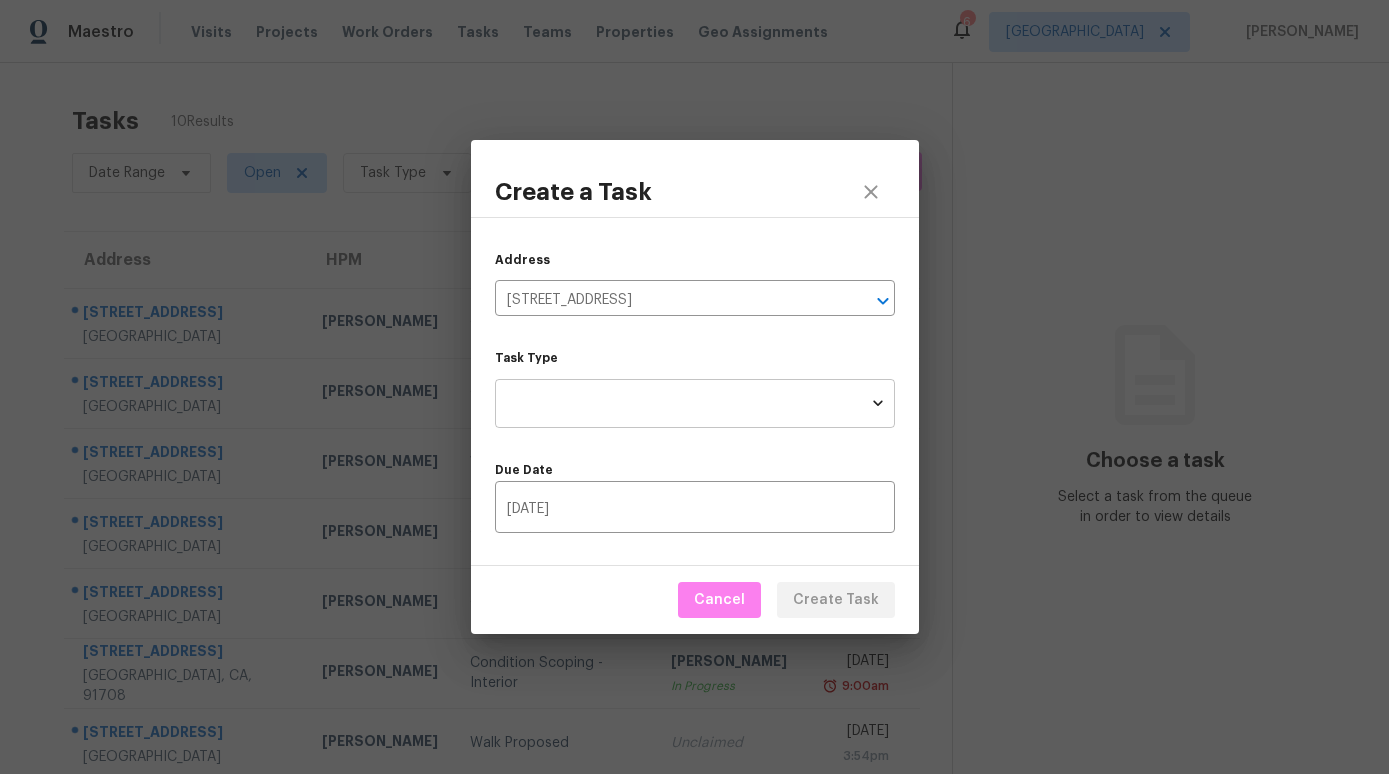 click on "Maestro Visits Projects Work Orders Tasks Teams Properties Geo Assignments 6 Riverside Becky Trayler Tasks 10  Results Date Range Open Task Type Assignee ​ Create a Task Address HPM Type Assignee Due 16021 Augusta Dr   Chino Hills, CA, 91709 Benjamin Reyes Change Order Review Unclaimed Fri, Mar 14th 2025 9:00pm 3012 Steeple Chase Dr   Chino Hills, CA, 91709 Benjamin Reyes Change Order Review Unclaimed Wed, Jul 2nd 2025 2:22pm 16539 Pismo Way   Fontana, CA, 92336 Mike Chavez Walk Proposed Unclaimed Thu, Jul 10th 2025 6:54pm 3653 Oak Creek Dr Unit E Ontario, CA, 91761 Benjamin Reyes Change Order Review Unclaimed Mon, Jul 14th 2025 10:48am 3012 Steeple Chase Dr   Chino Hills, CA, 91709 Benjamin Reyes Change Order Review Unclaimed Tue, Jul 15th 2025 9:56am 8062 Holland Park St   Chino, CA, 91708 Benjamin Reyes Condition Scoping - Interior Pavithran Omsekar In Progress Wed, Jul 16th 2025 9:00am 1312 Campus Ave   Redlands, CA, 92374 Mike Chavez Walk Proposed Unclaimed Wed, Jul 16th 2025 3:54pm 25980 Jumano Dr" at bounding box center [694, 387] 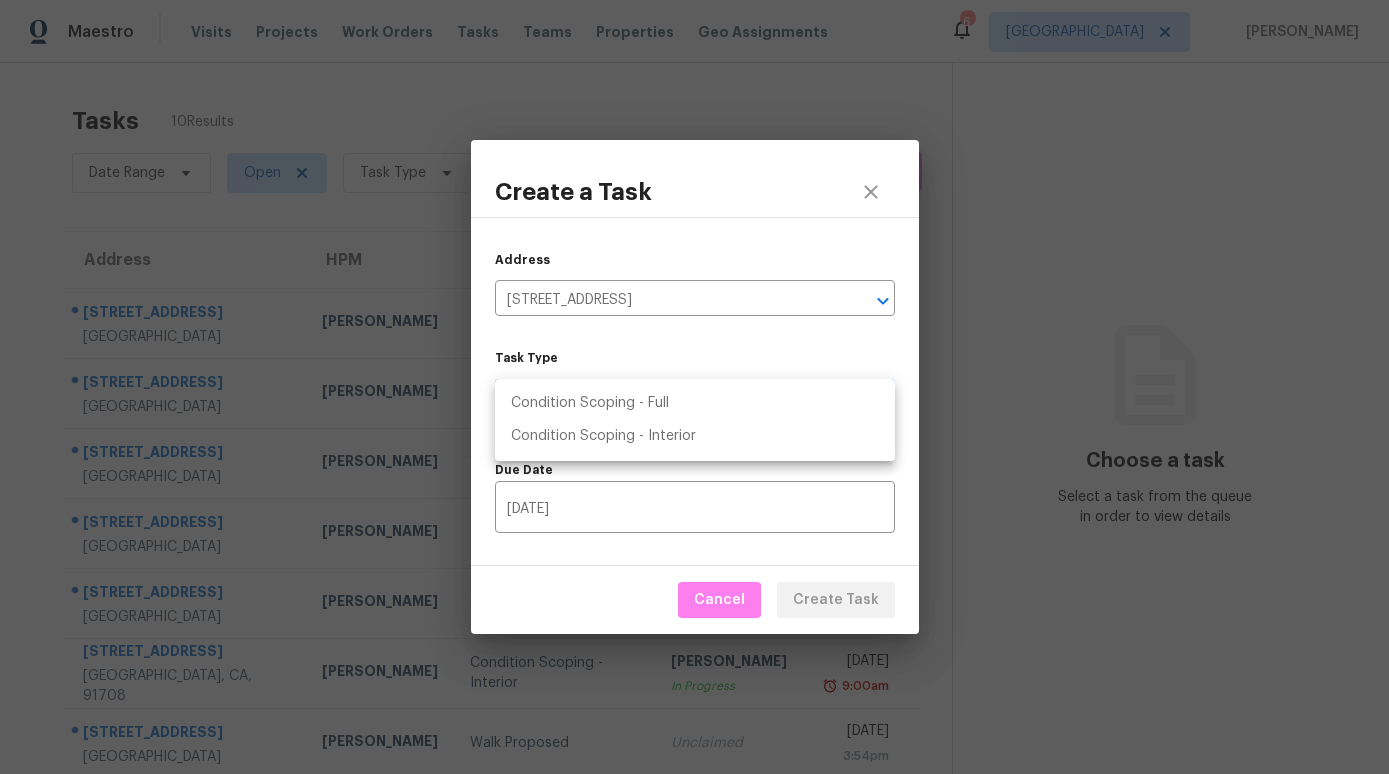 click on "Condition Scoping - Full" at bounding box center (695, 403) 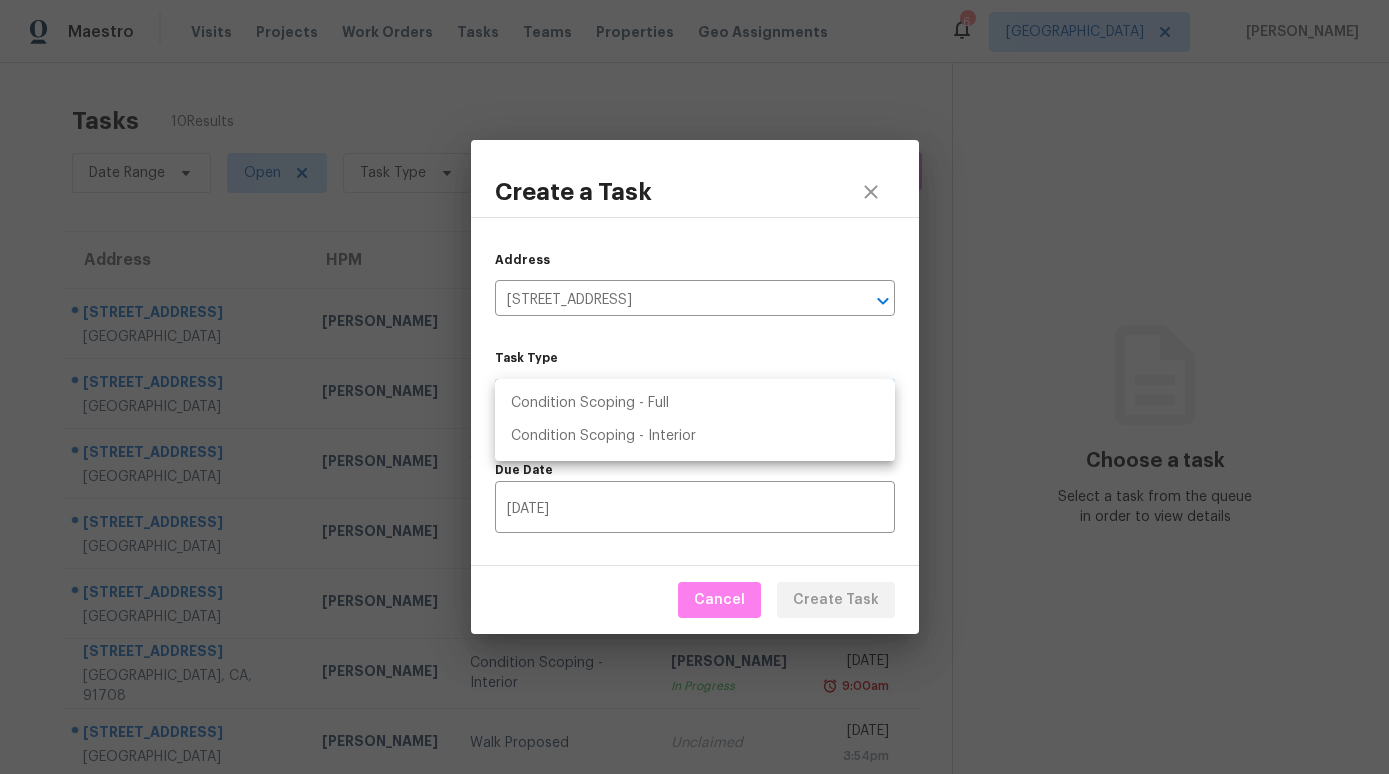 type on "virtual_full_assessment" 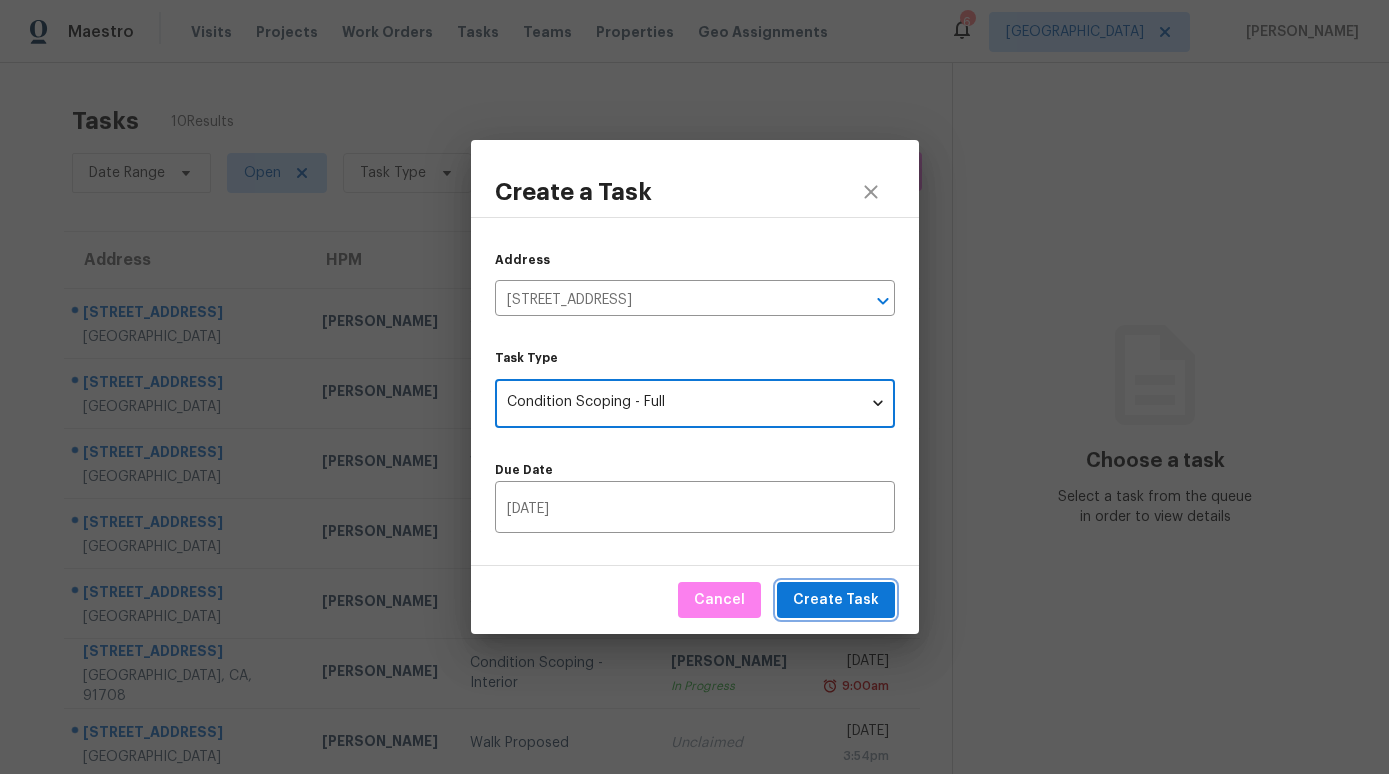 click on "Create Task" at bounding box center (836, 600) 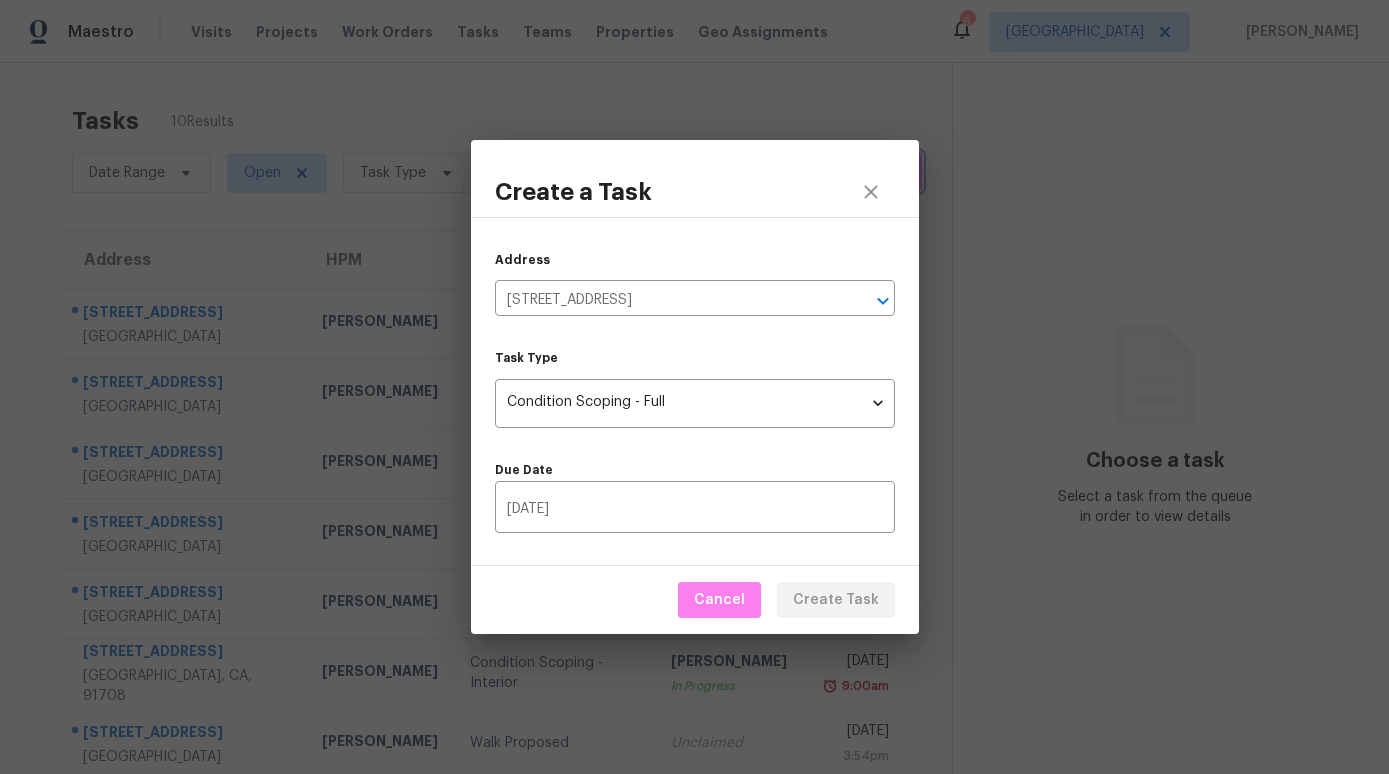 type 